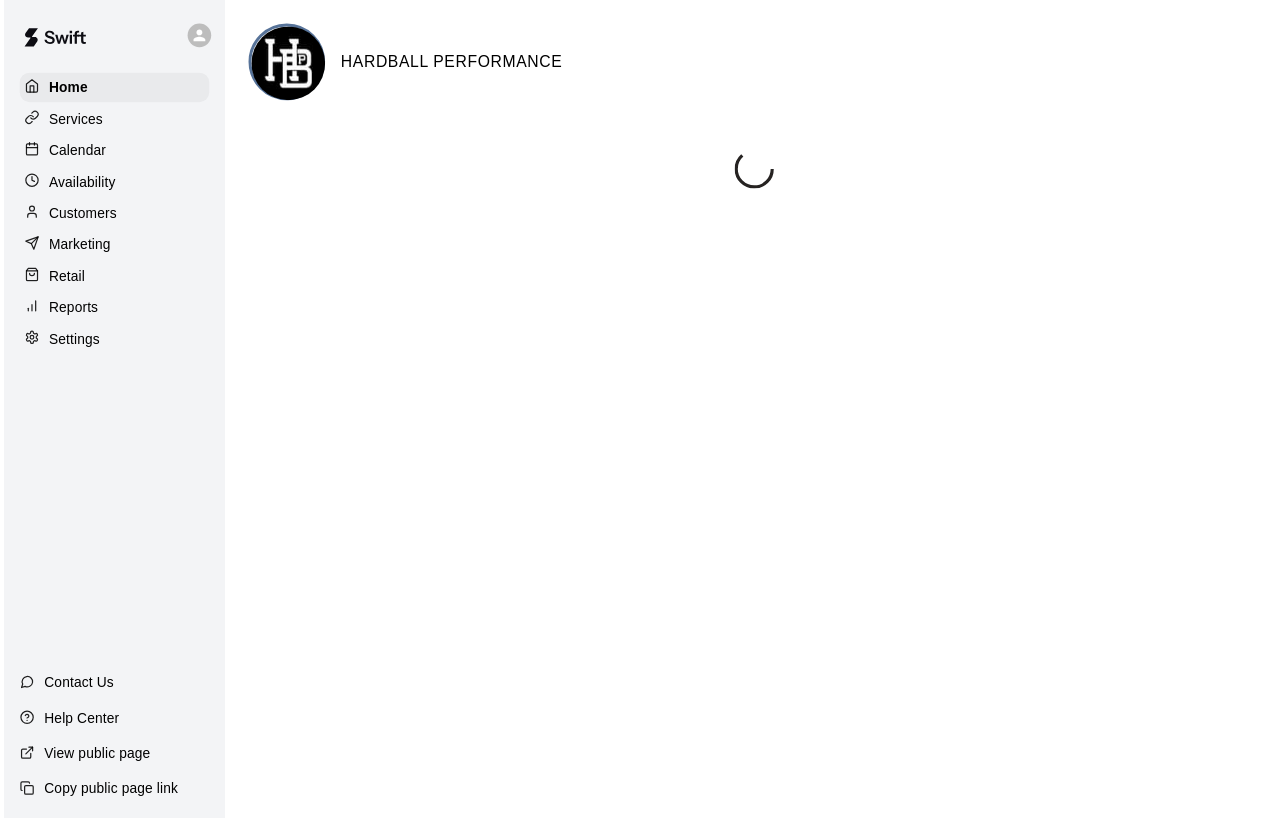 scroll, scrollTop: 0, scrollLeft: 0, axis: both 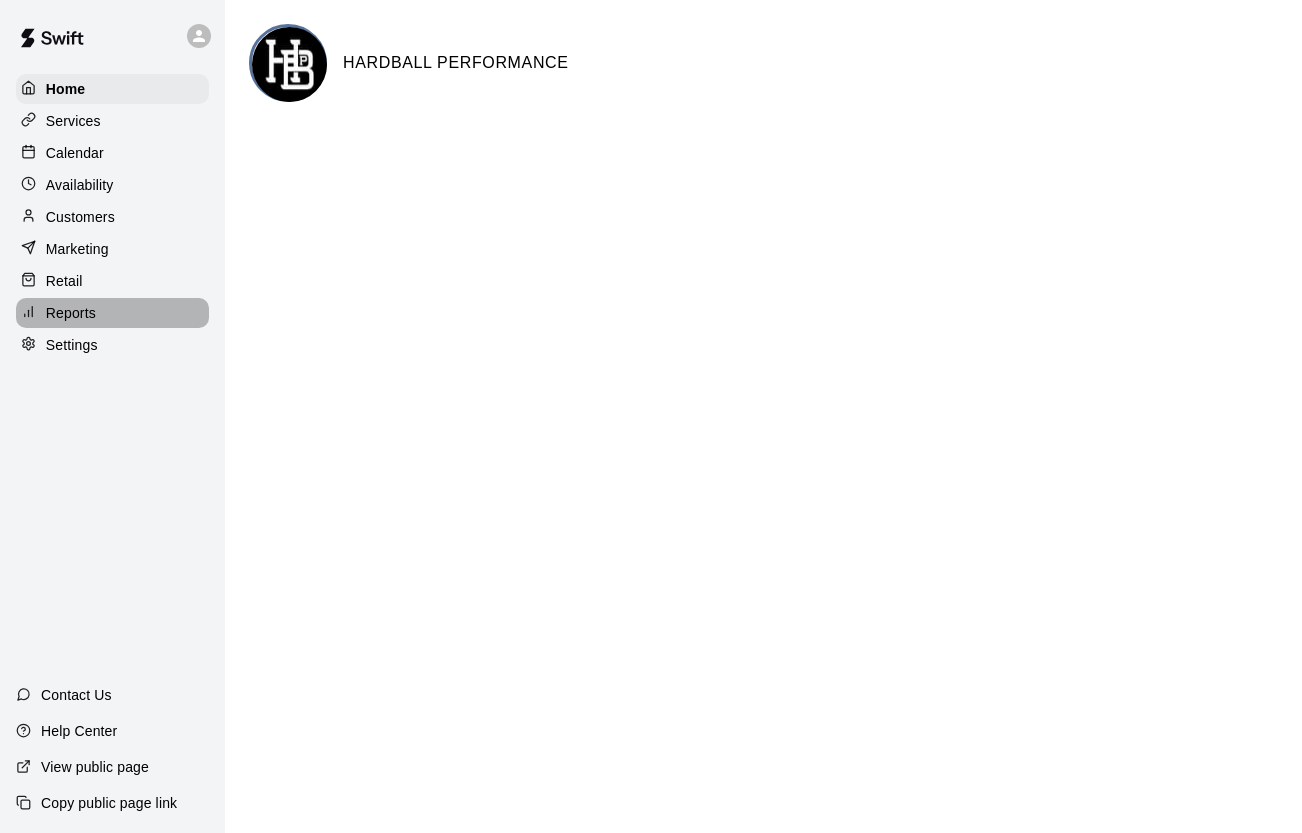 click on "Reports" at bounding box center (112, 313) 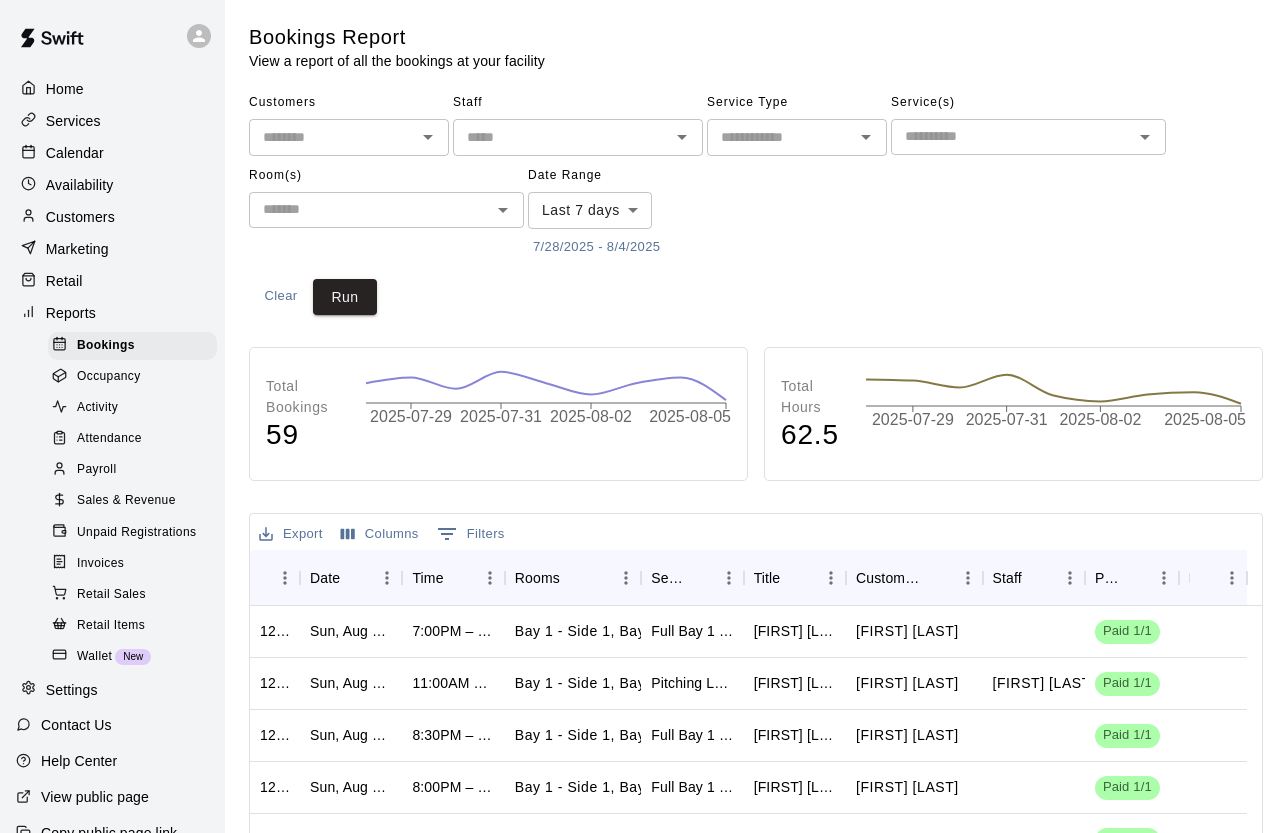click on "Sales & Revenue" at bounding box center (126, 501) 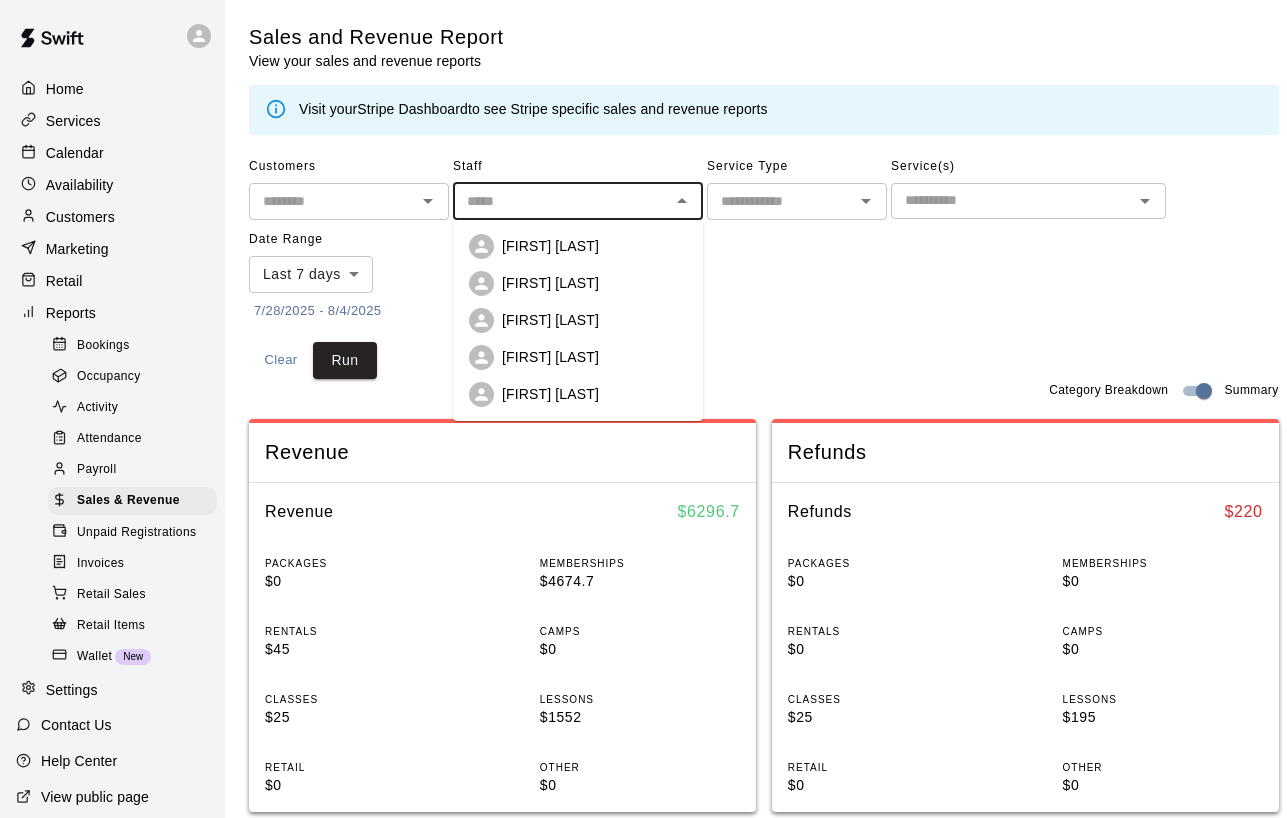 click at bounding box center [561, 201] 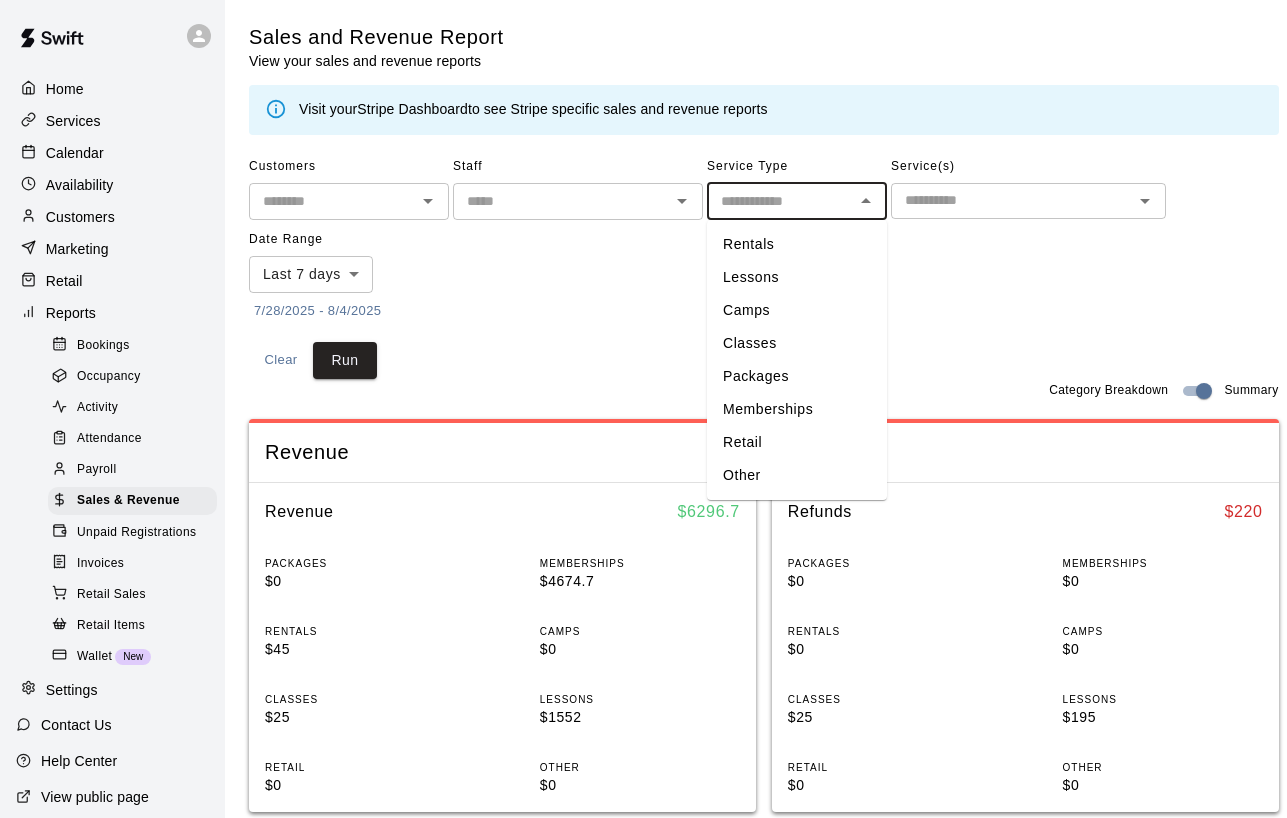 click at bounding box center (780, 201) 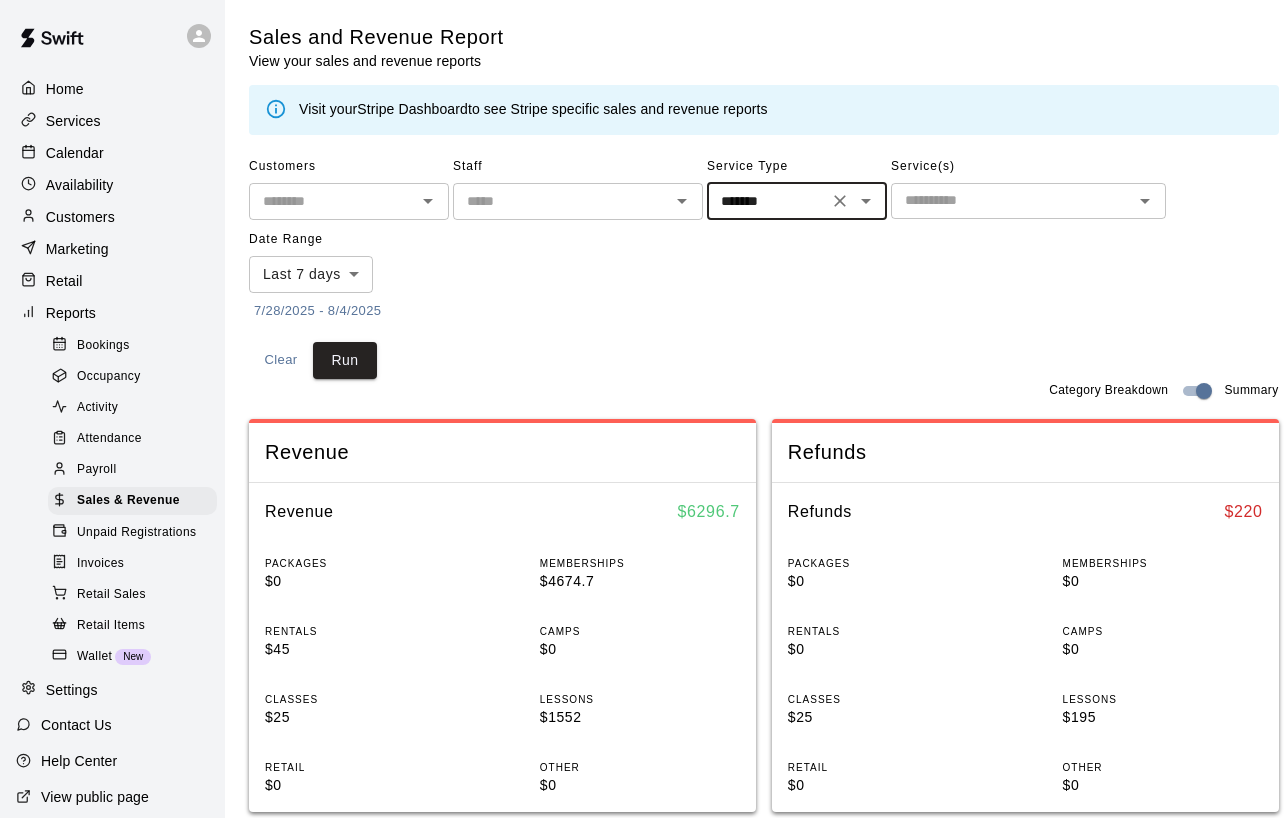 click at bounding box center (1012, 200) 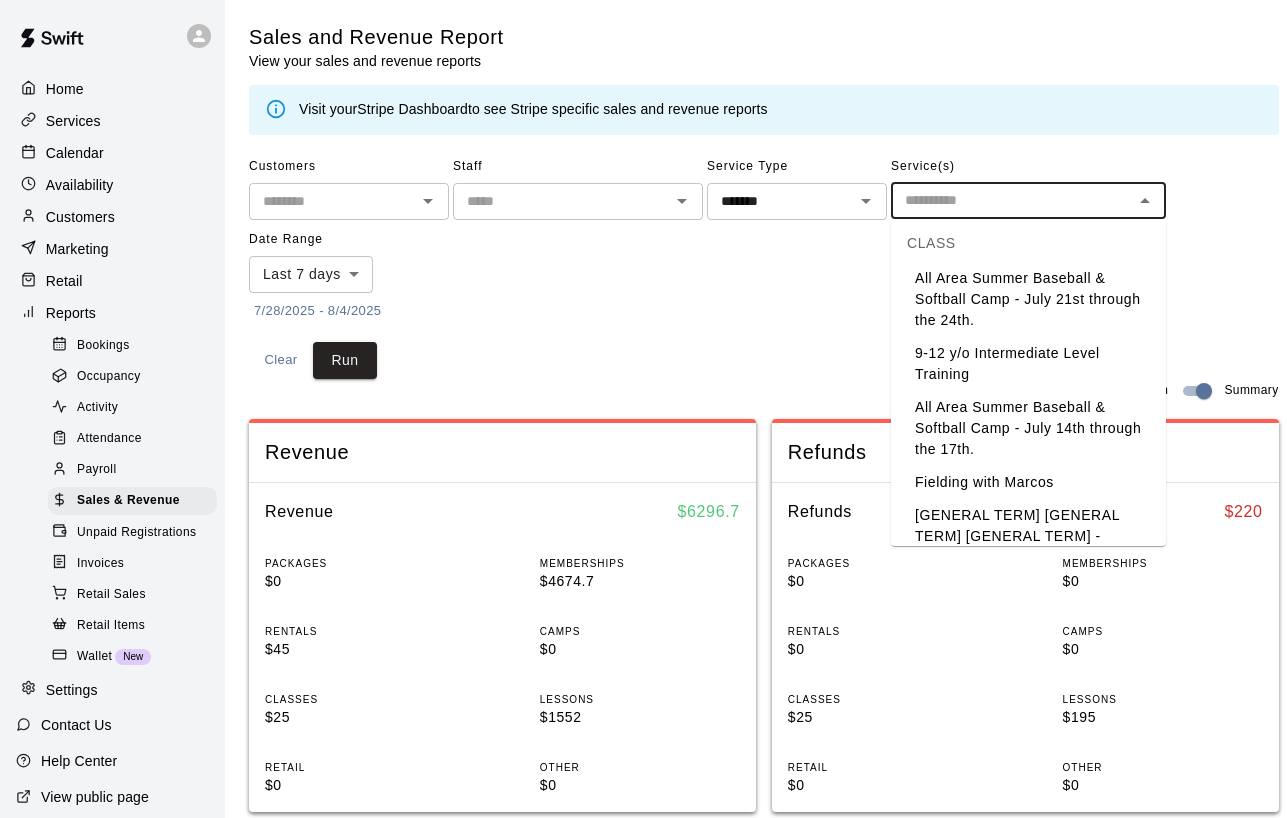scroll, scrollTop: 0, scrollLeft: 0, axis: both 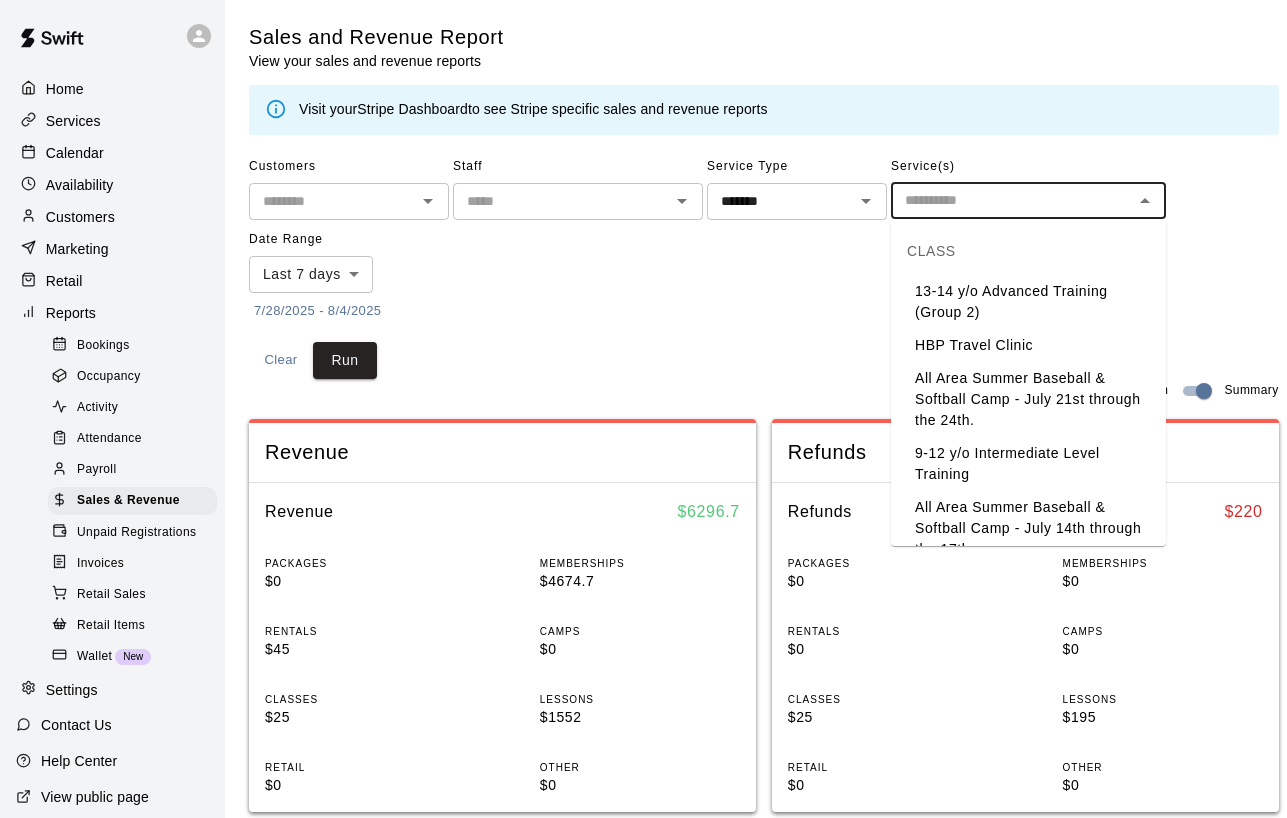 click on "All Area Summer Baseball & Softball Camp - July 21st through the 24th." at bounding box center [1028, 399] 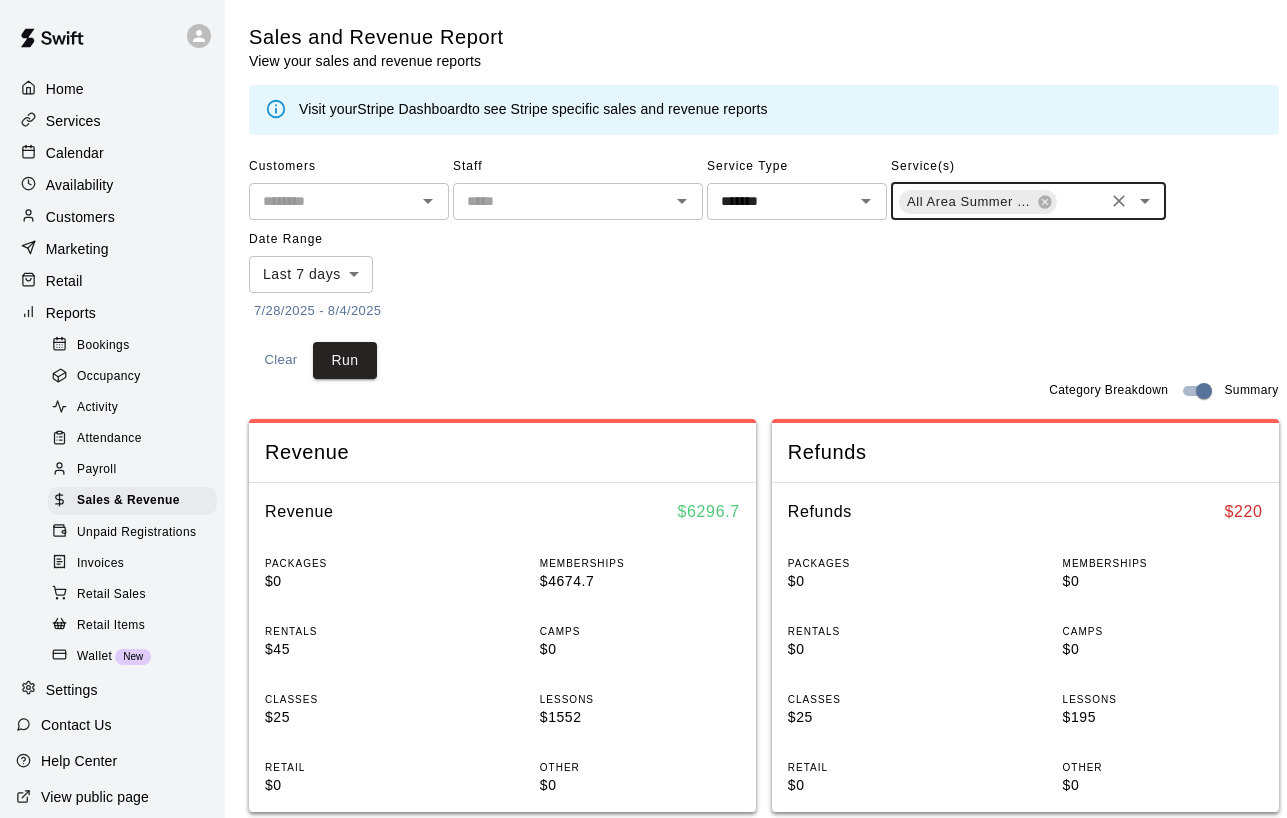 click 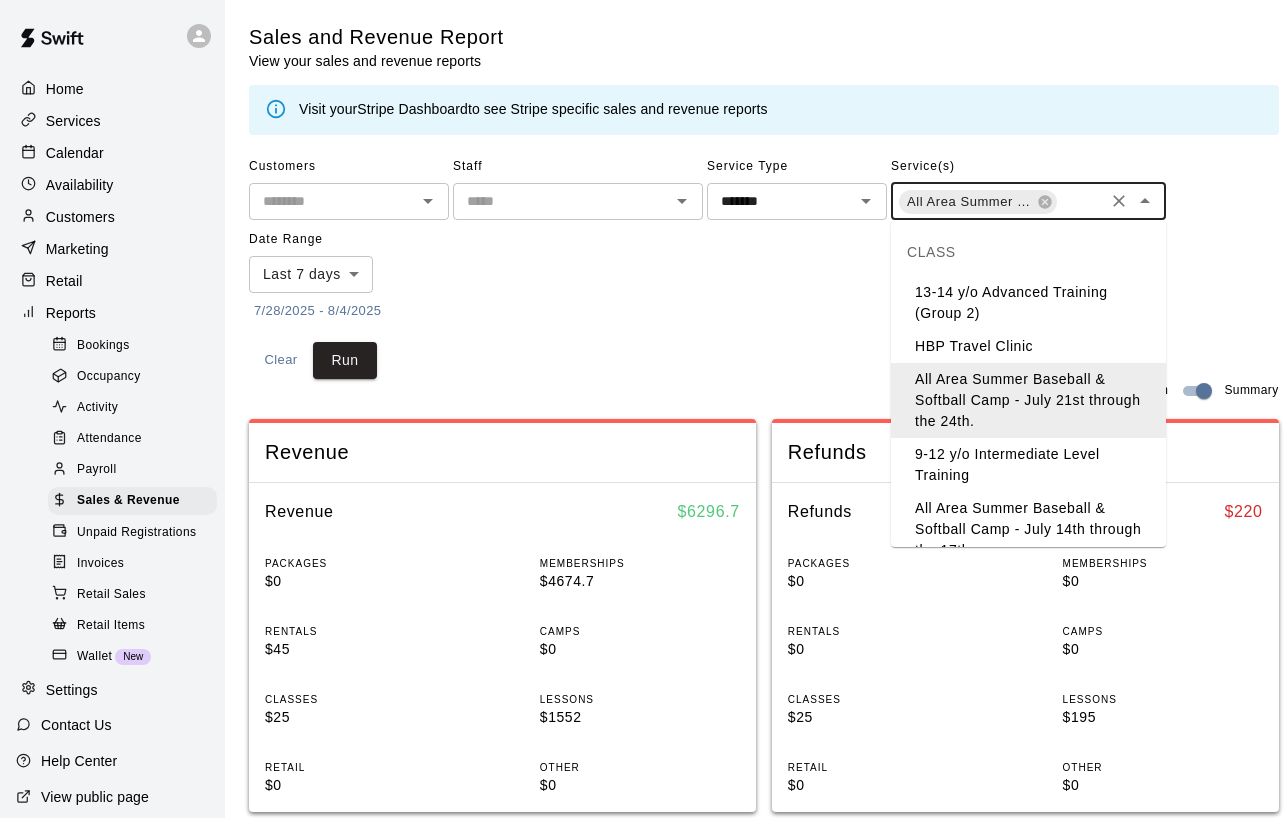 click on "All Area Summer Baseball & Softball Camp - July 14th through the 17th." at bounding box center [1028, 529] 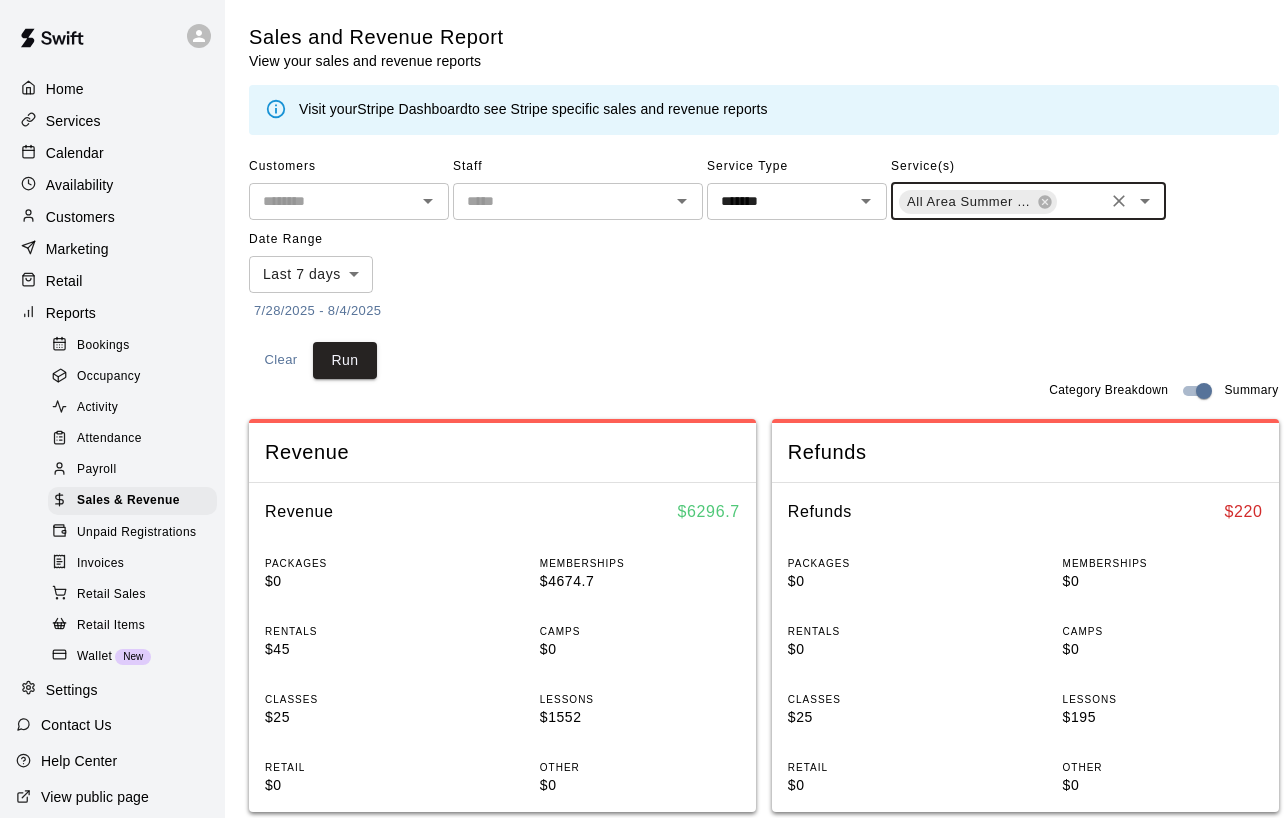 click 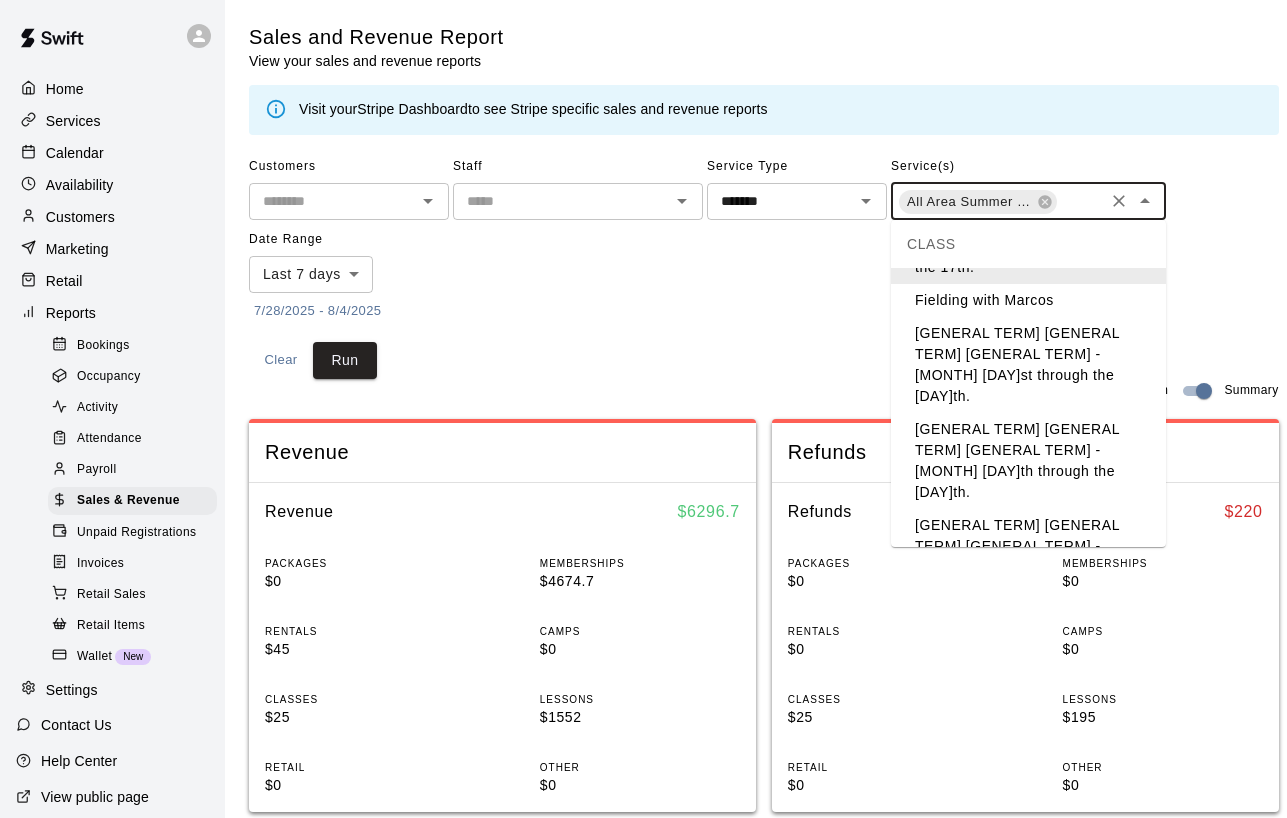 scroll, scrollTop: 292, scrollLeft: 0, axis: vertical 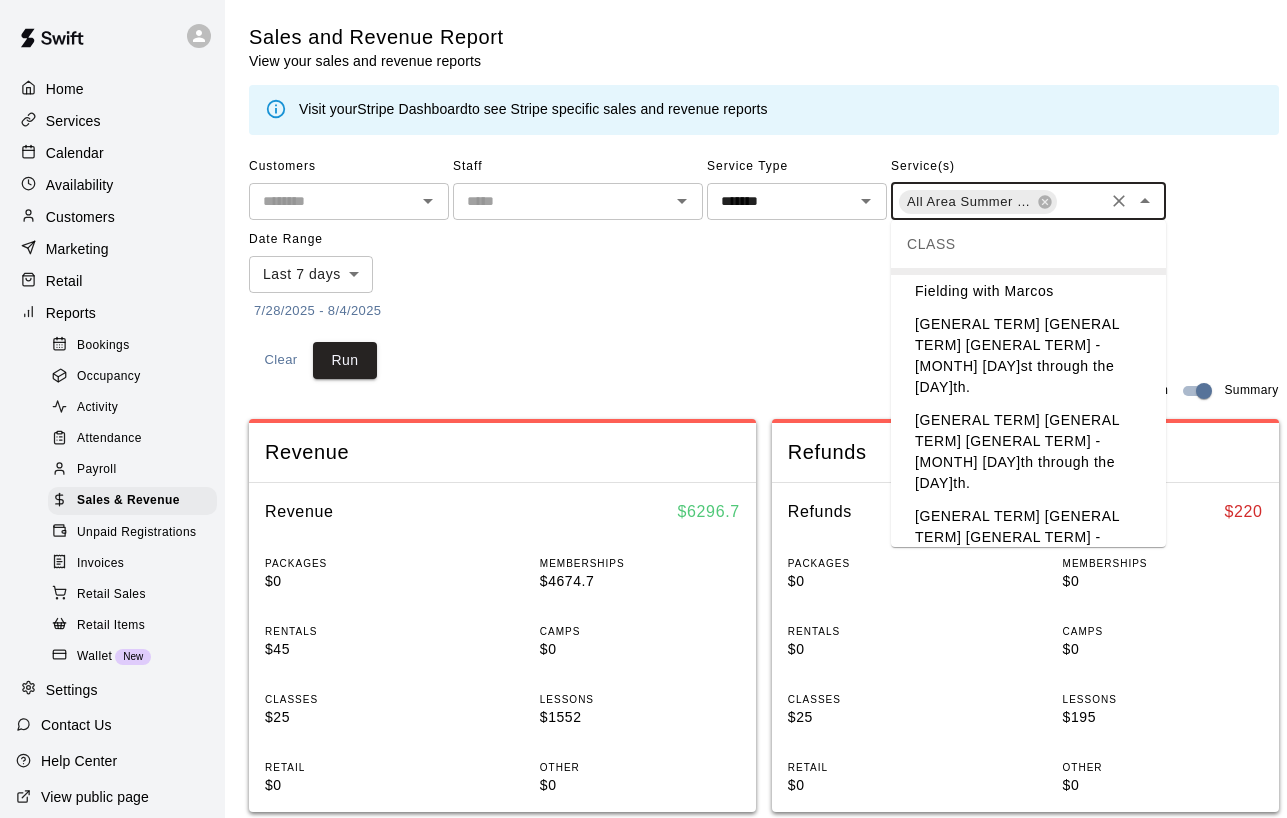 click on "All Area Summer Baseball & Softball Camp - July 28th through the 31st" at bounding box center (1028, 633) 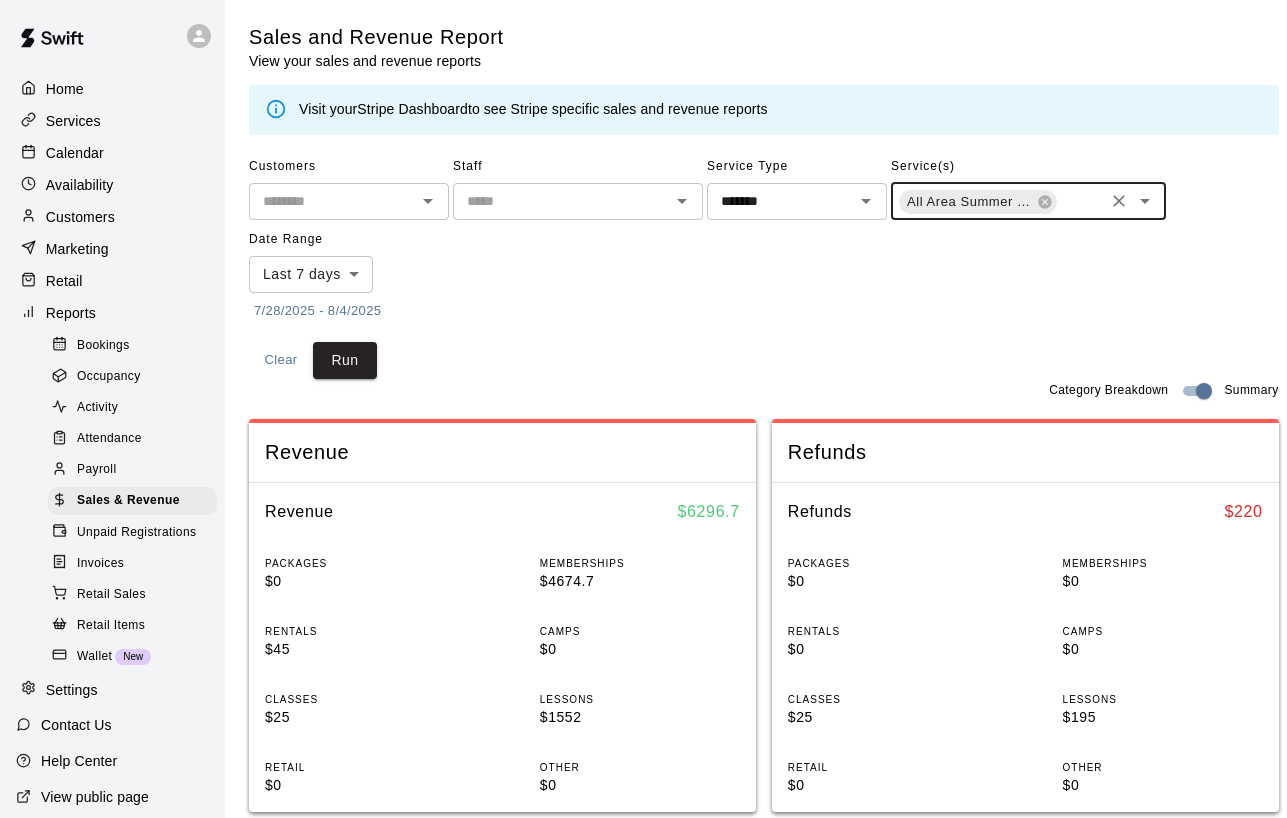 scroll, scrollTop: 0, scrollLeft: 324, axis: horizontal 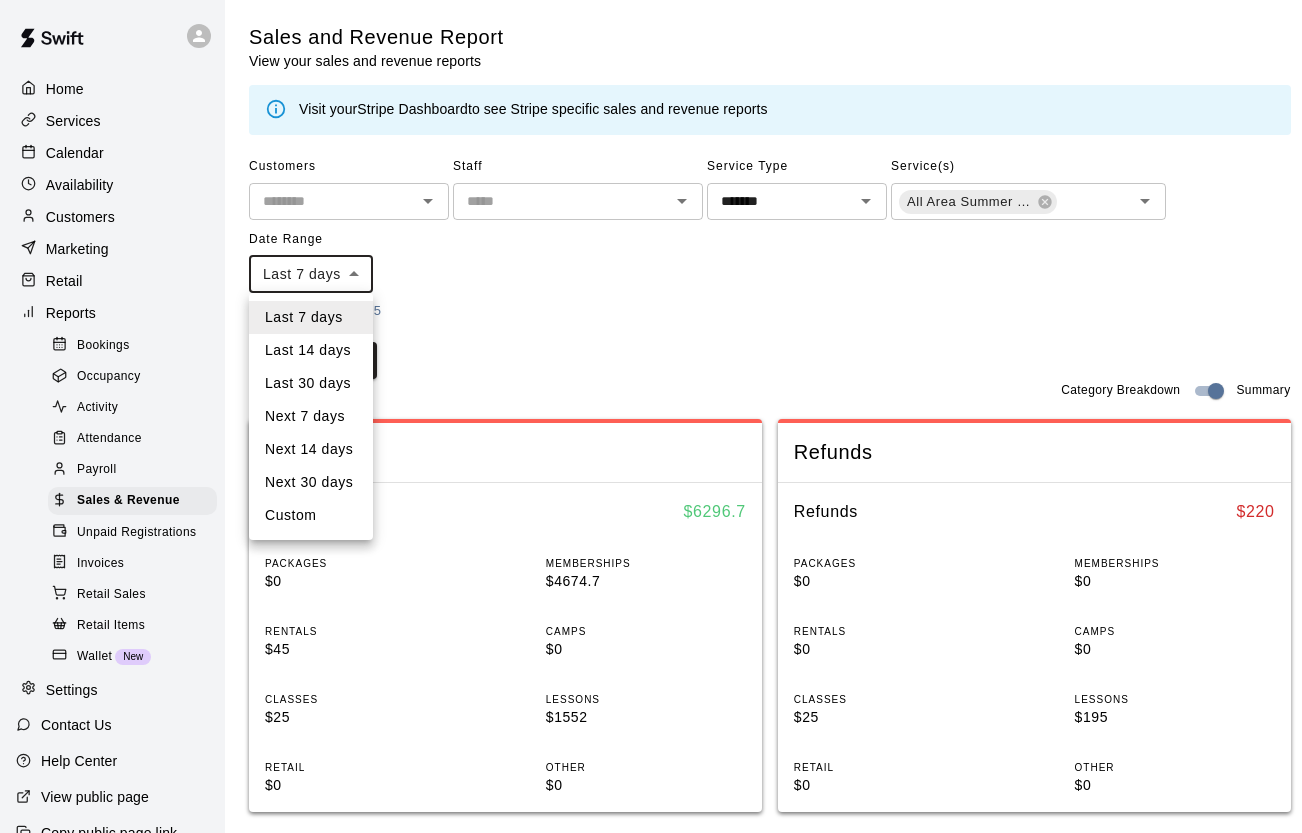 click on "Home Services Calendar Availability Customers Marketing Retail Reports Bookings Occupancy Activity Attendance Payroll Sales & Revenue Unpaid Registrations Invoices Retail Sales Retail Items Wallet New Settings Contact Us Help Center View public page Copy public page link Sales and Revenue Report View your sales and revenue reports Visit your Stripe Dashboard to see Stripe specific sales and revenue reports Customers Staff Service Type ******* Service(s) All Area Summer Baseball & Softball Camp - July 21st through the 24th. All Area Summer Baseball & Softball Camp - July 14th through the 17th. All Area Summer Baseball & Softball Camp - July 28th through the 31st Date Range Last 7 days **** 7/28/2025 - 8/4/2025 Clear Run Category Breakdown Summary Revenue Revenue $ 6296.7 PACKAGES $0 MEMBERSHIPS $4674.7 RENTALS $45 CAMPS $0 CLASSES $25 LESSONS $1552 RETAIL $0 OTHER $0 Refunds Refunds $ 220 PACKAGES $0 MEMBERSHIPS $0 RENTALS $0 CAMPS $0 CLASSES $25 LESSONS $195 RETAIL $0 OTHER $0 Export" at bounding box center [651, 784] 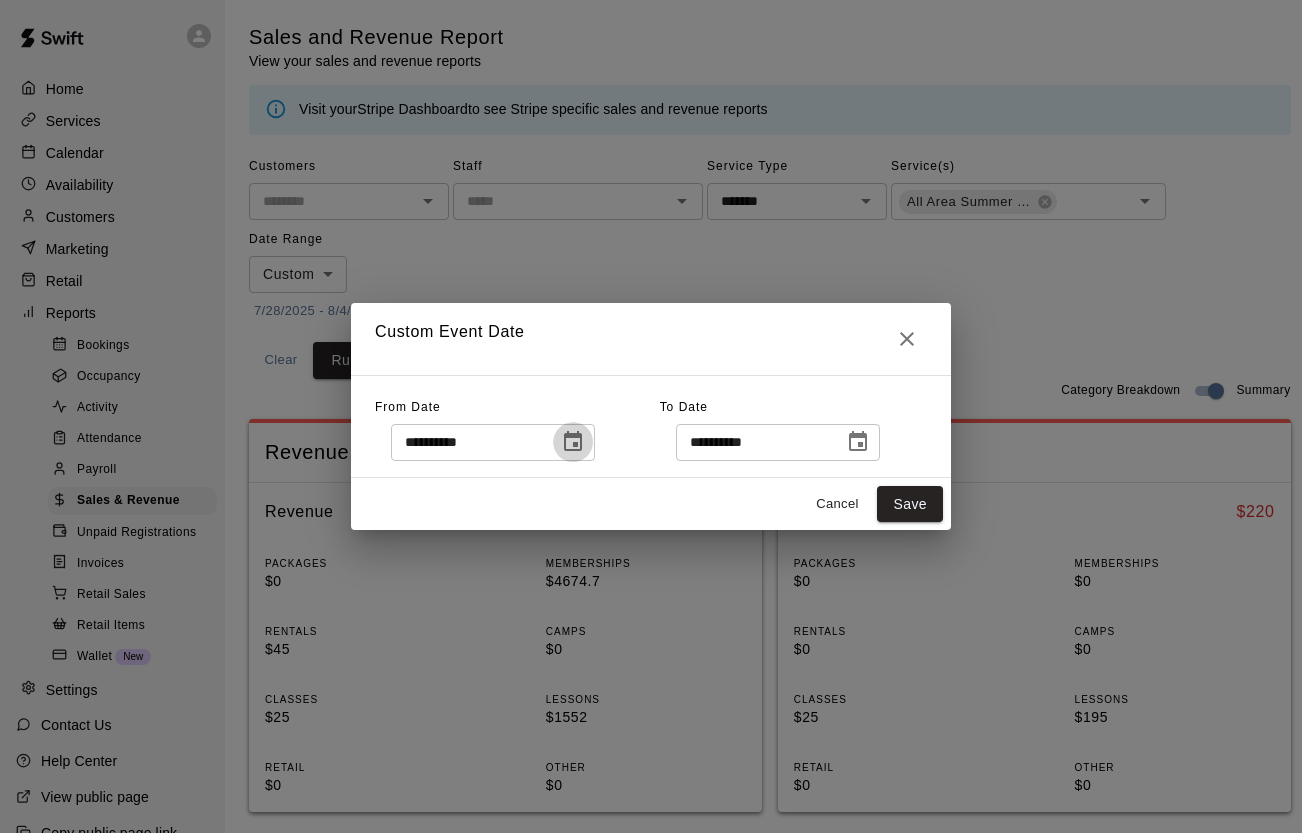 click 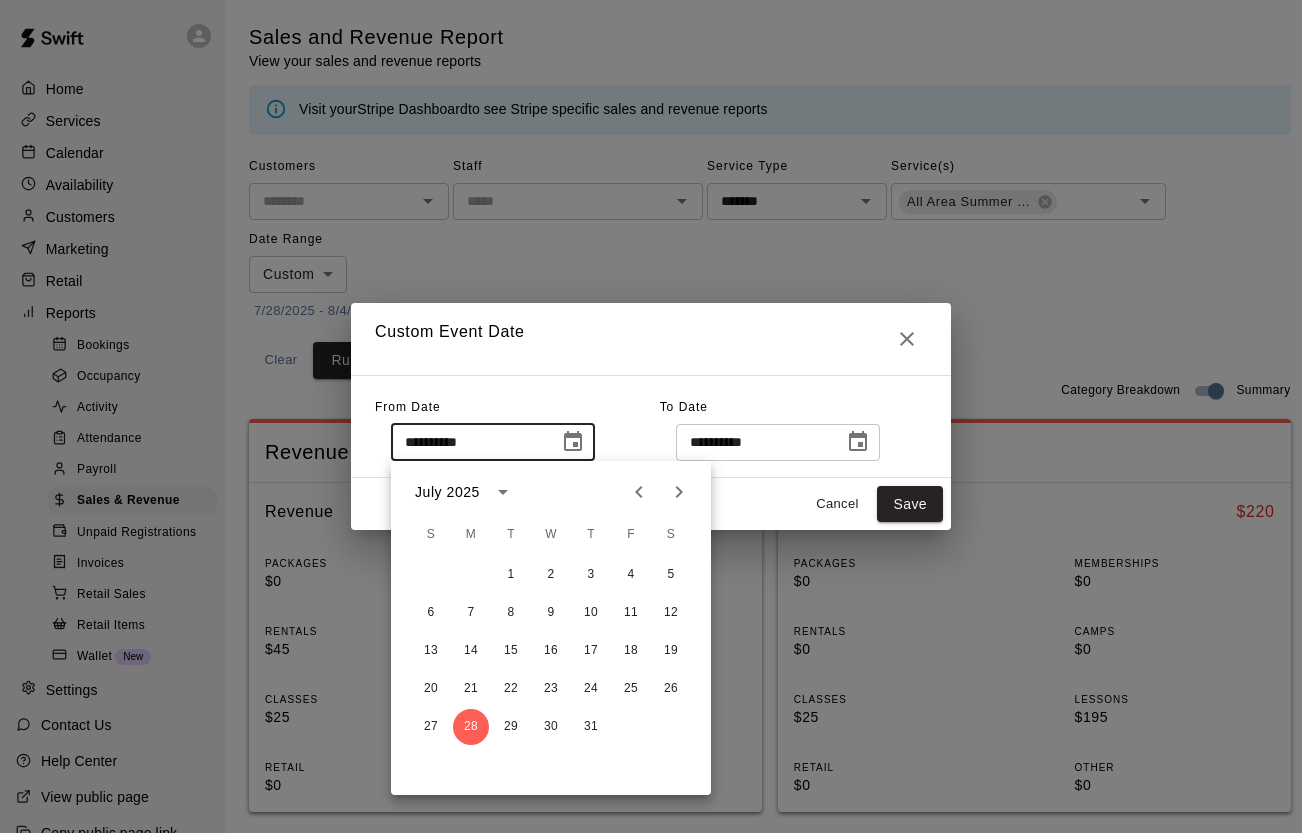 click 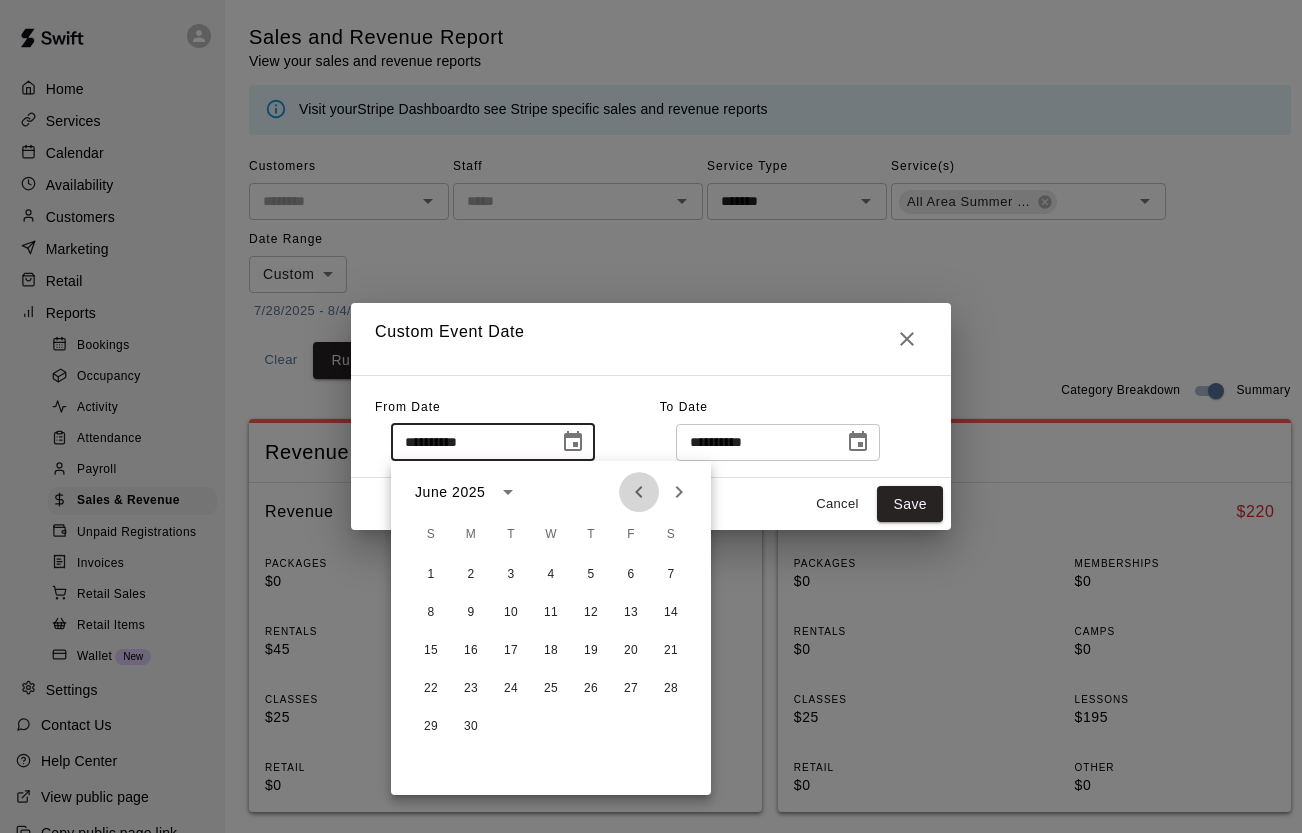 click 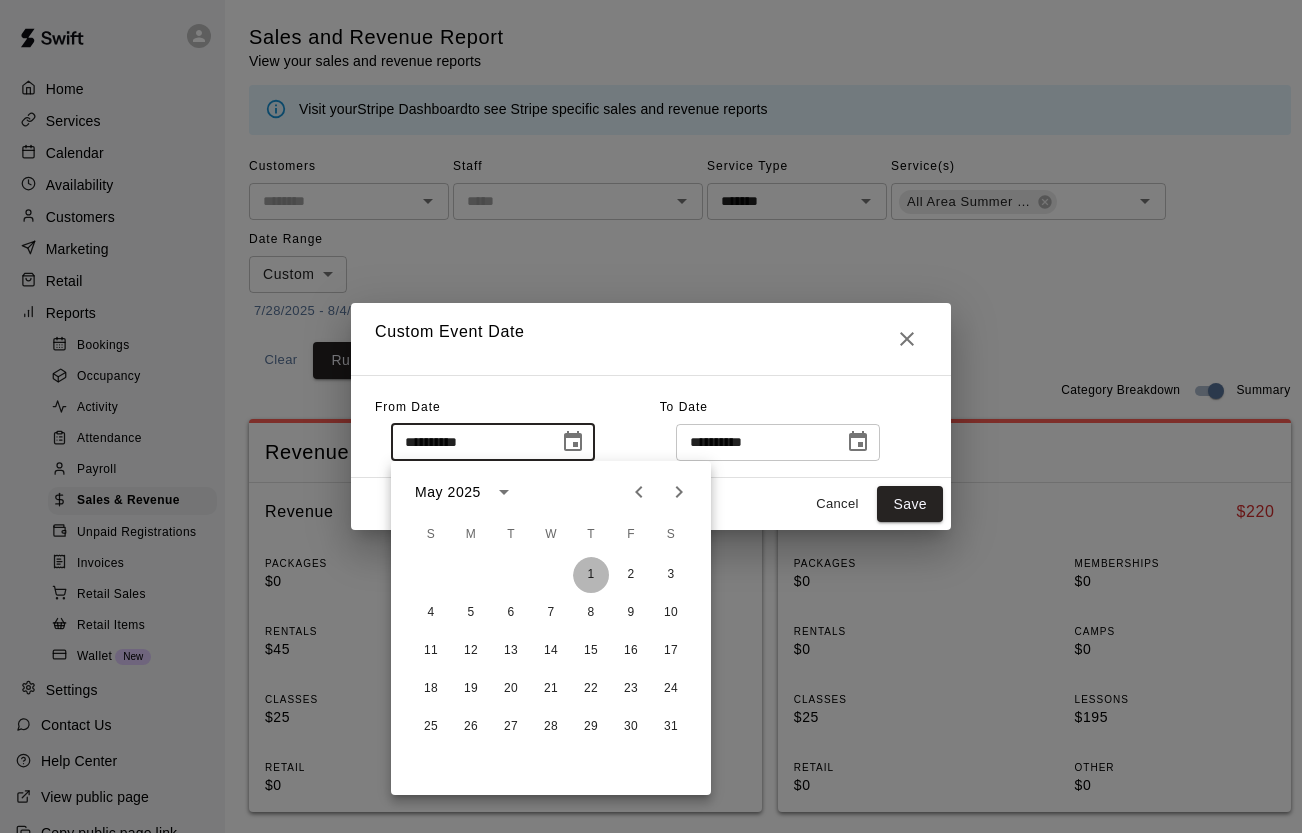 click on "1" at bounding box center [591, 575] 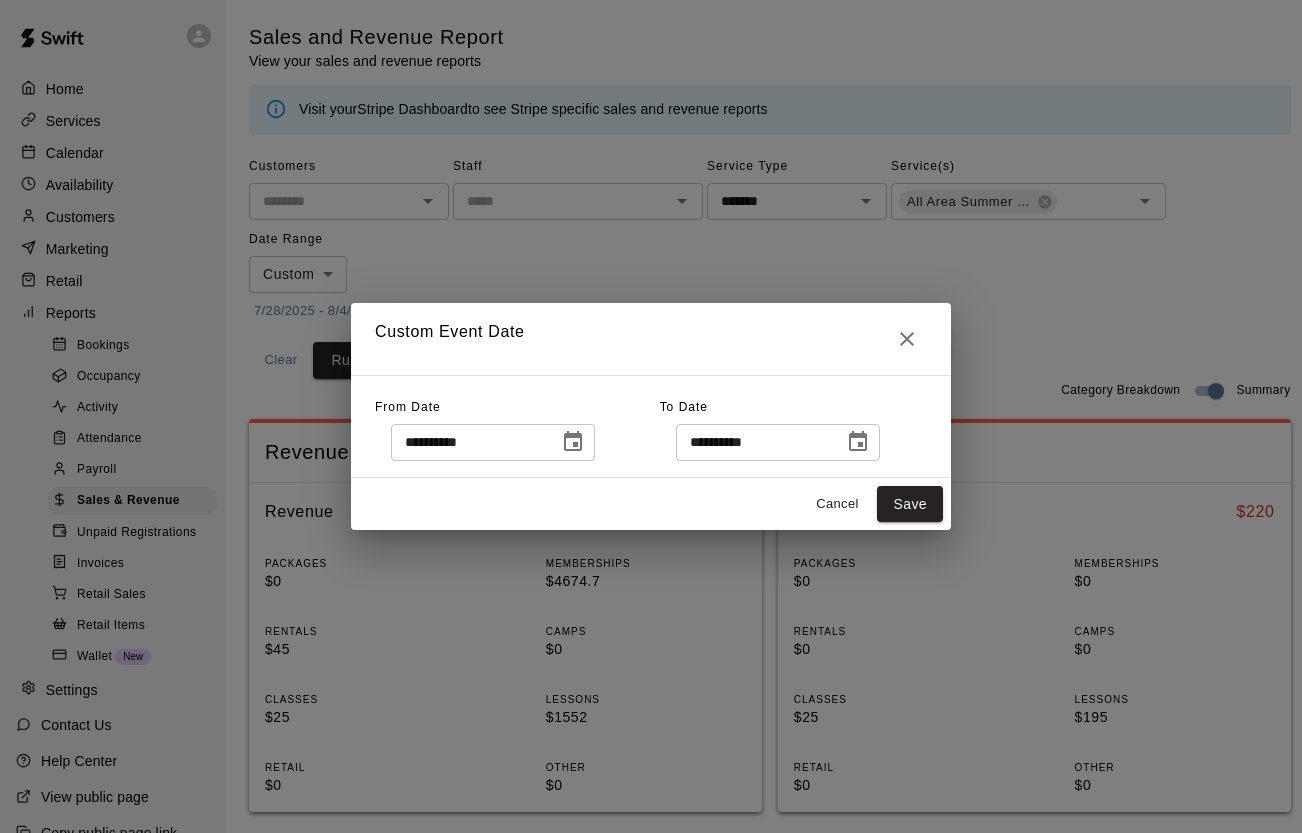 click 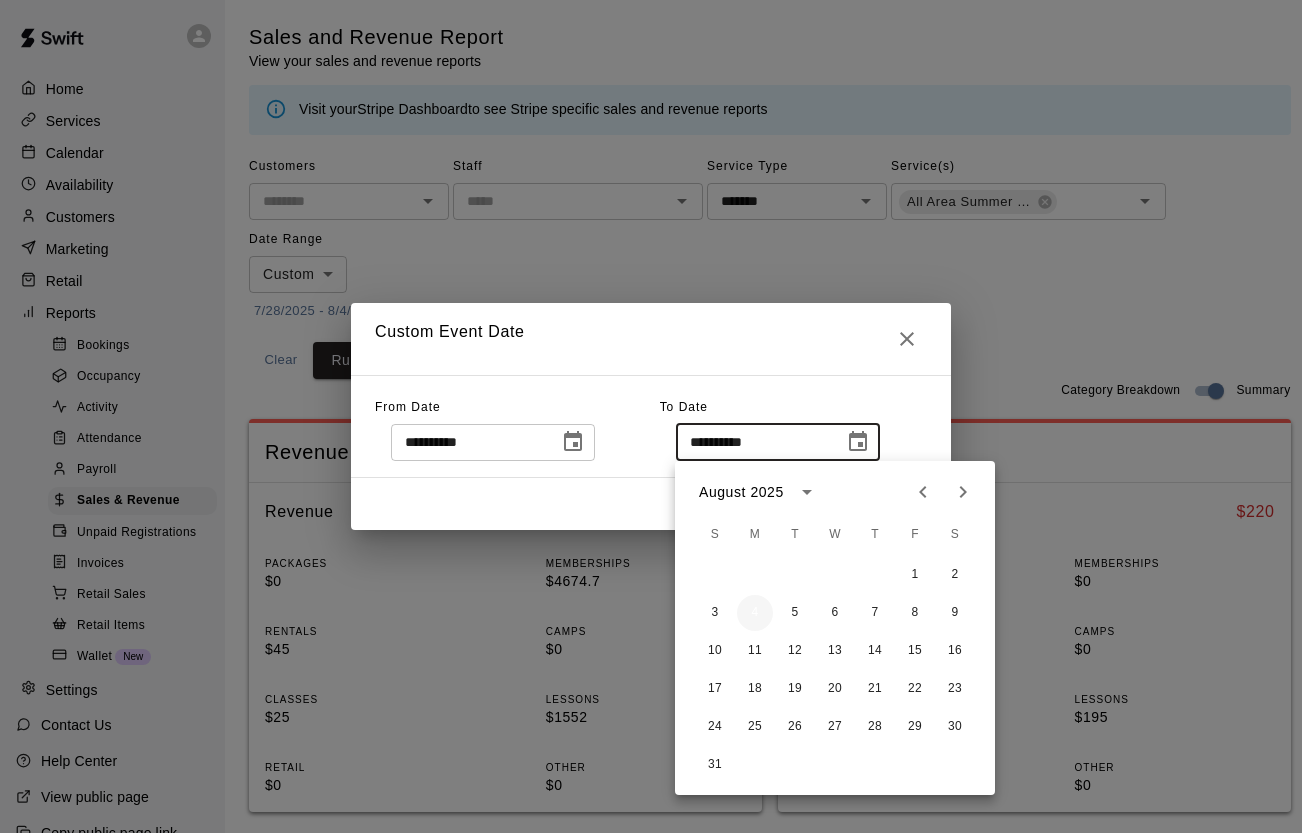click on "4" at bounding box center (755, 613) 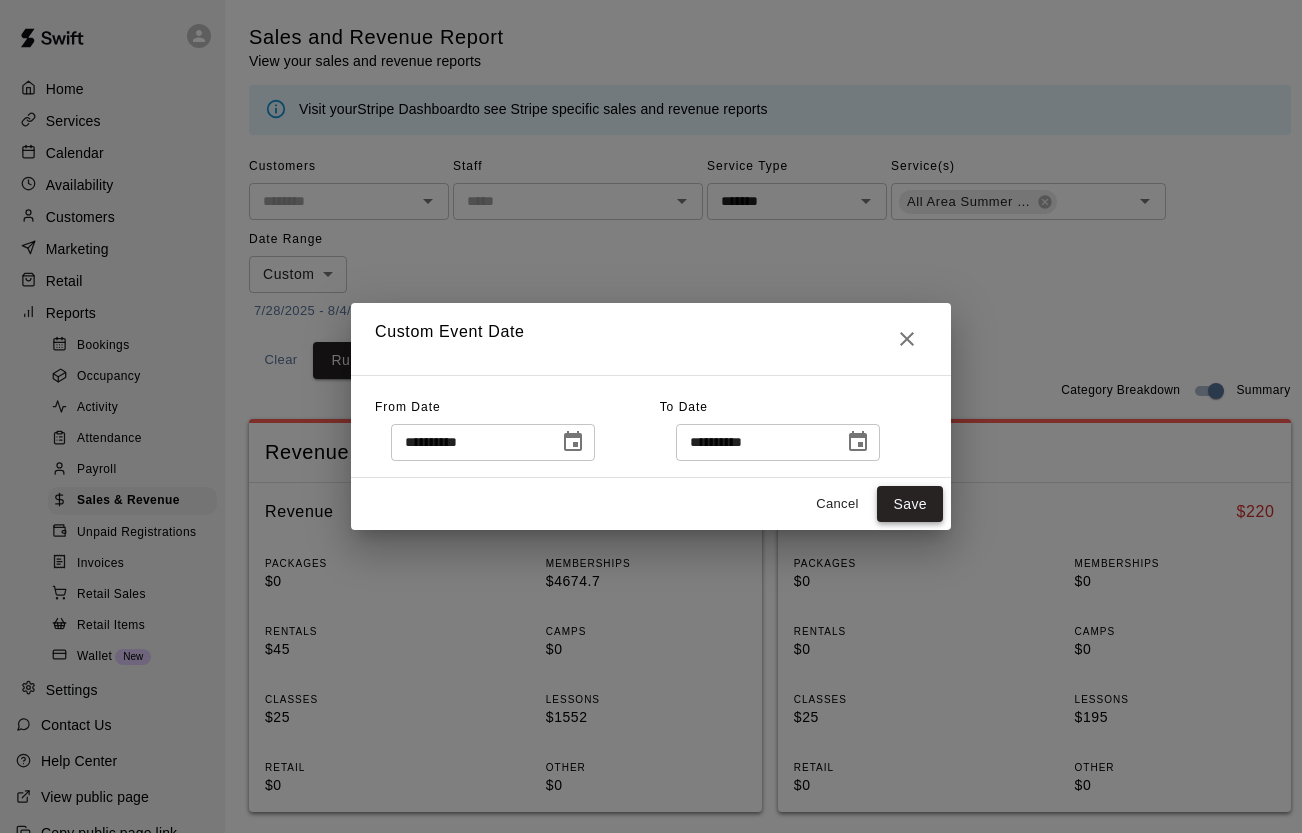 click on "Save" at bounding box center [910, 504] 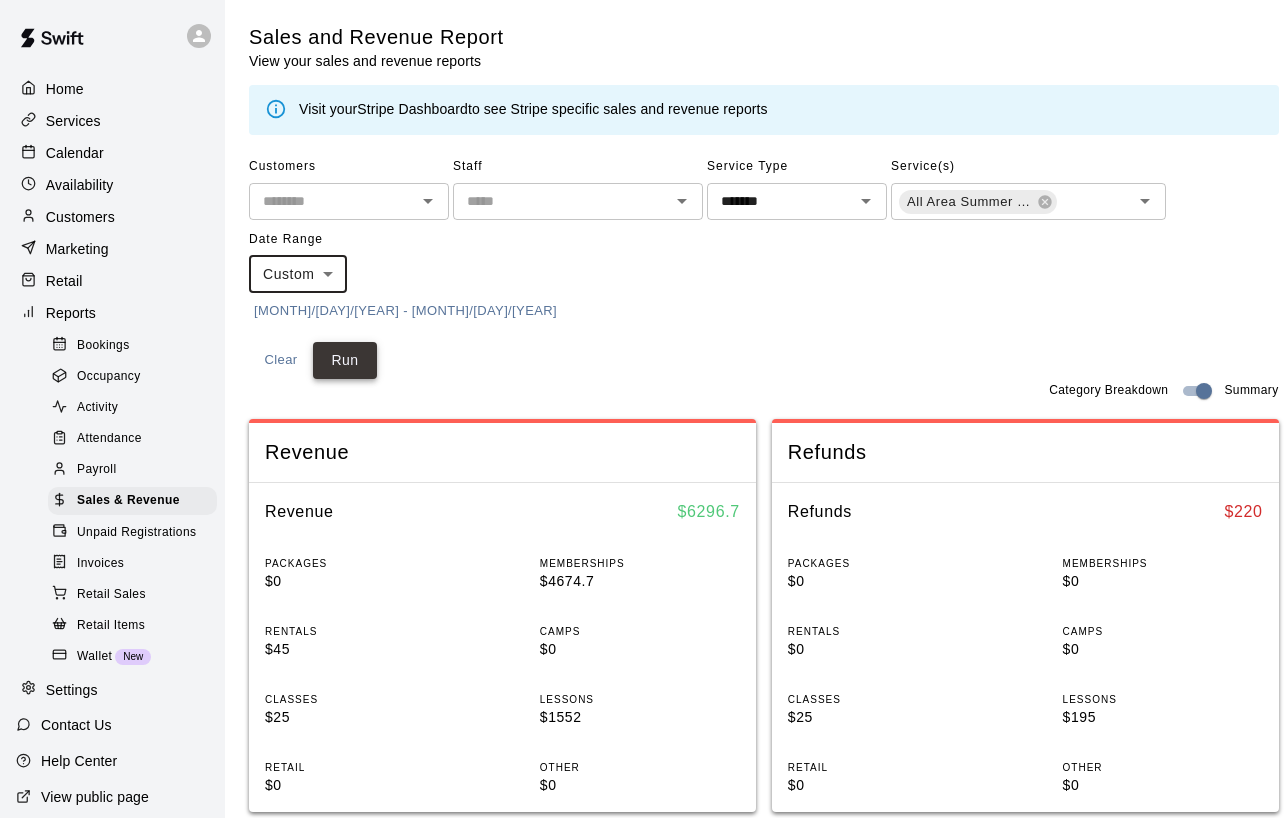 click on "Run" at bounding box center (345, 360) 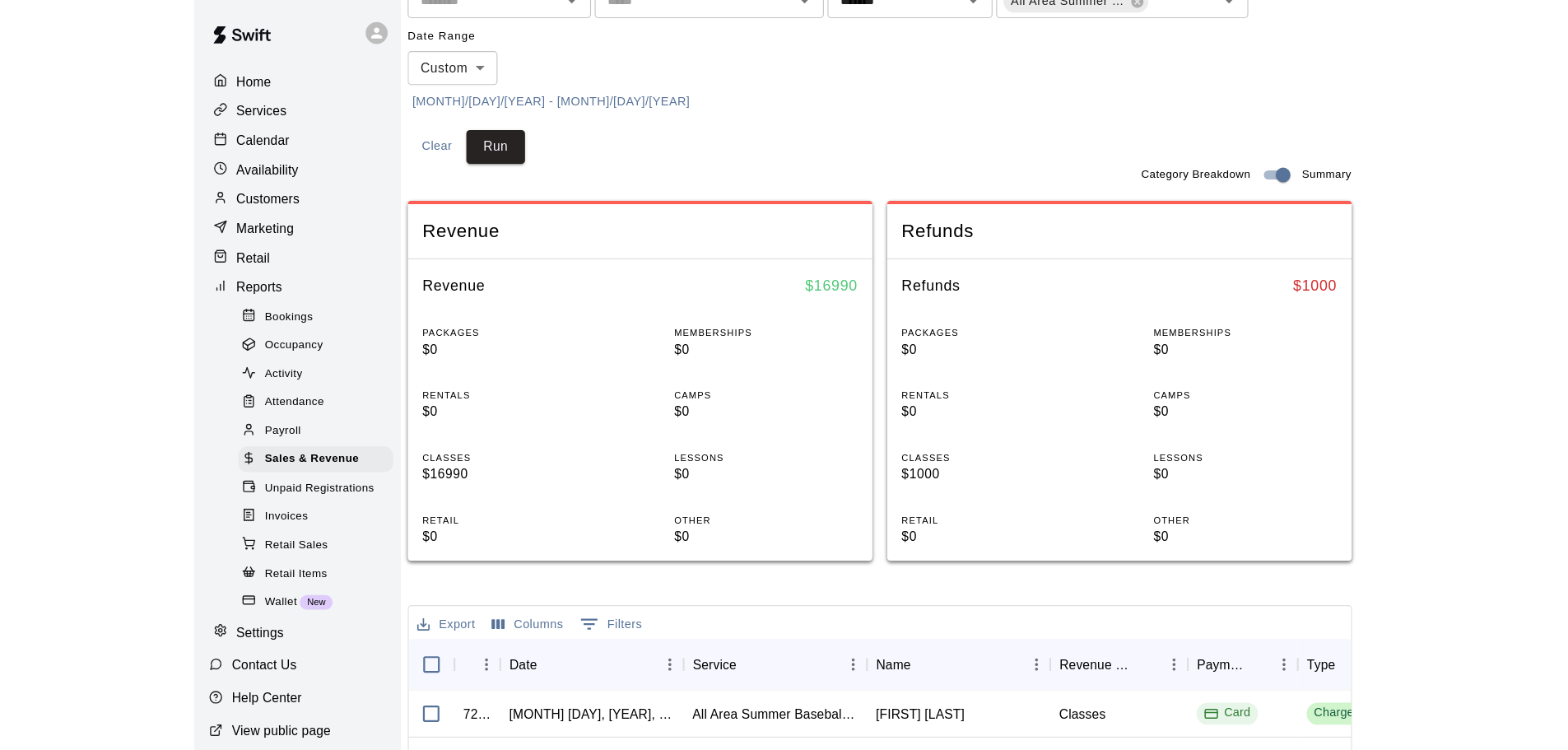 scroll, scrollTop: 165, scrollLeft: 0, axis: vertical 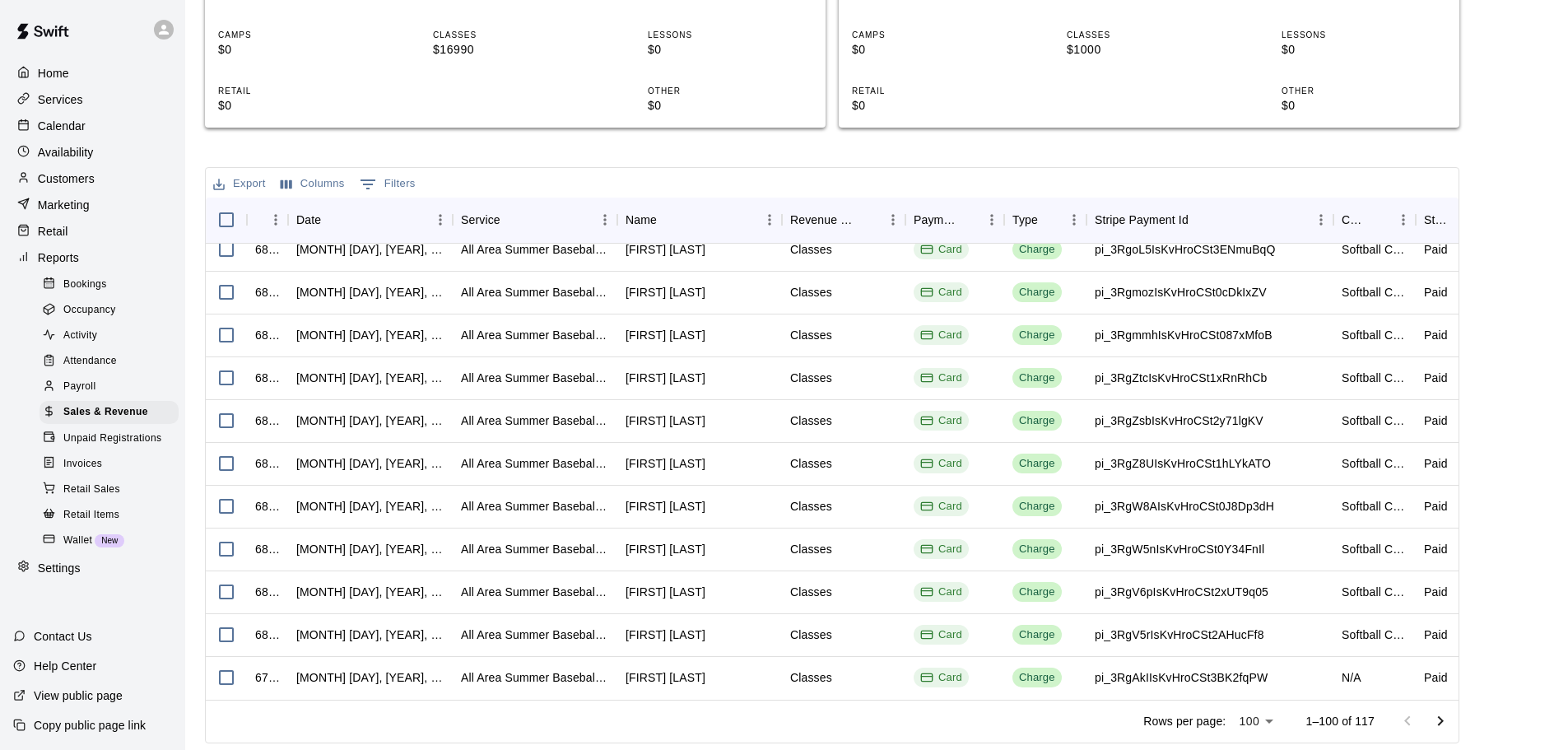 click 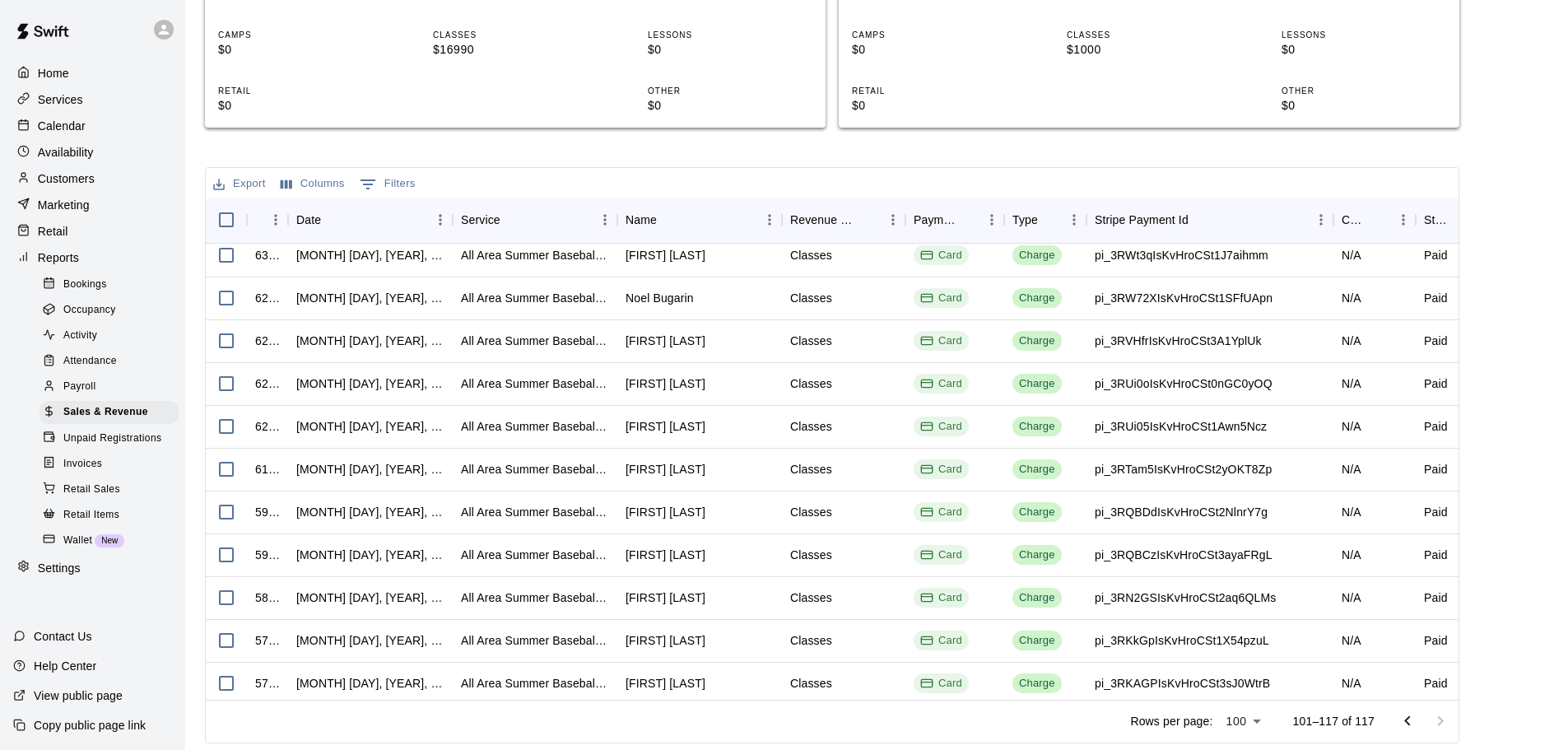 scroll, scrollTop: 284, scrollLeft: 0, axis: vertical 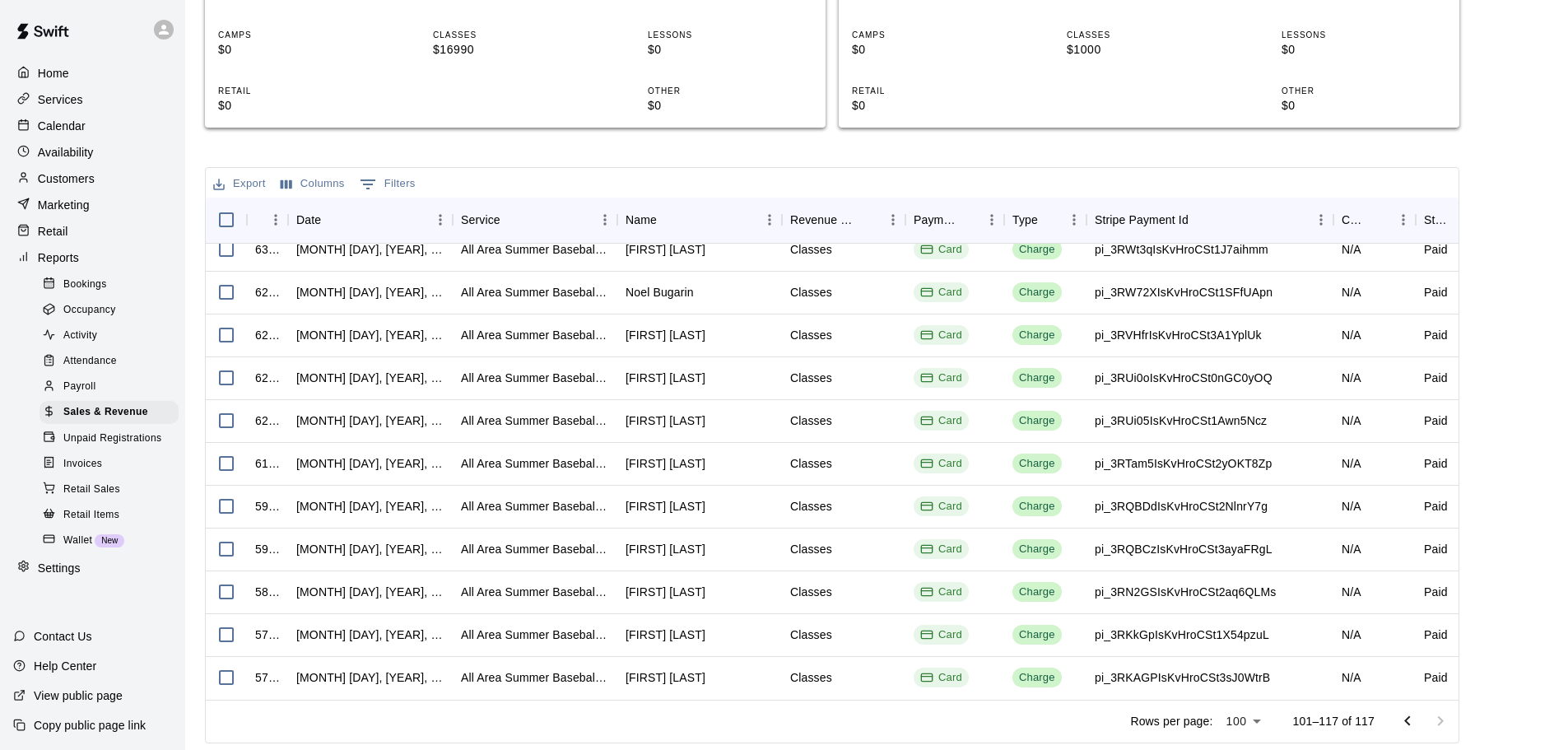 click 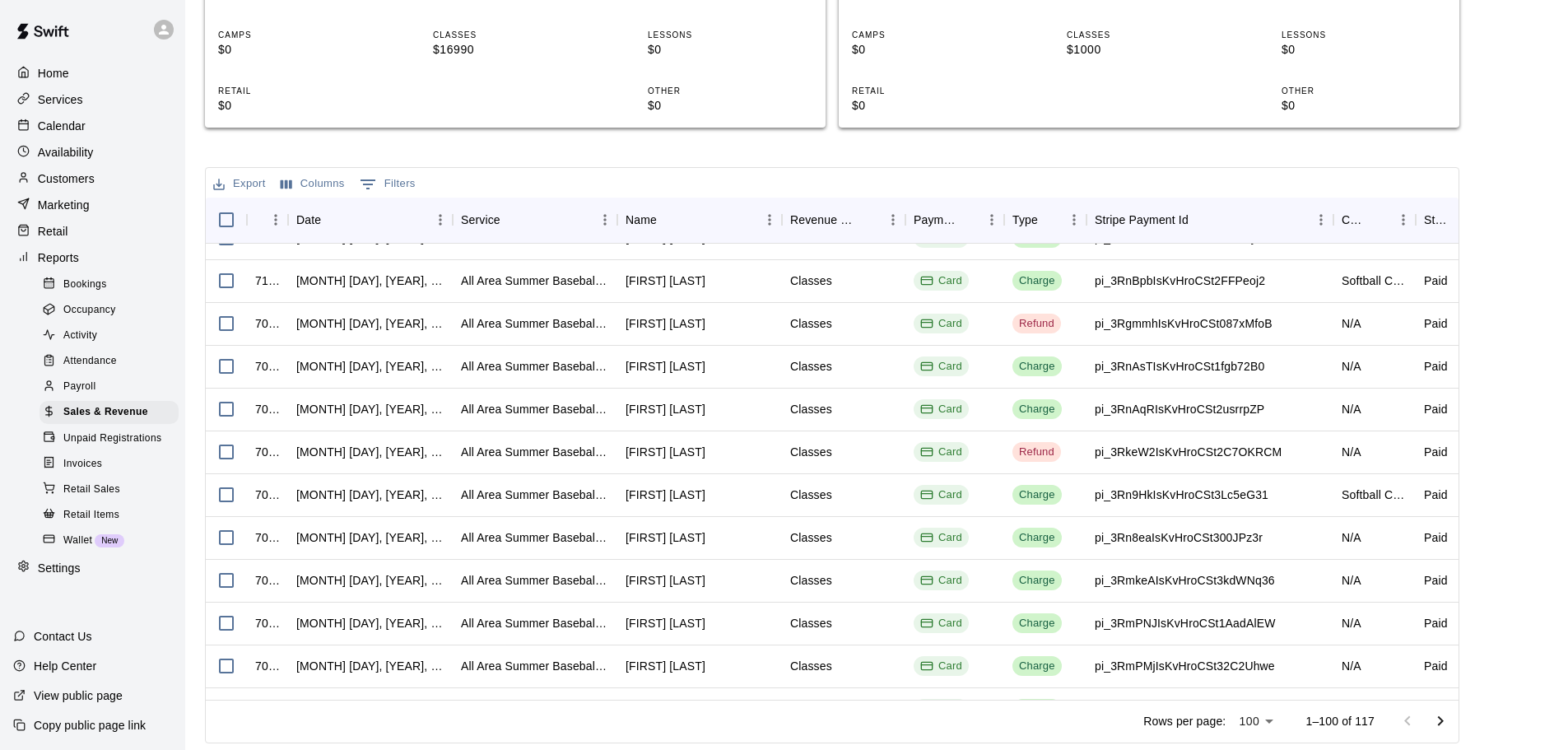 scroll, scrollTop: 412, scrollLeft: 0, axis: vertical 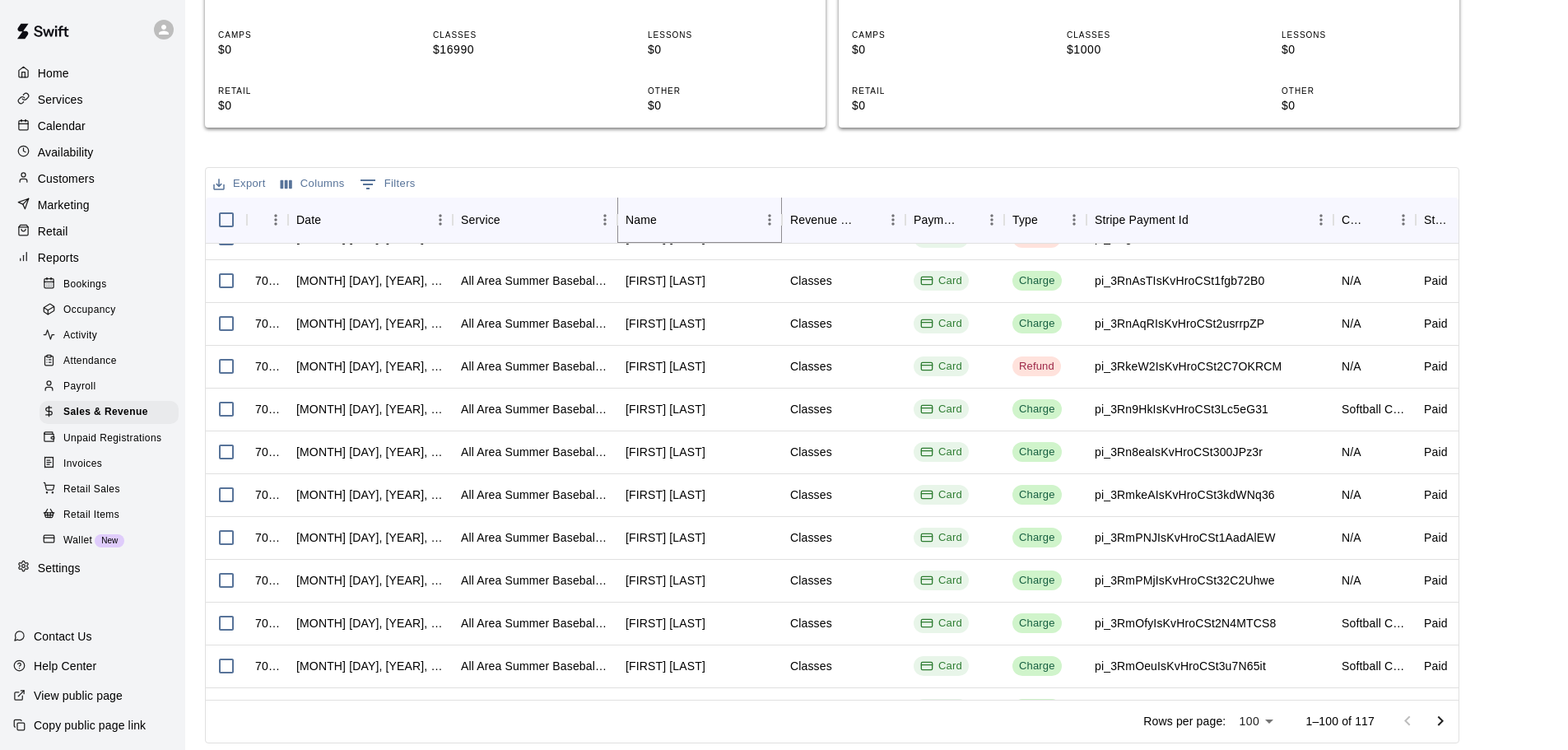 click 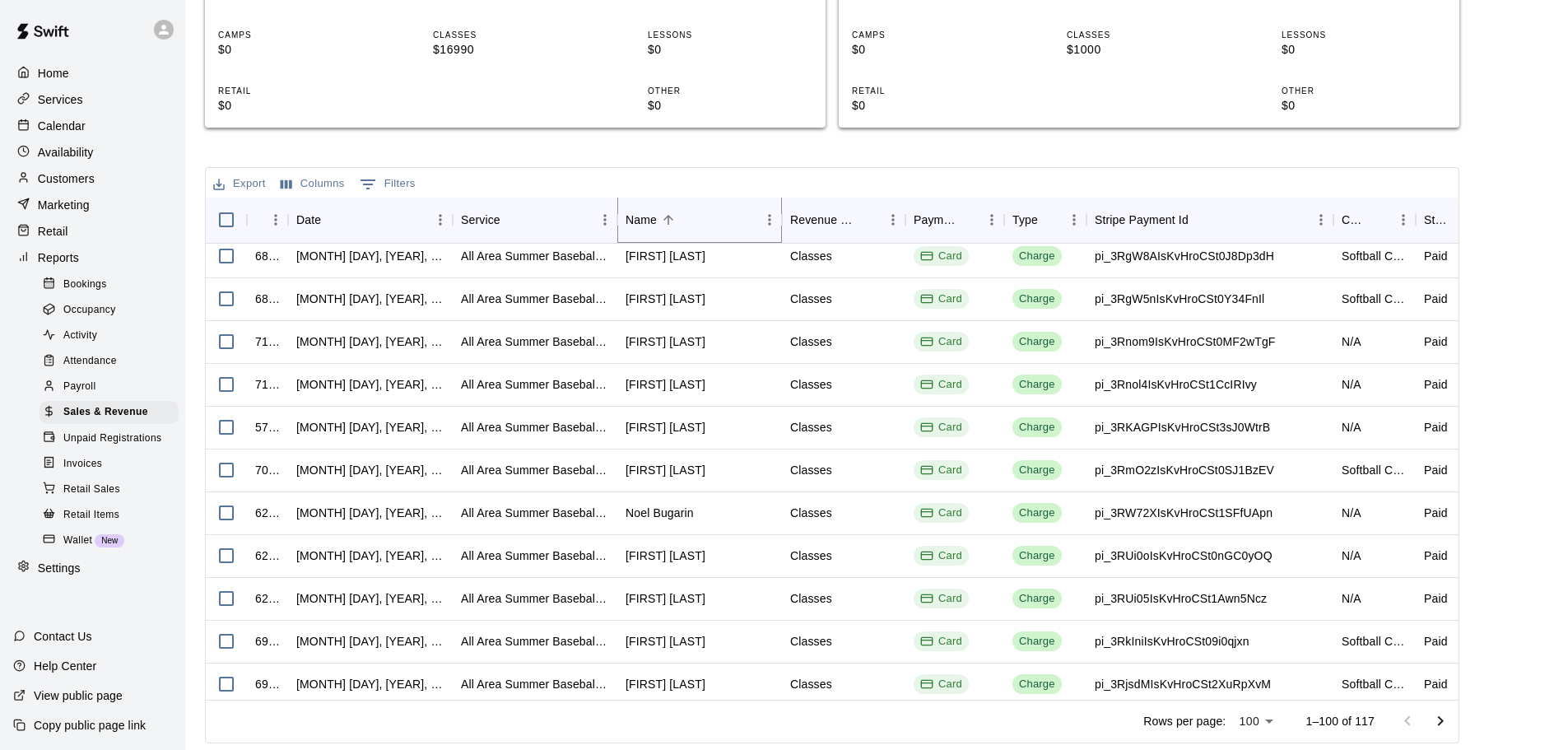 scroll, scrollTop: 3837, scrollLeft: 0, axis: vertical 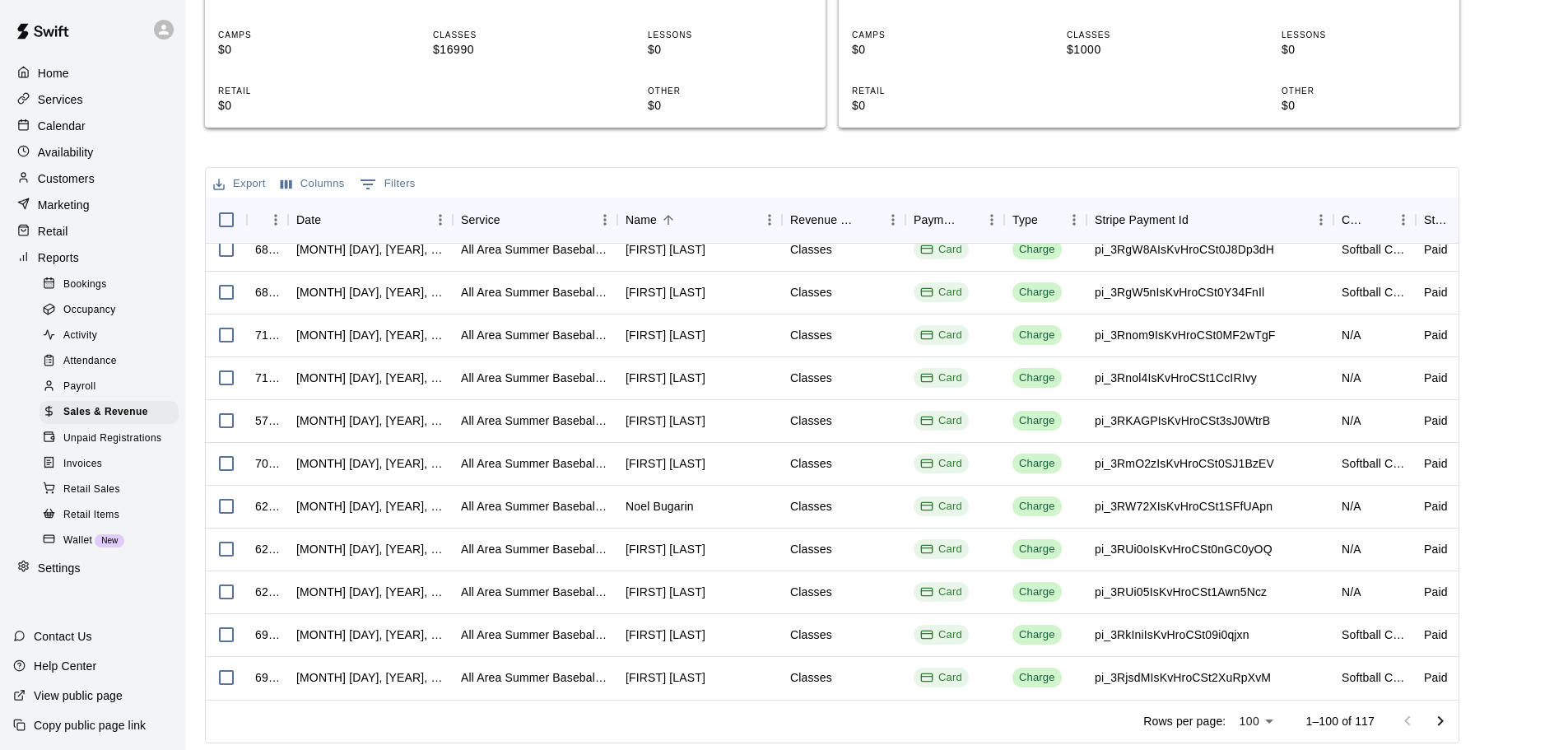 click 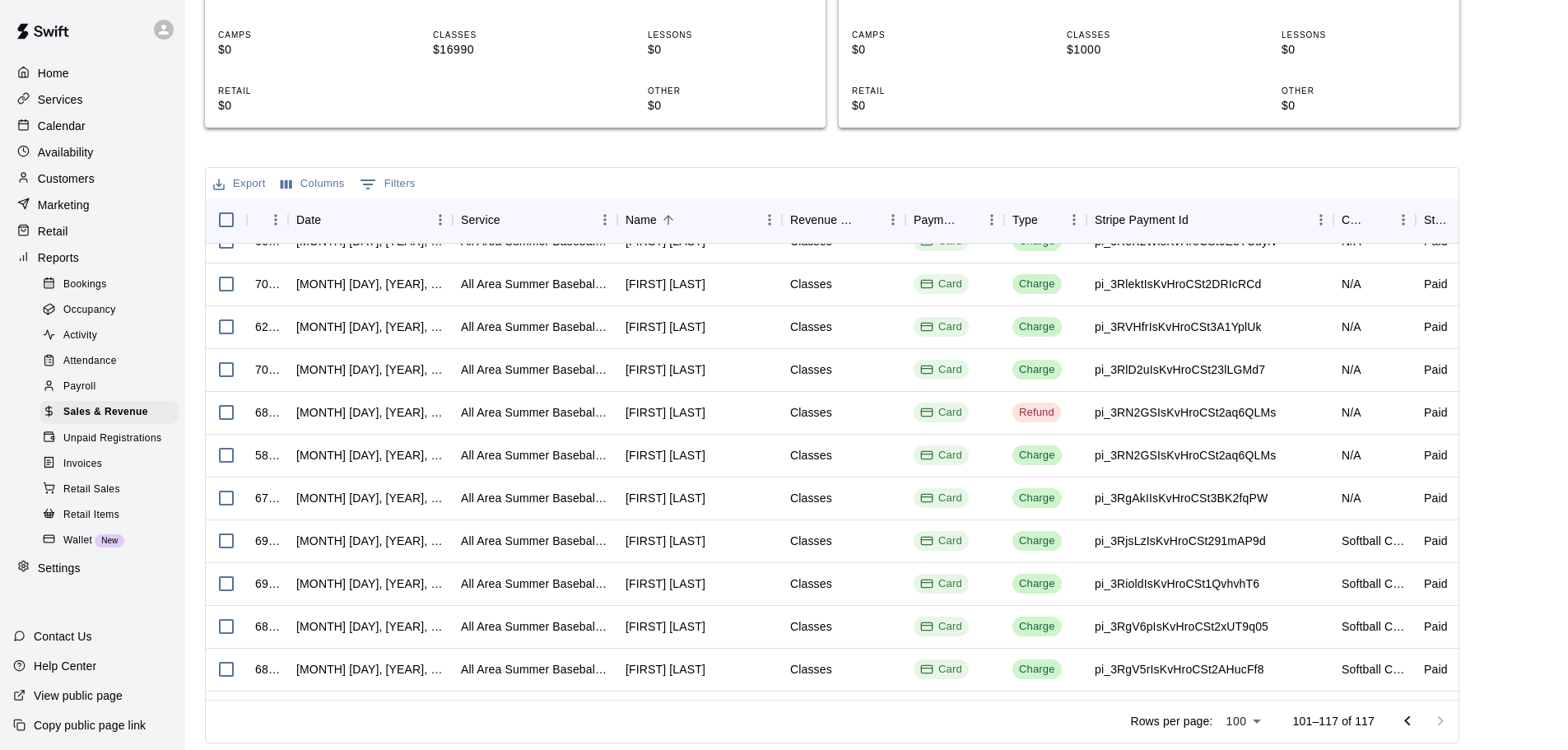scroll, scrollTop: 0, scrollLeft: 0, axis: both 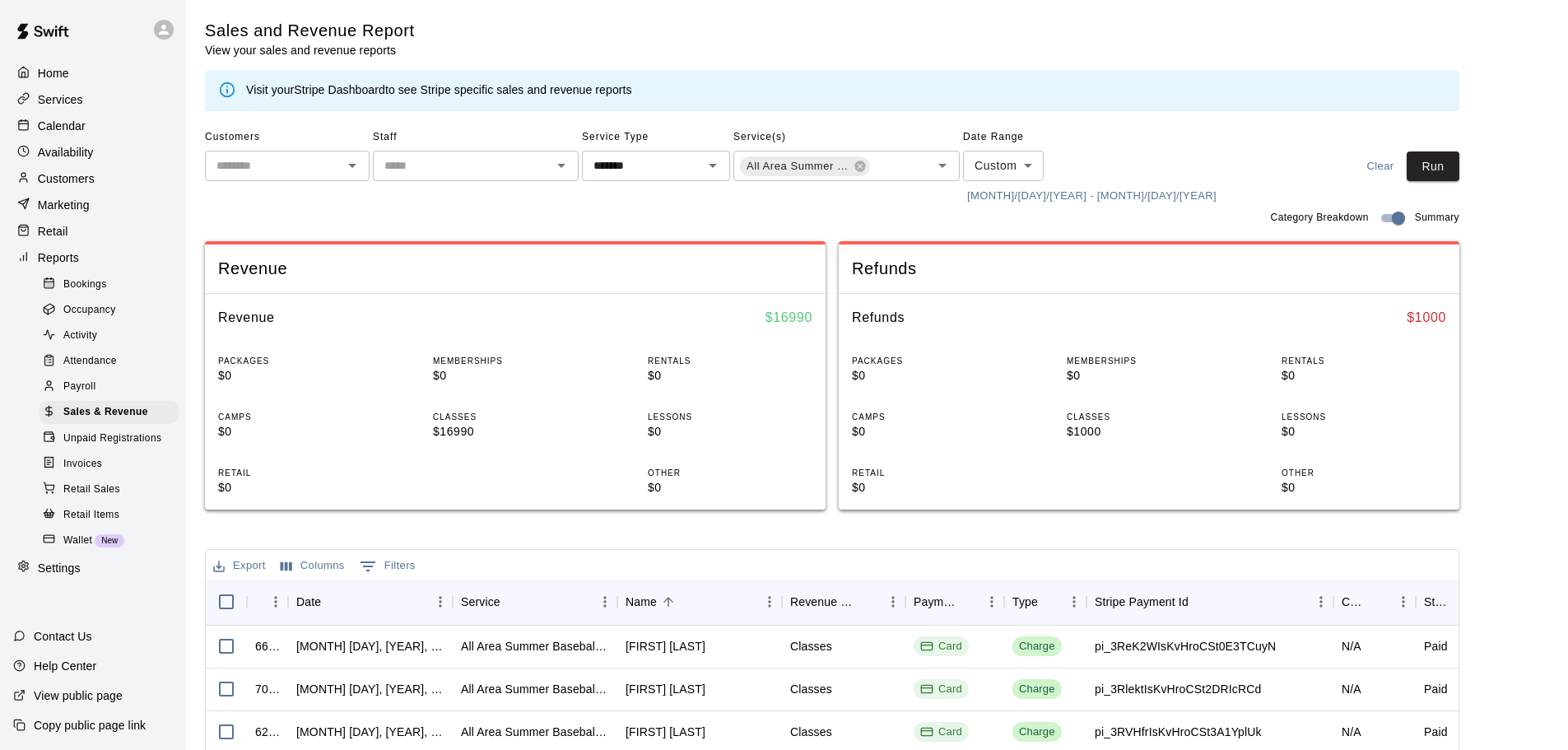 click on "Export" at bounding box center (240, 566) 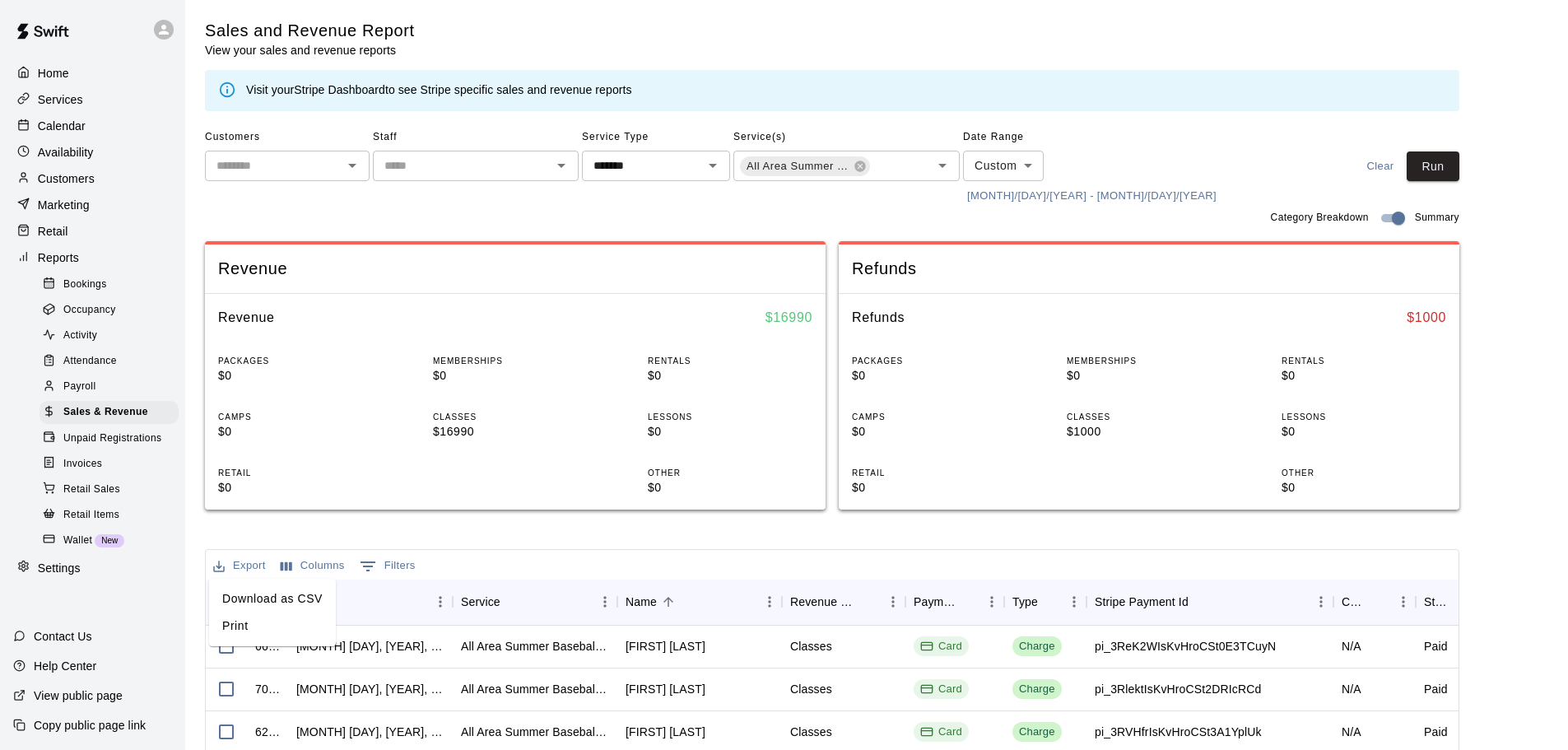 click on "Download as CSV" at bounding box center (272, 599) 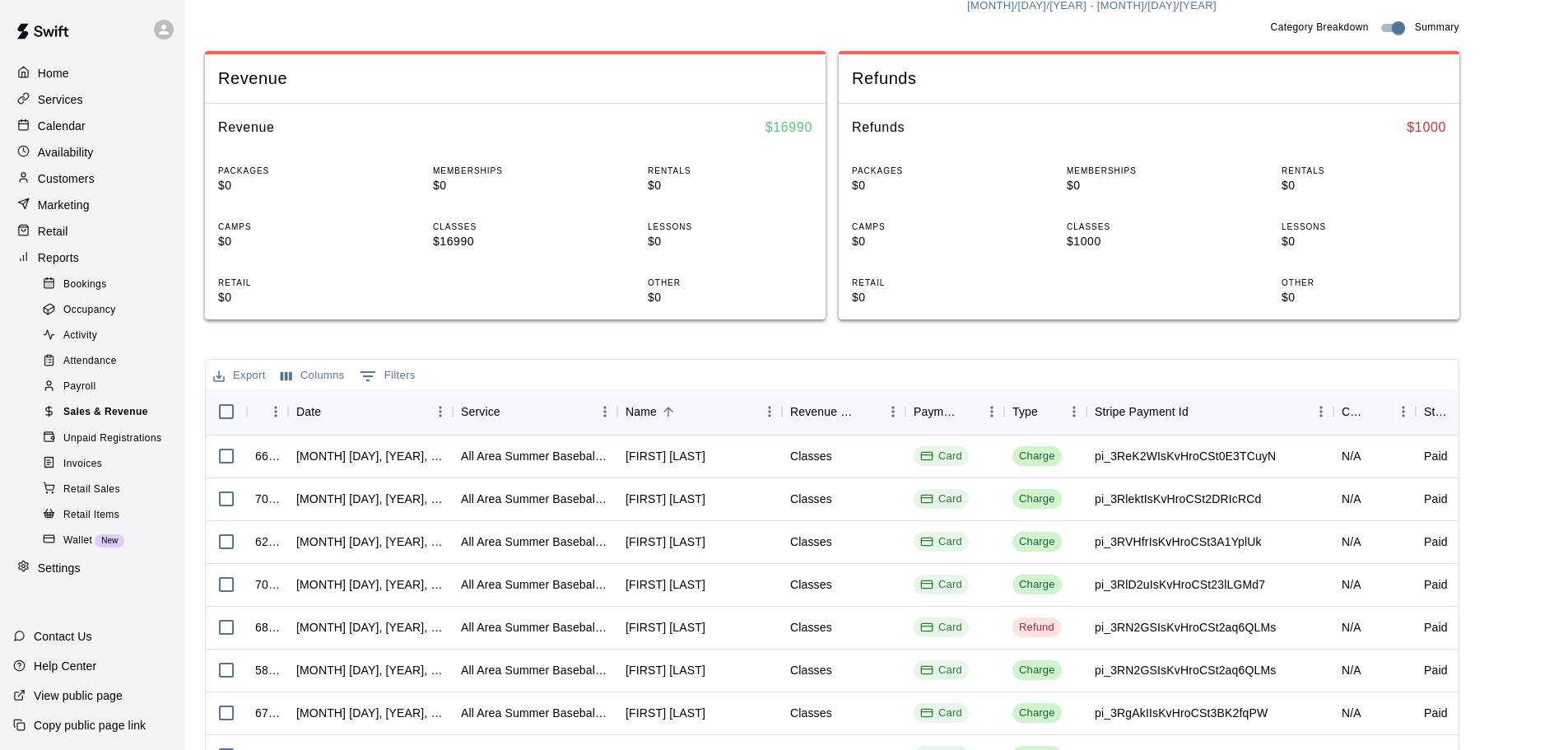 scroll, scrollTop: 247, scrollLeft: 0, axis: vertical 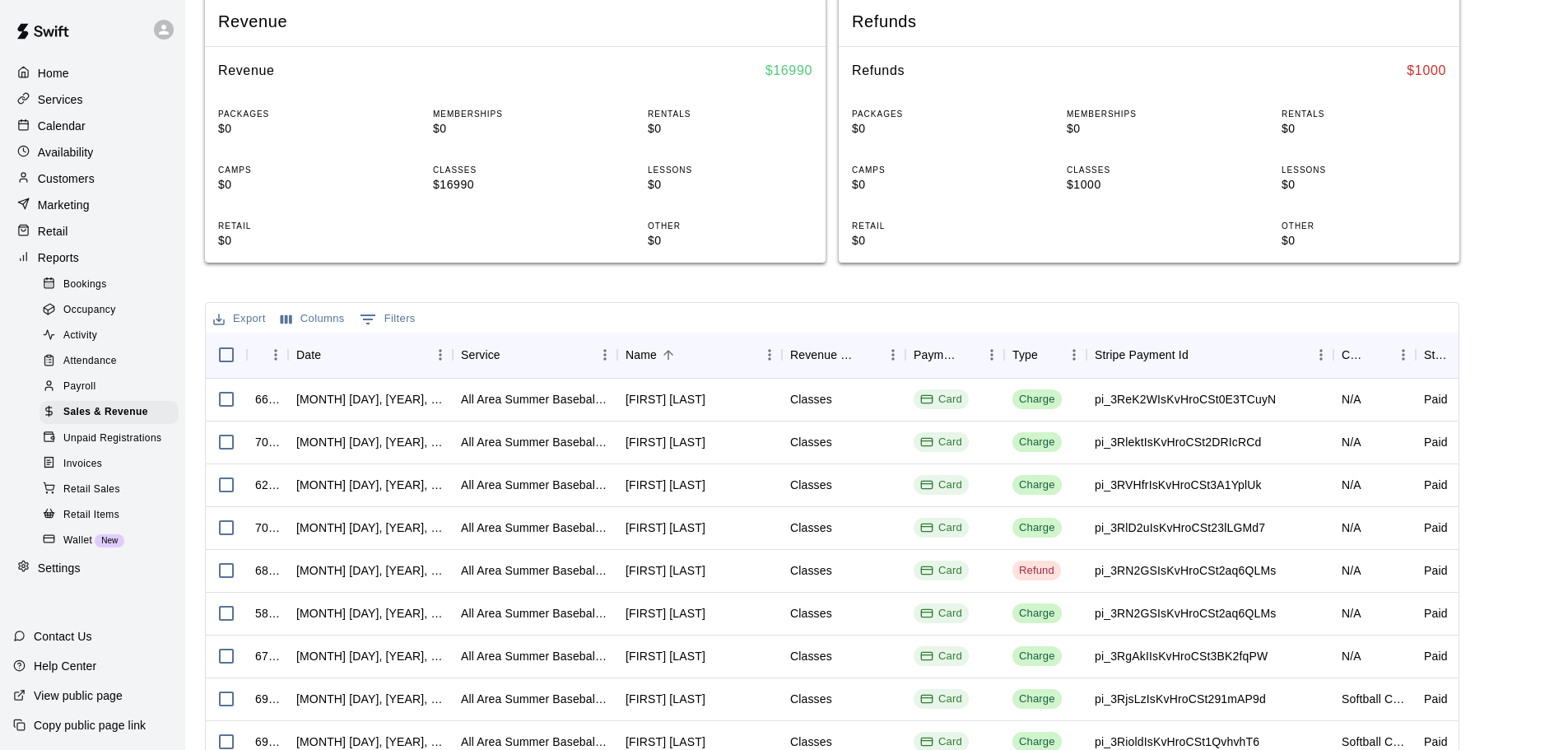 click on "Settings" at bounding box center [59, 568] 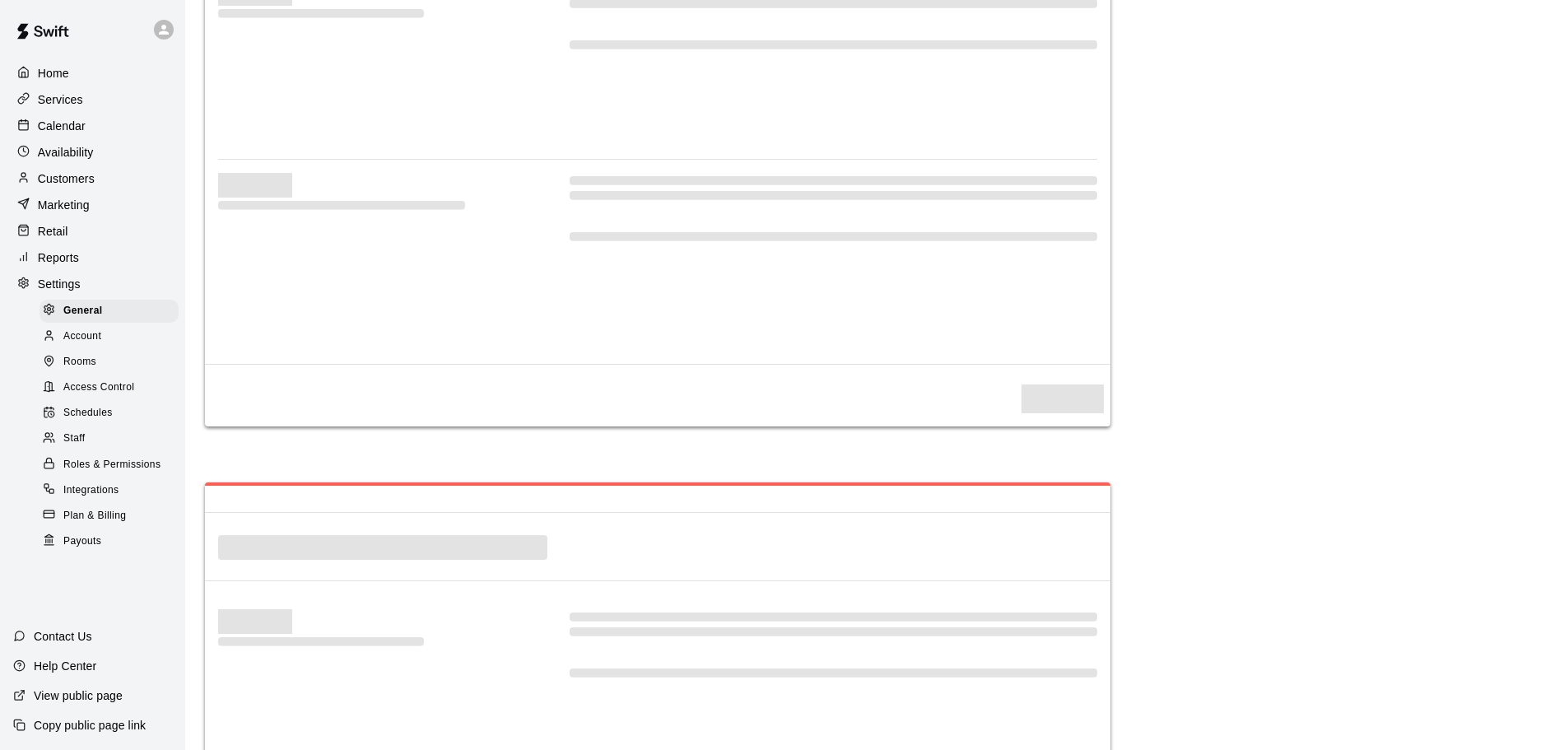scroll, scrollTop: 0, scrollLeft: 0, axis: both 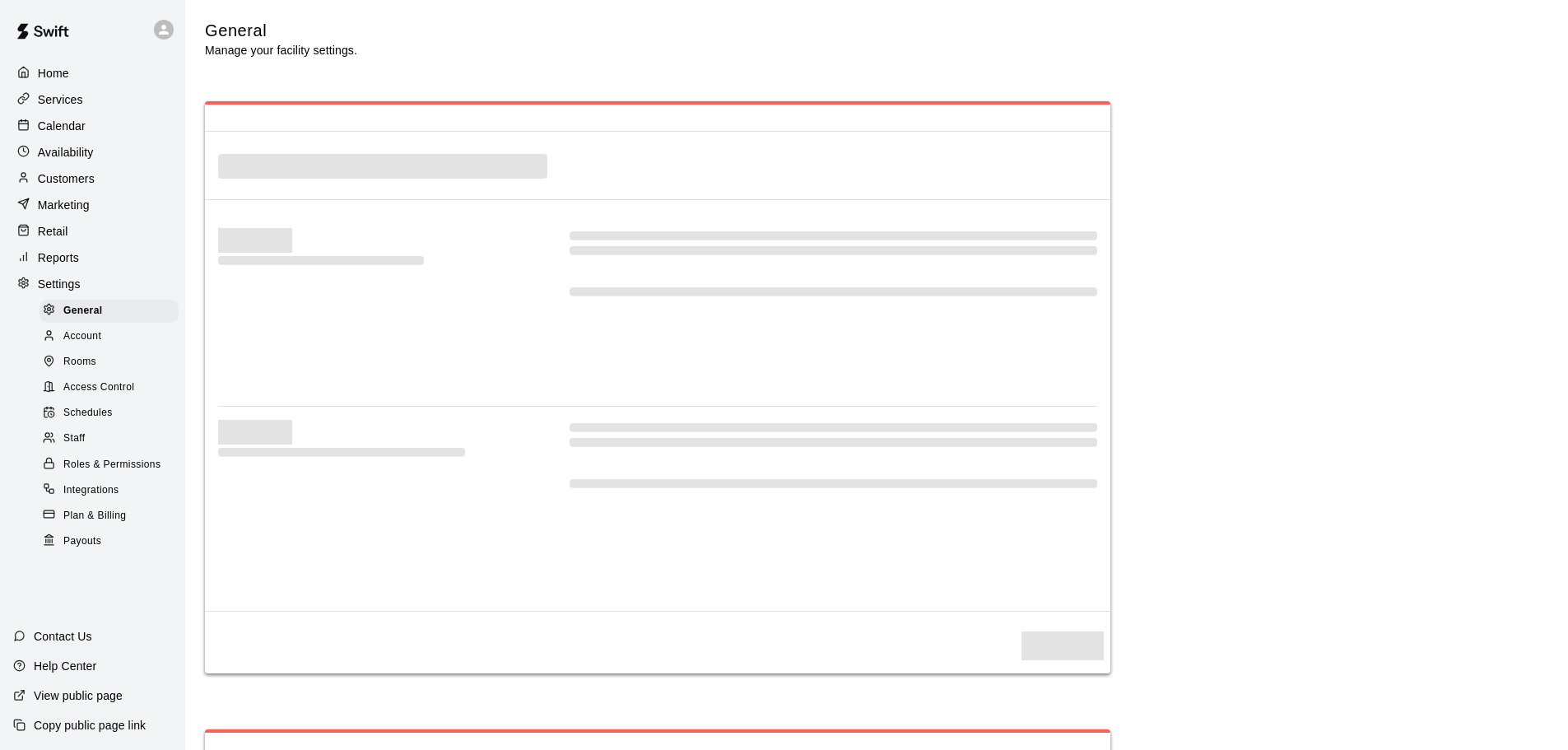 select on "**" 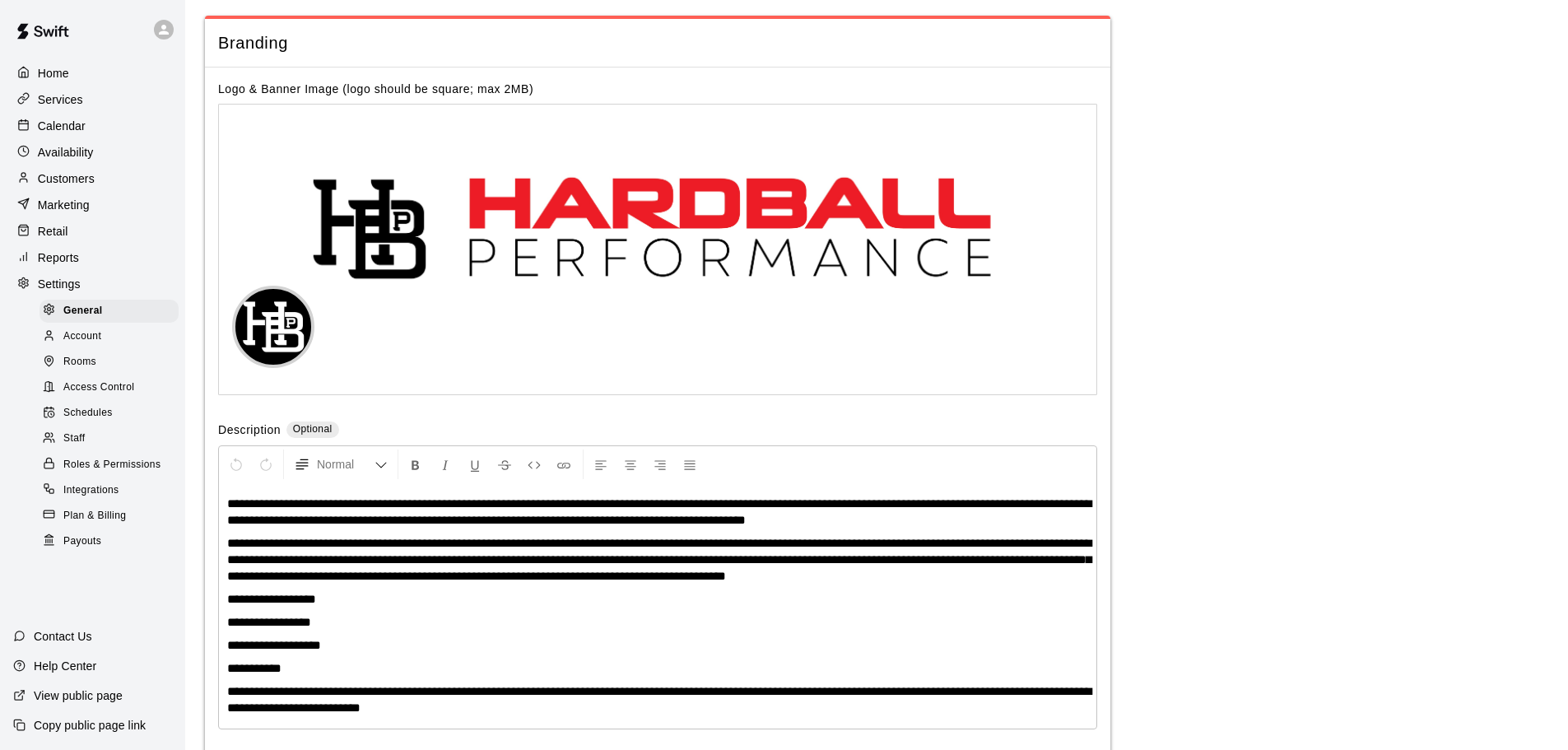 scroll, scrollTop: 3425, scrollLeft: 0, axis: vertical 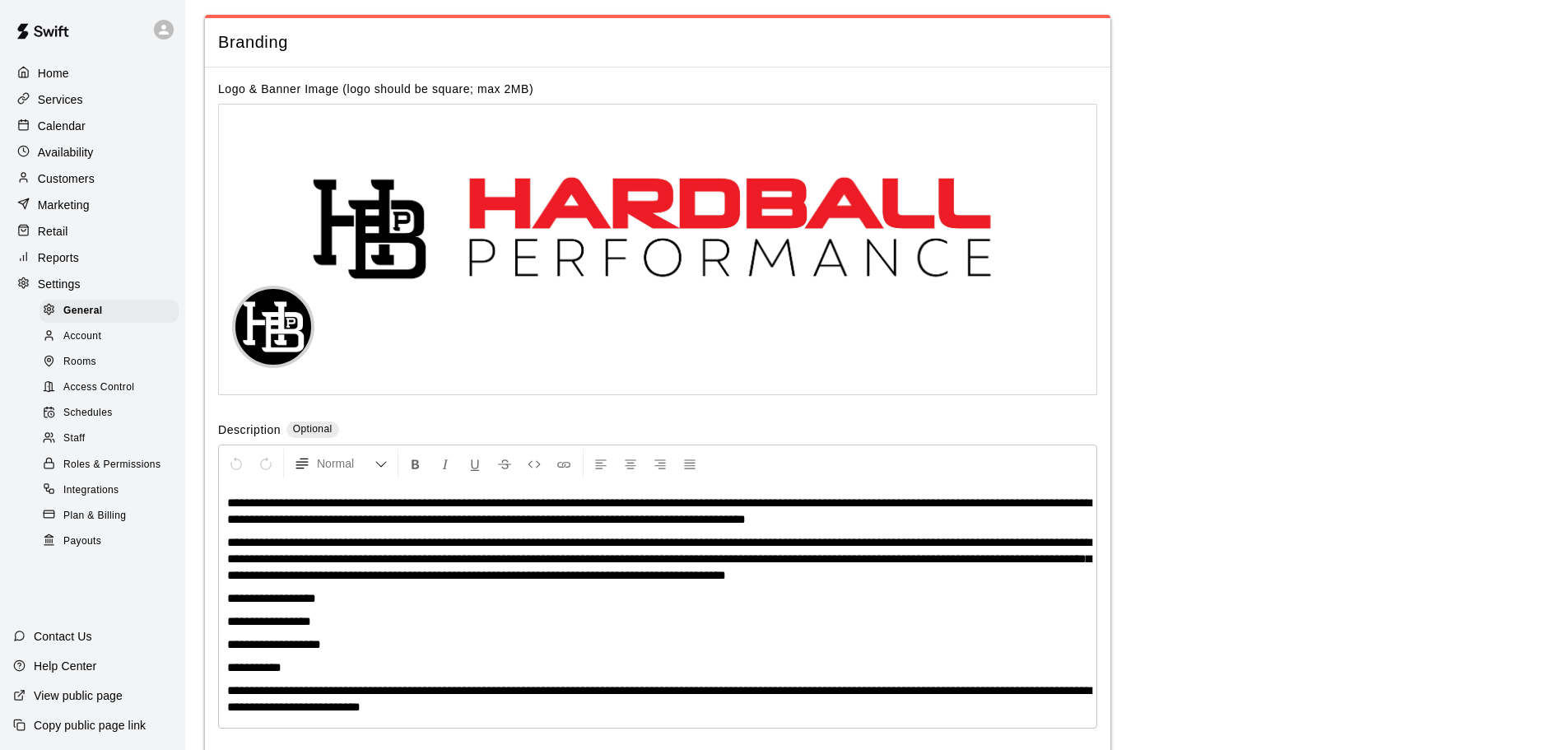 click on "Staff" at bounding box center (109, 439) 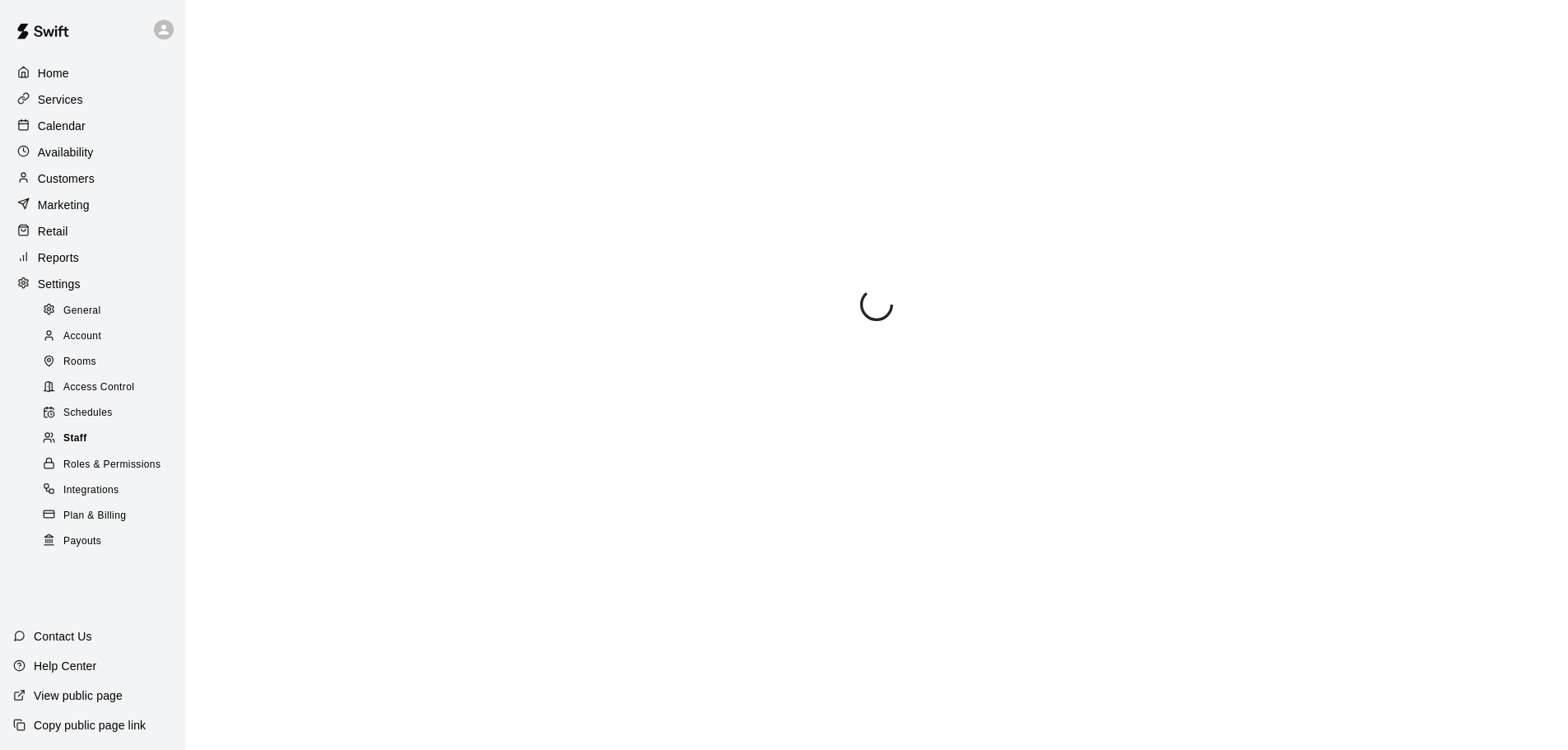 scroll, scrollTop: 0, scrollLeft: 0, axis: both 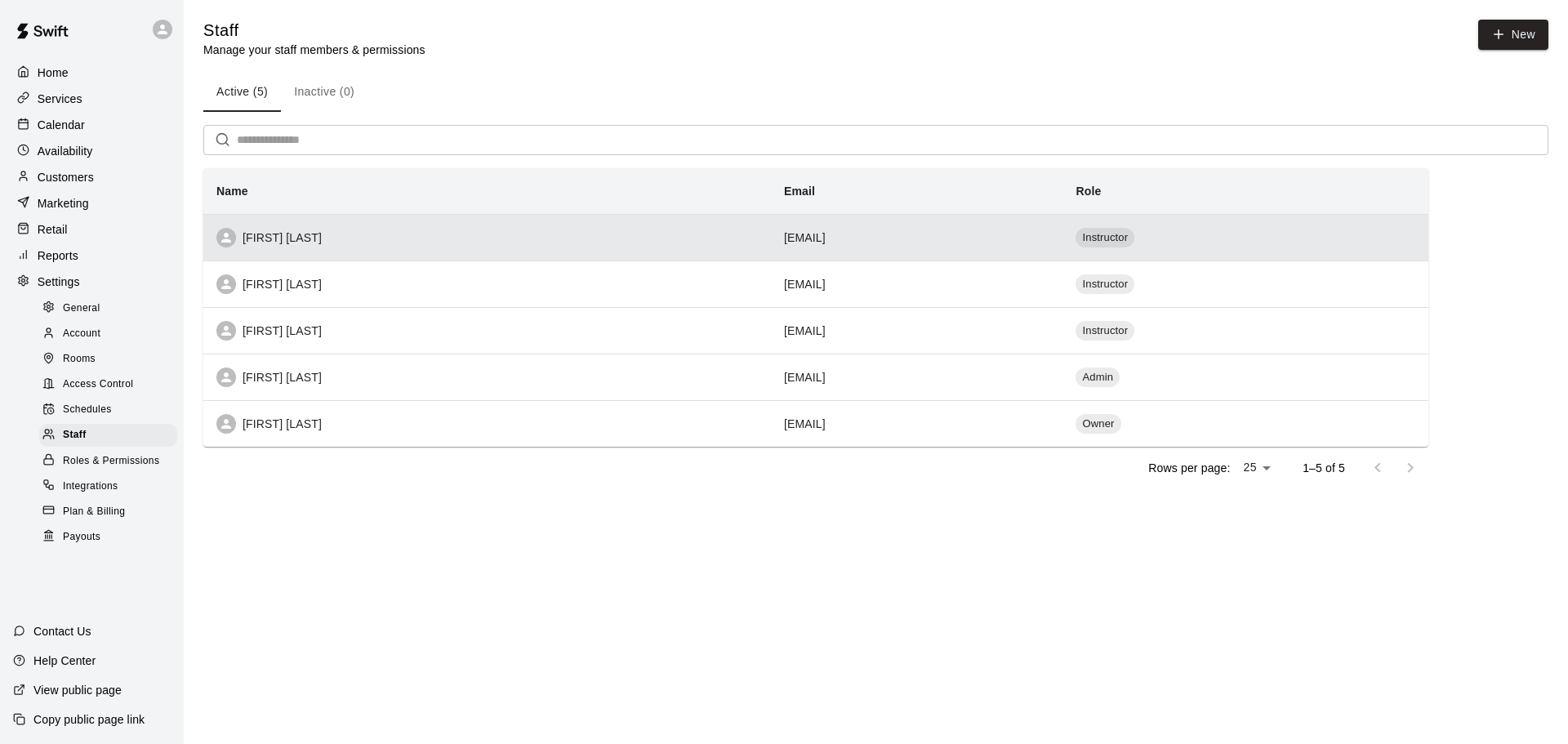 click on "[FIRST] [LAST]" at bounding box center [487, 238] 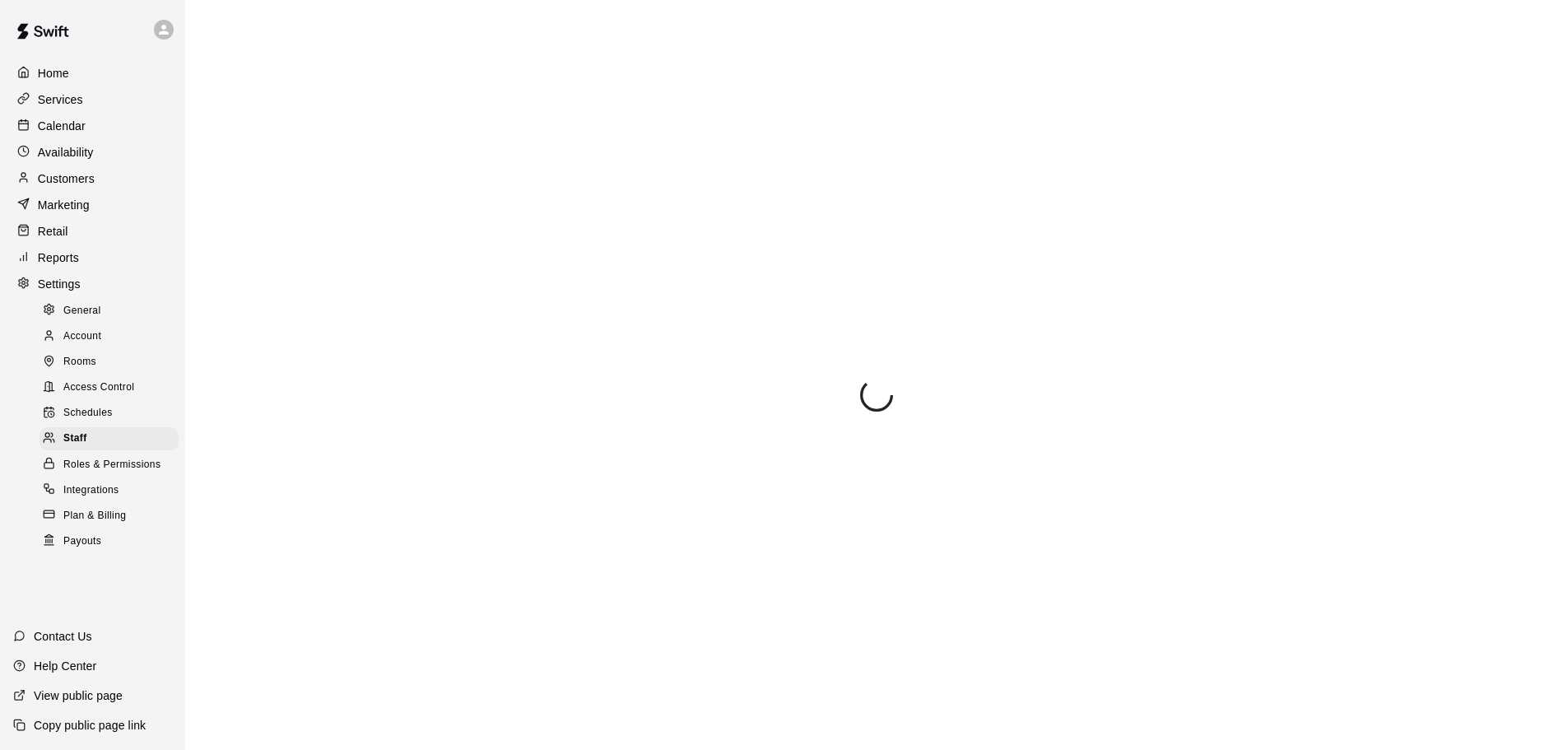 select on "**" 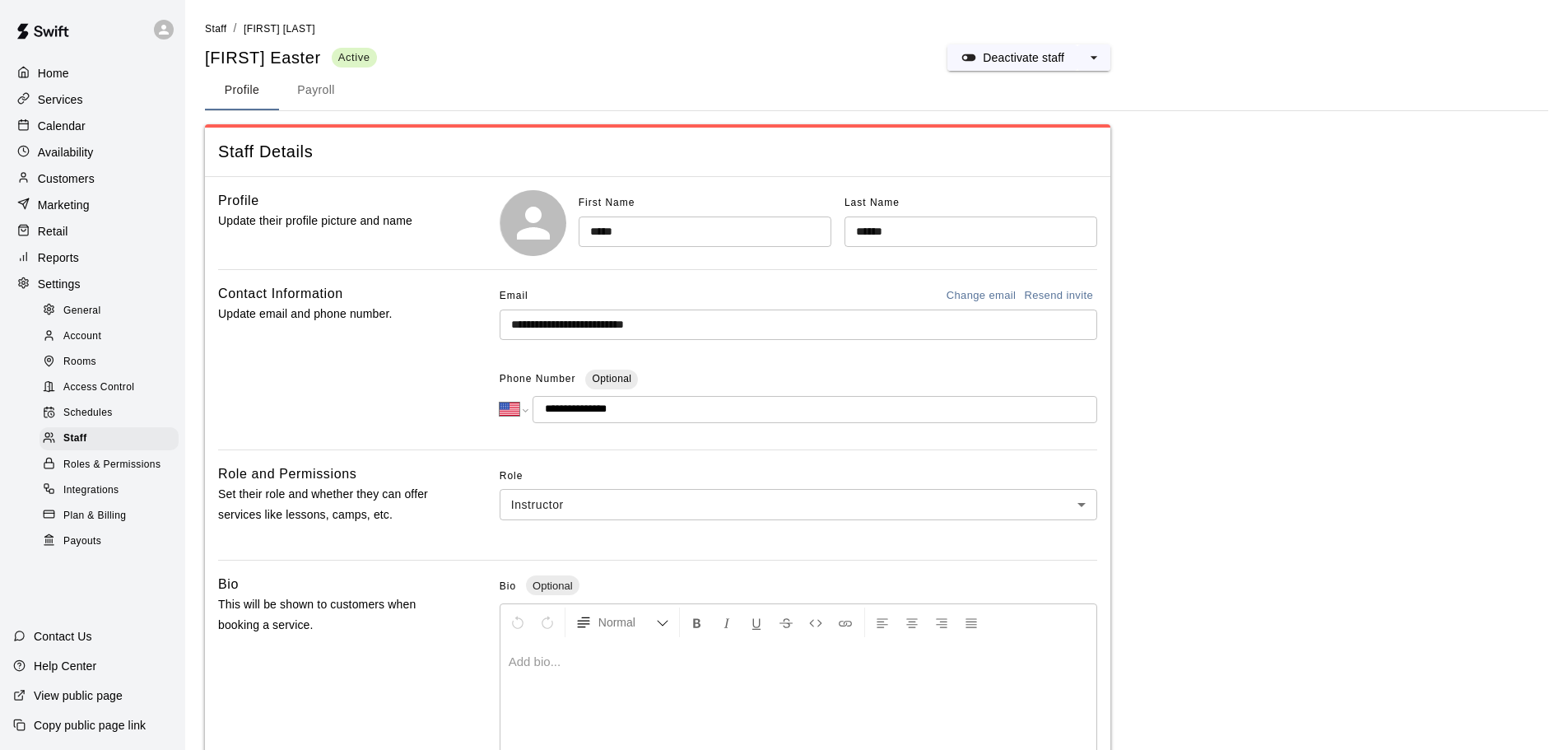 click on "Payroll" at bounding box center (316, 91) 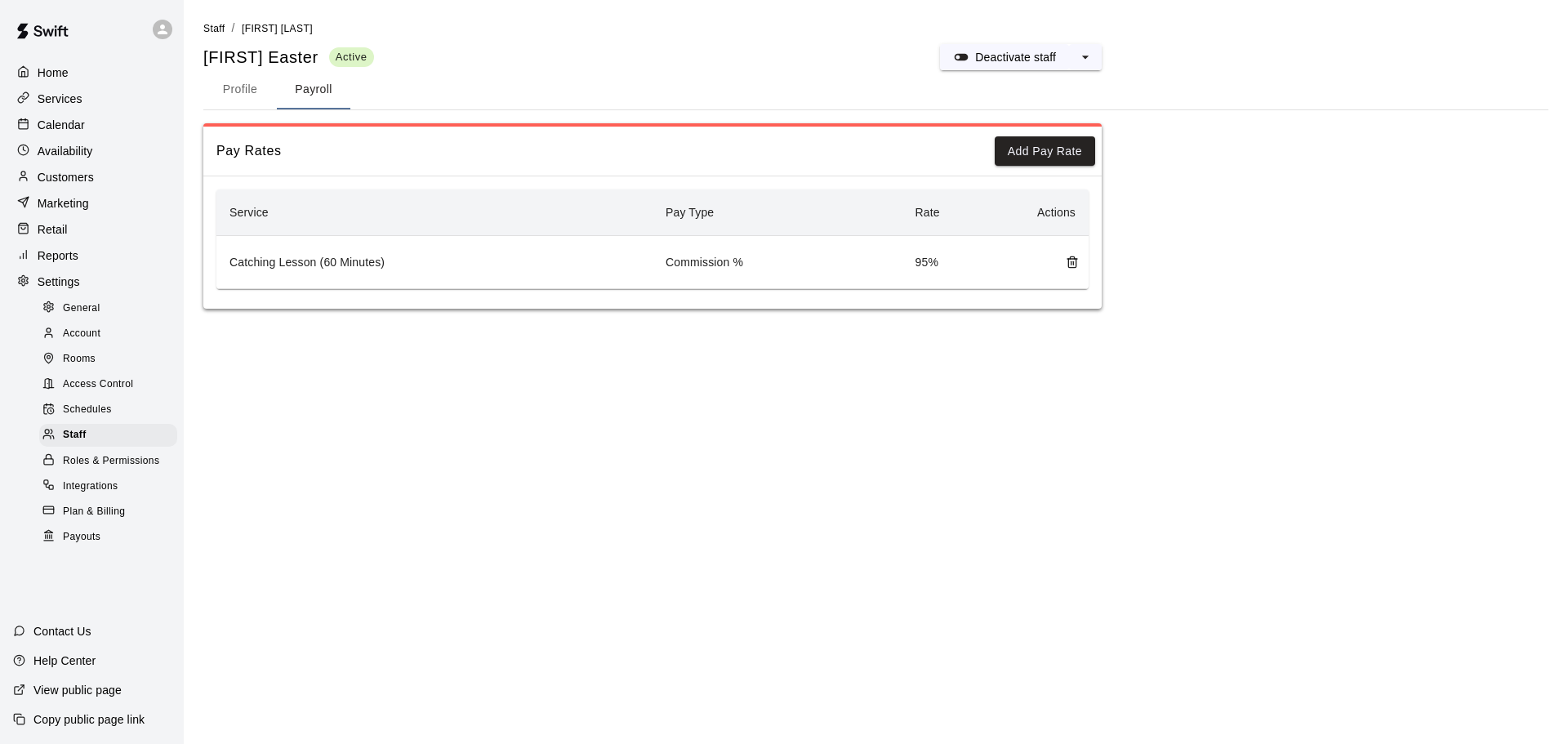 click on "95%" at bounding box center (963, 262) 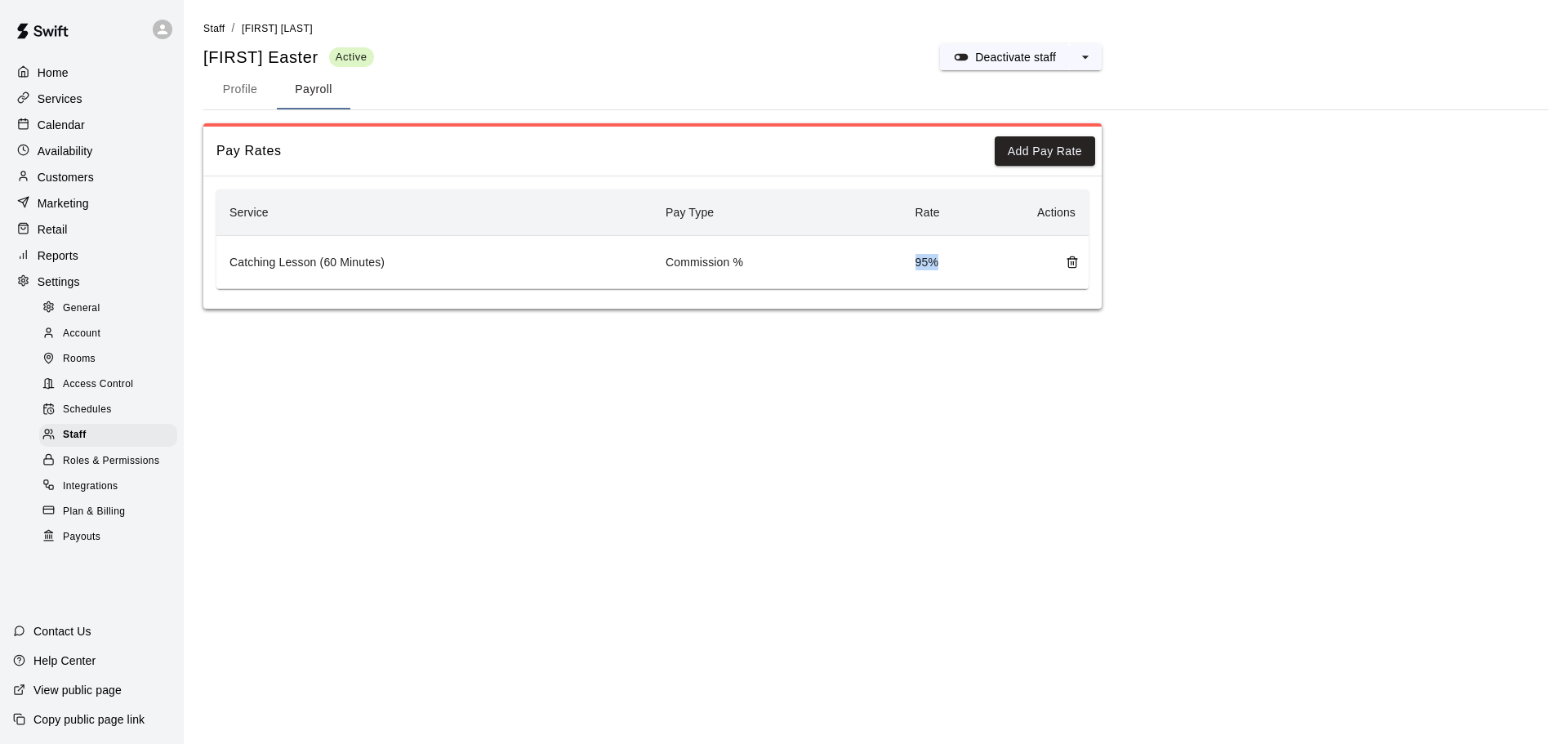 drag, startPoint x: 908, startPoint y: 262, endPoint x: 941, endPoint y: 263, distance: 33.015148 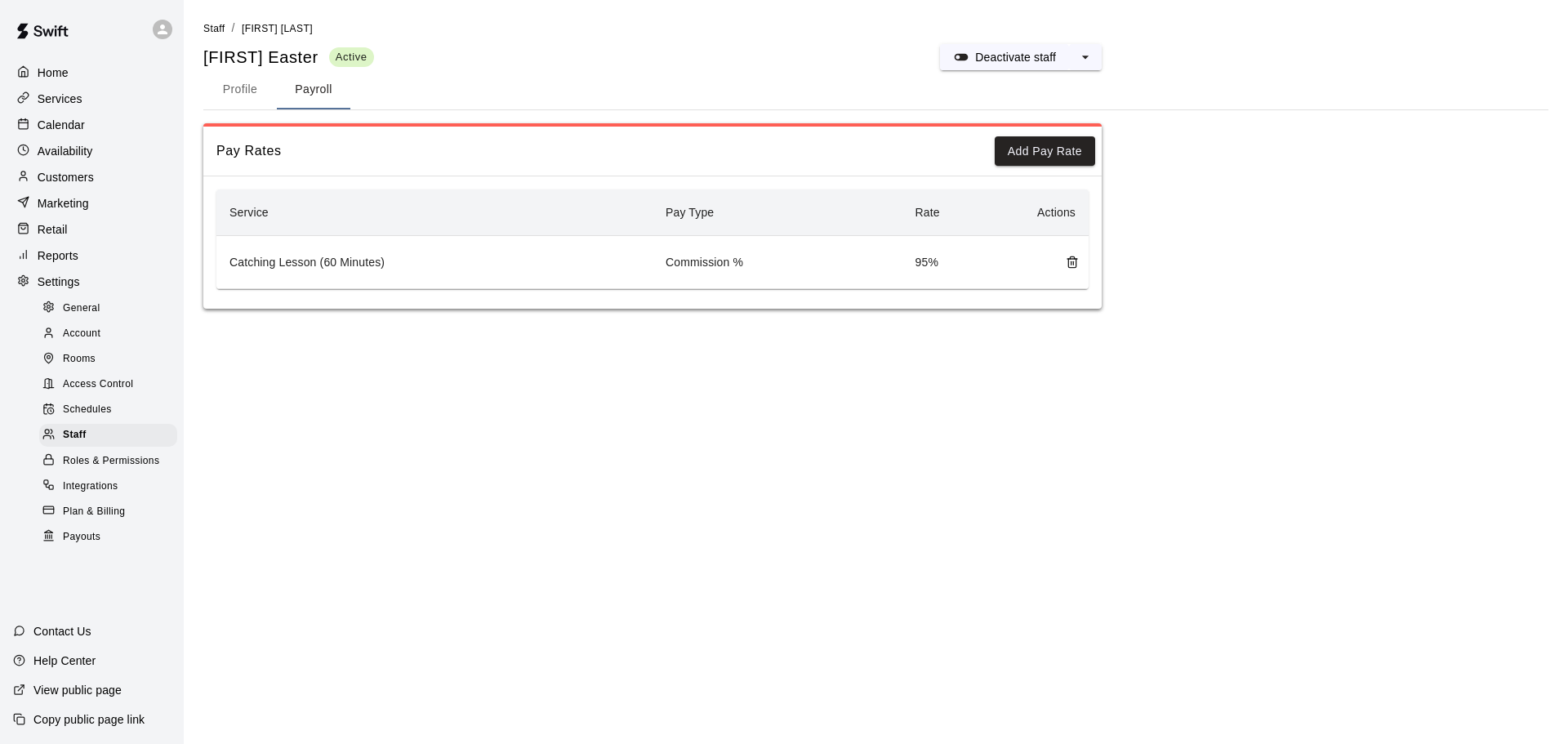 click on "95%" at bounding box center [963, 262] 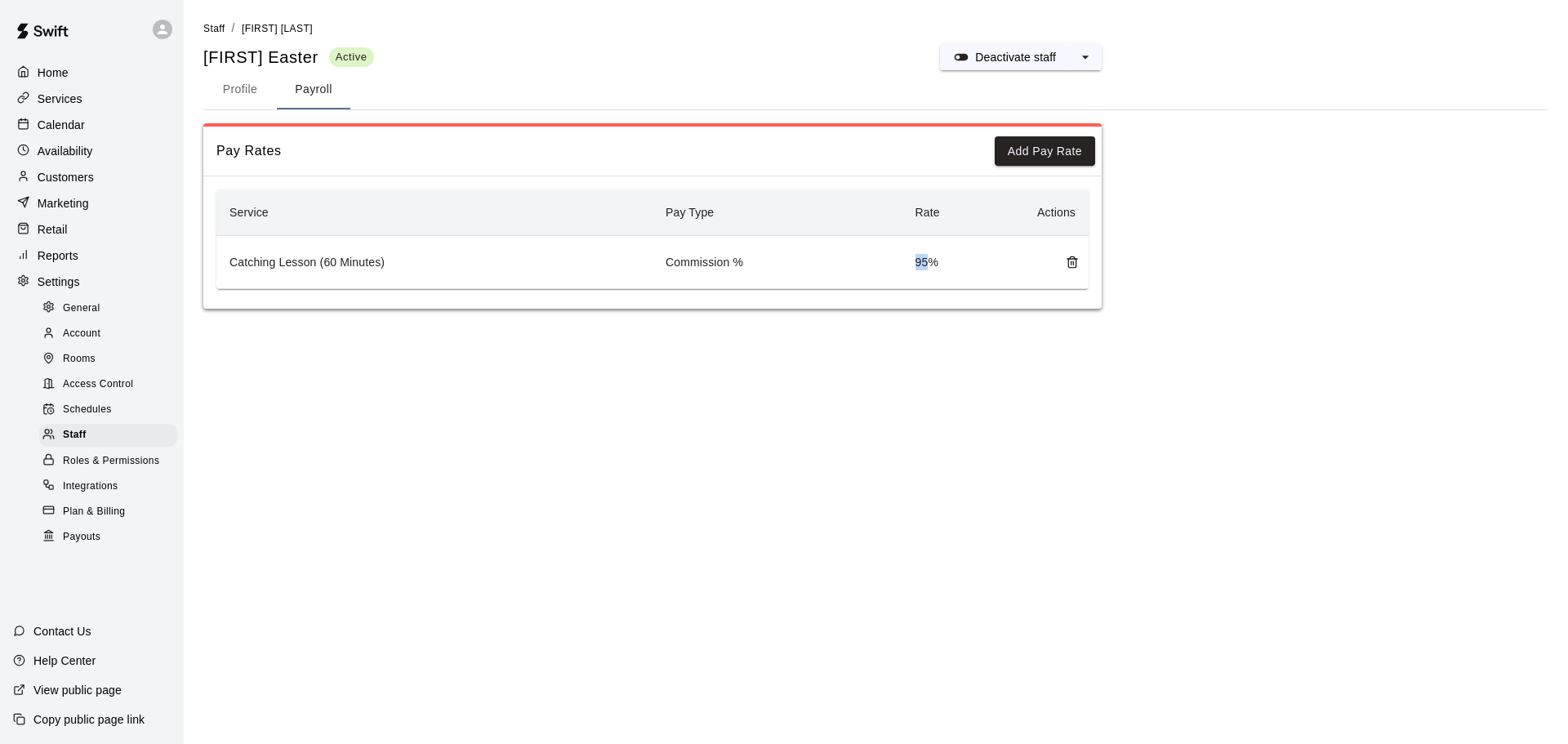 drag, startPoint x: 932, startPoint y: 258, endPoint x: 878, endPoint y: 258, distance: 54 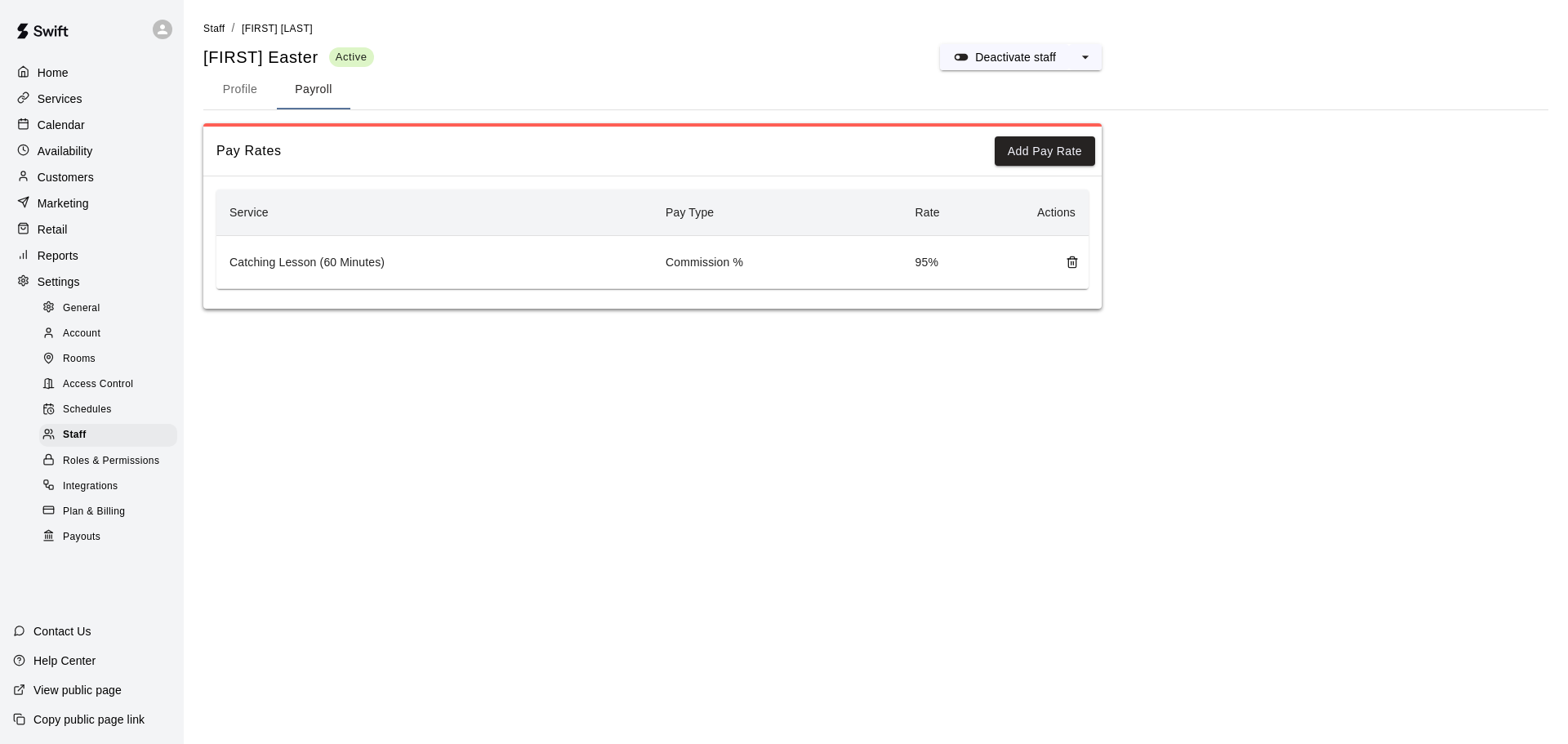 click on "Profile" at bounding box center (240, 90) 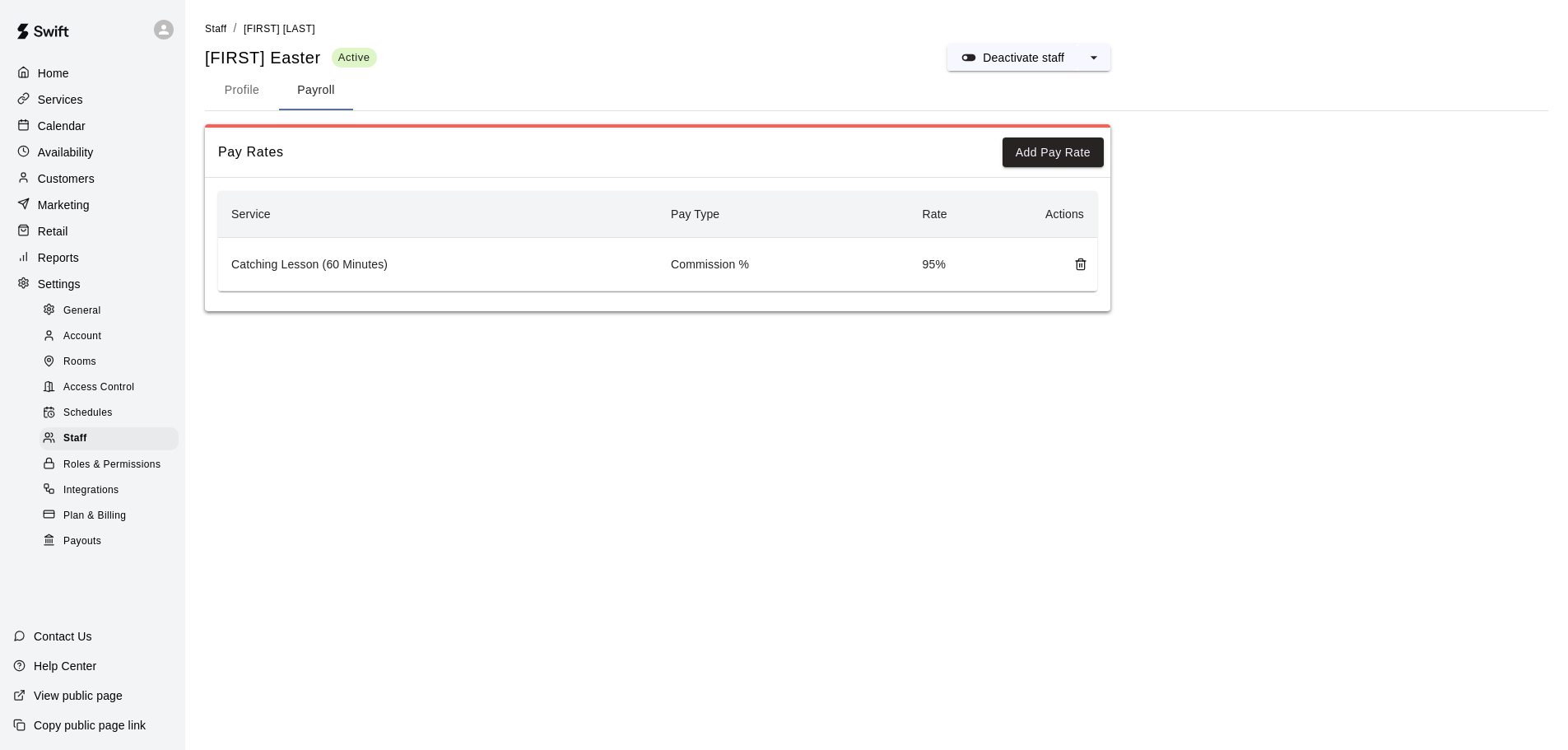 select on "**" 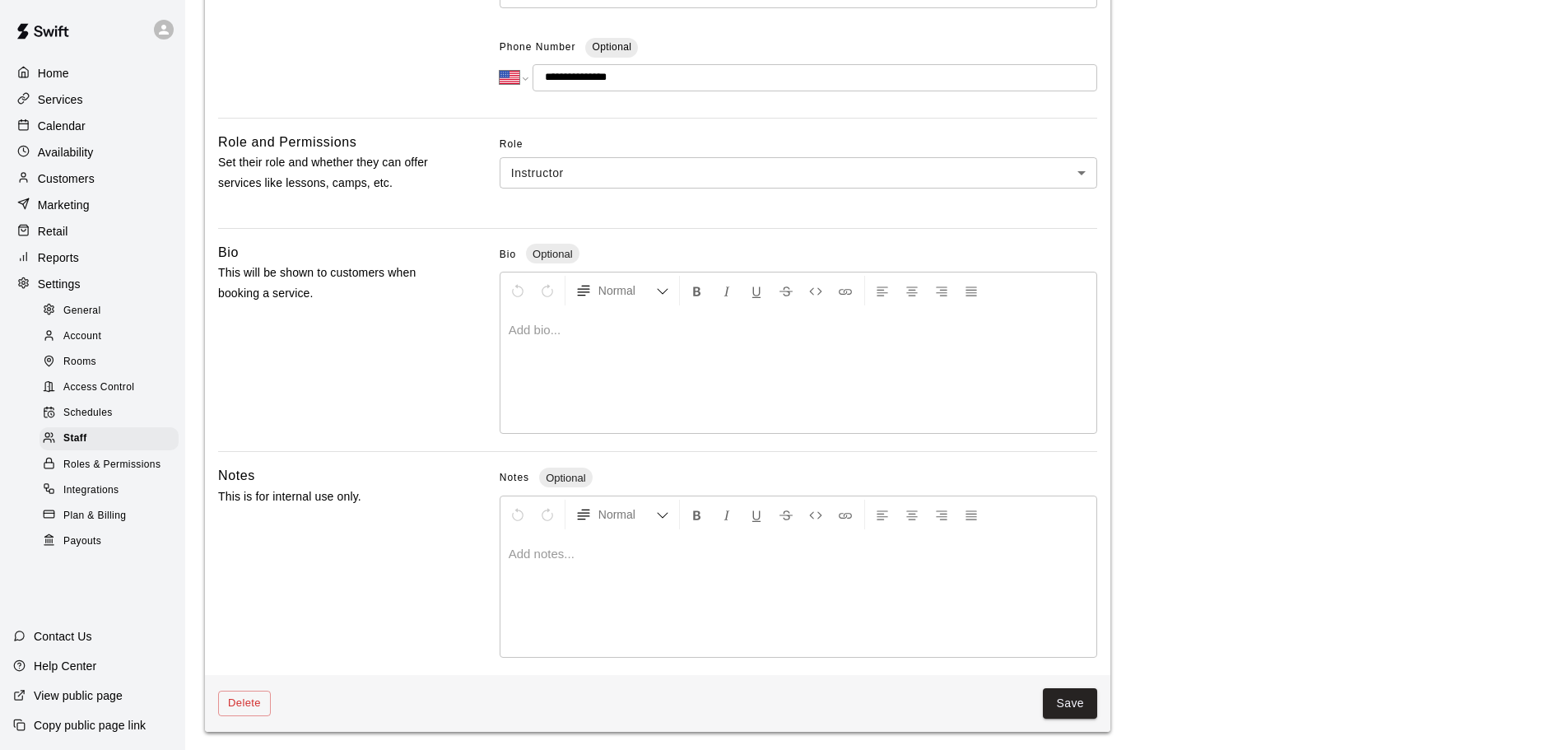 scroll, scrollTop: 334, scrollLeft: 0, axis: vertical 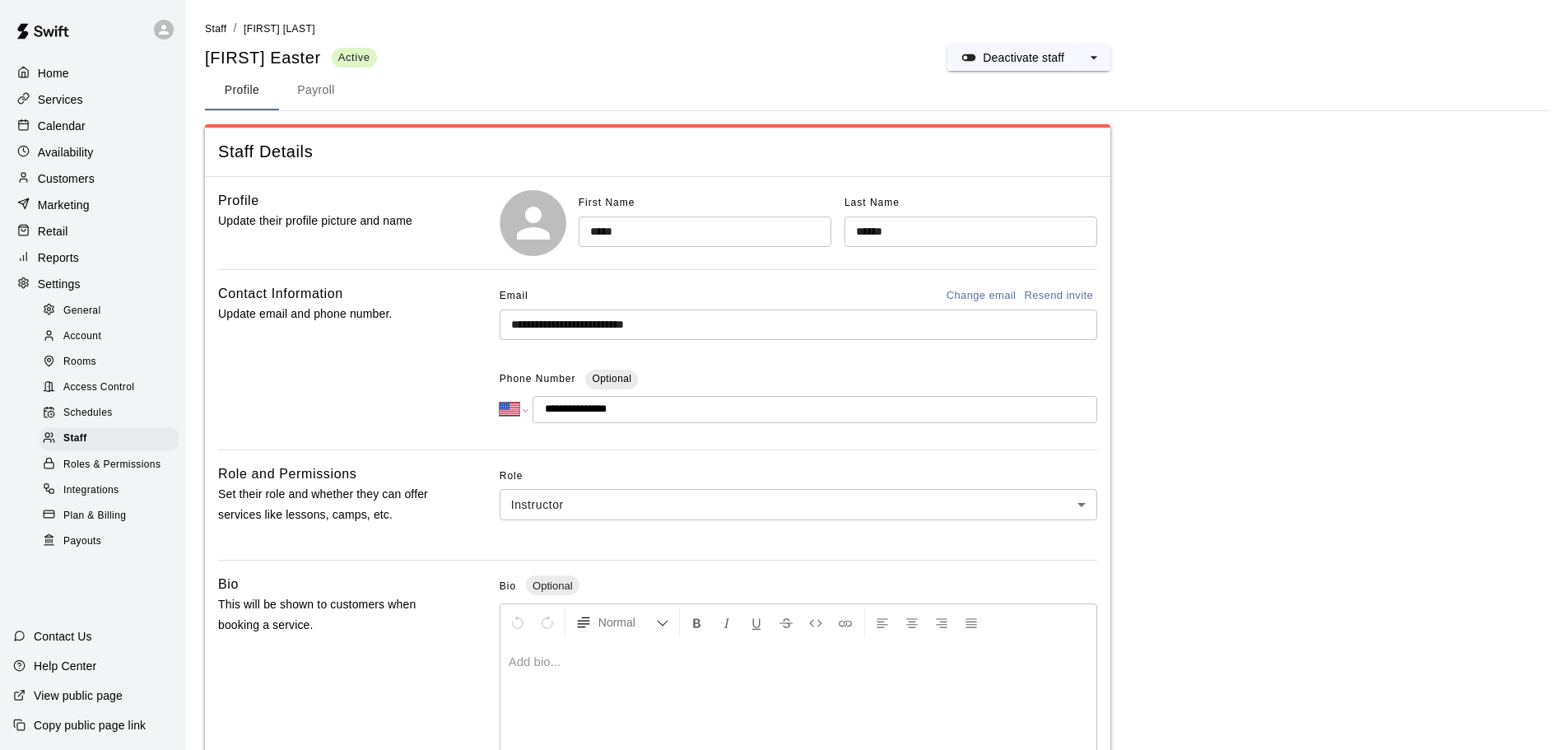 click on "Reports" at bounding box center (58, 258) 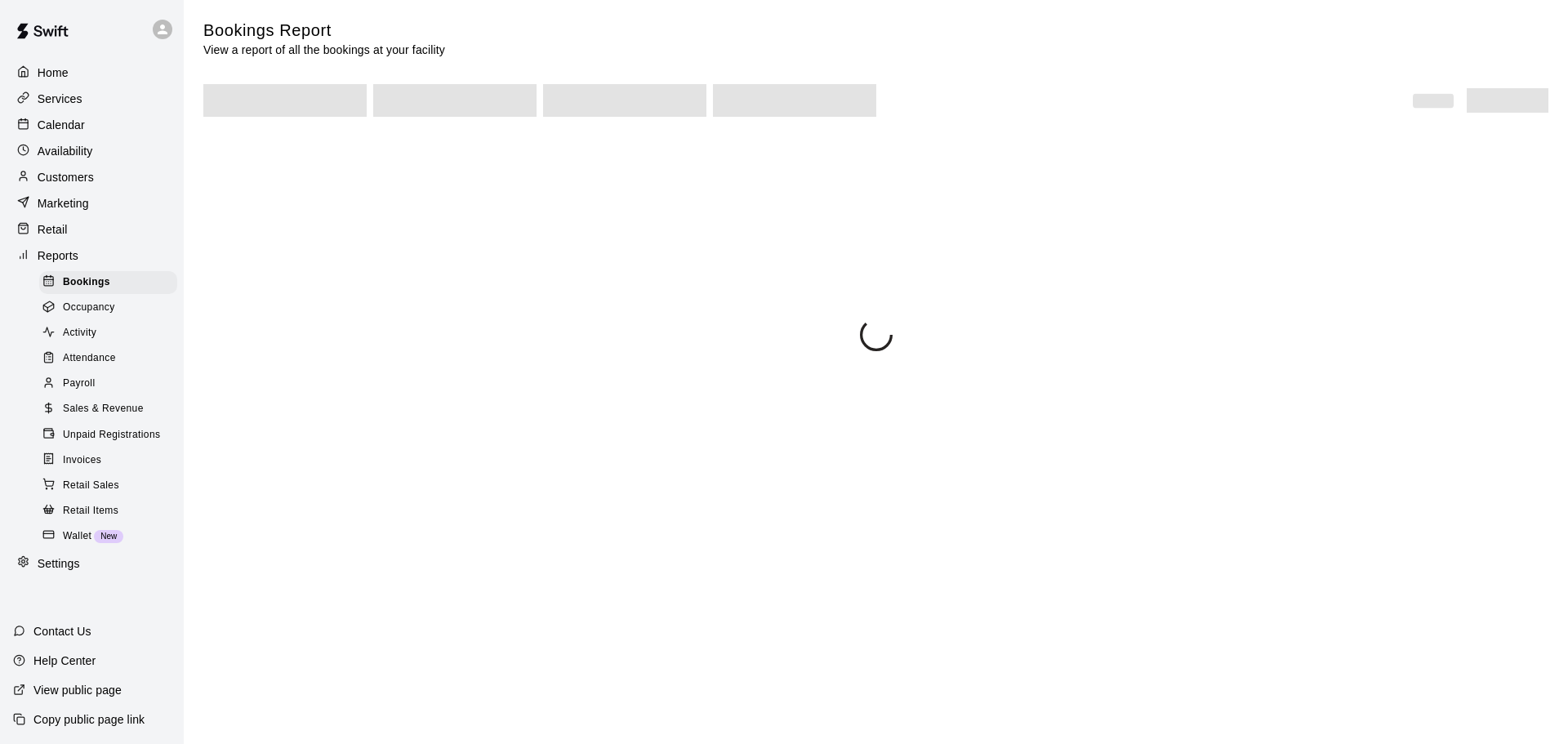 click on "Sales & Revenue" at bounding box center (103, 409) 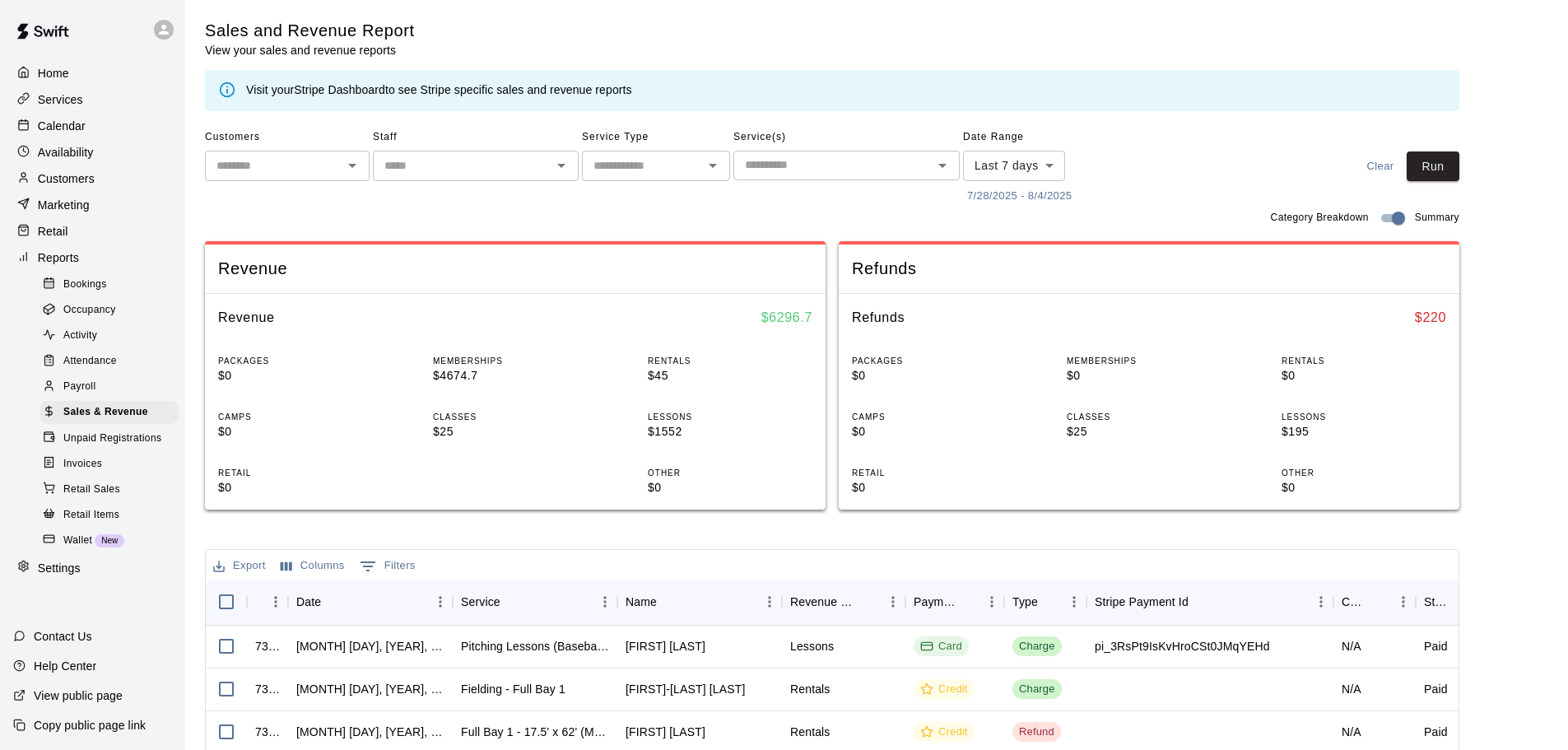 click at bounding box center [642, 165] 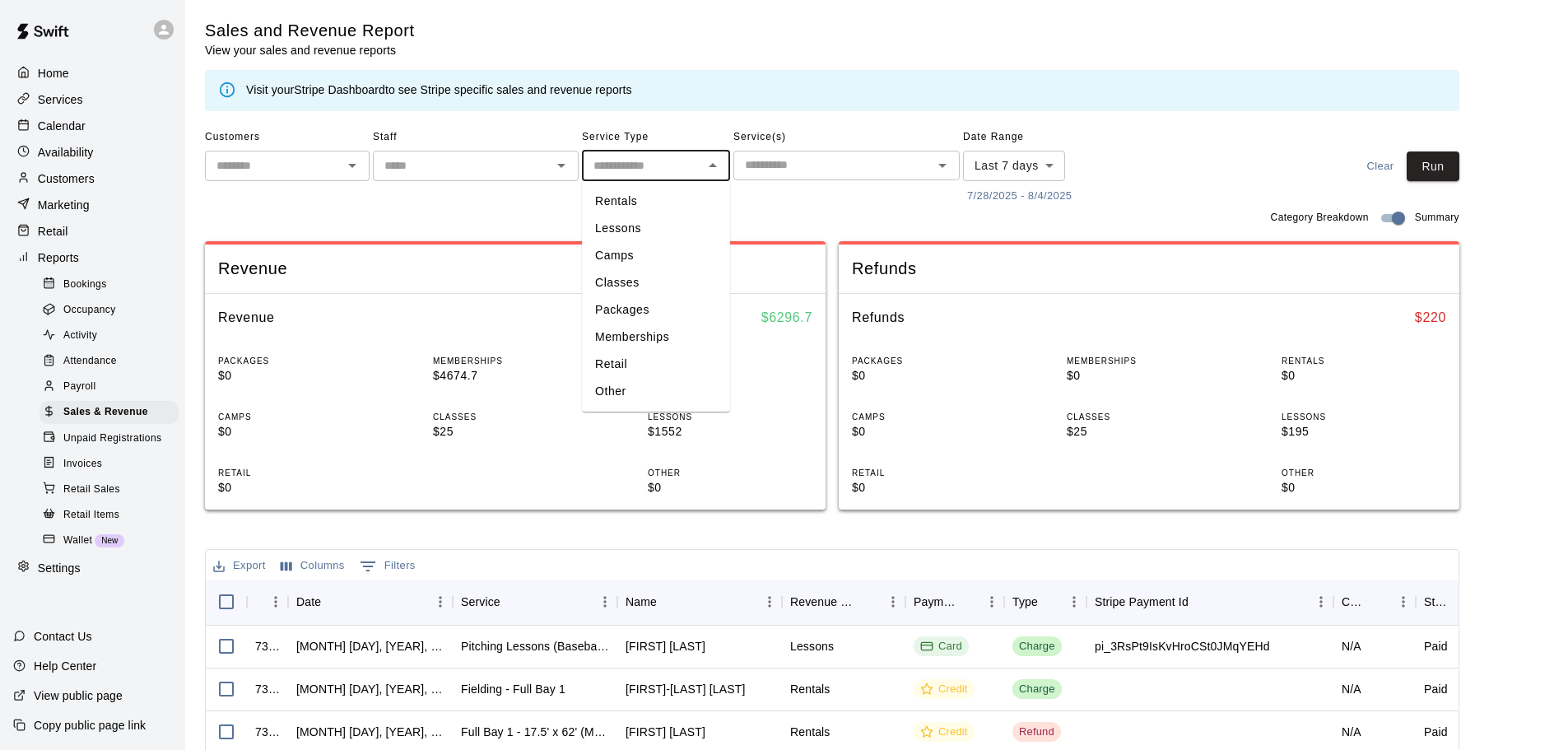 click on "Classes" at bounding box center [656, 282] 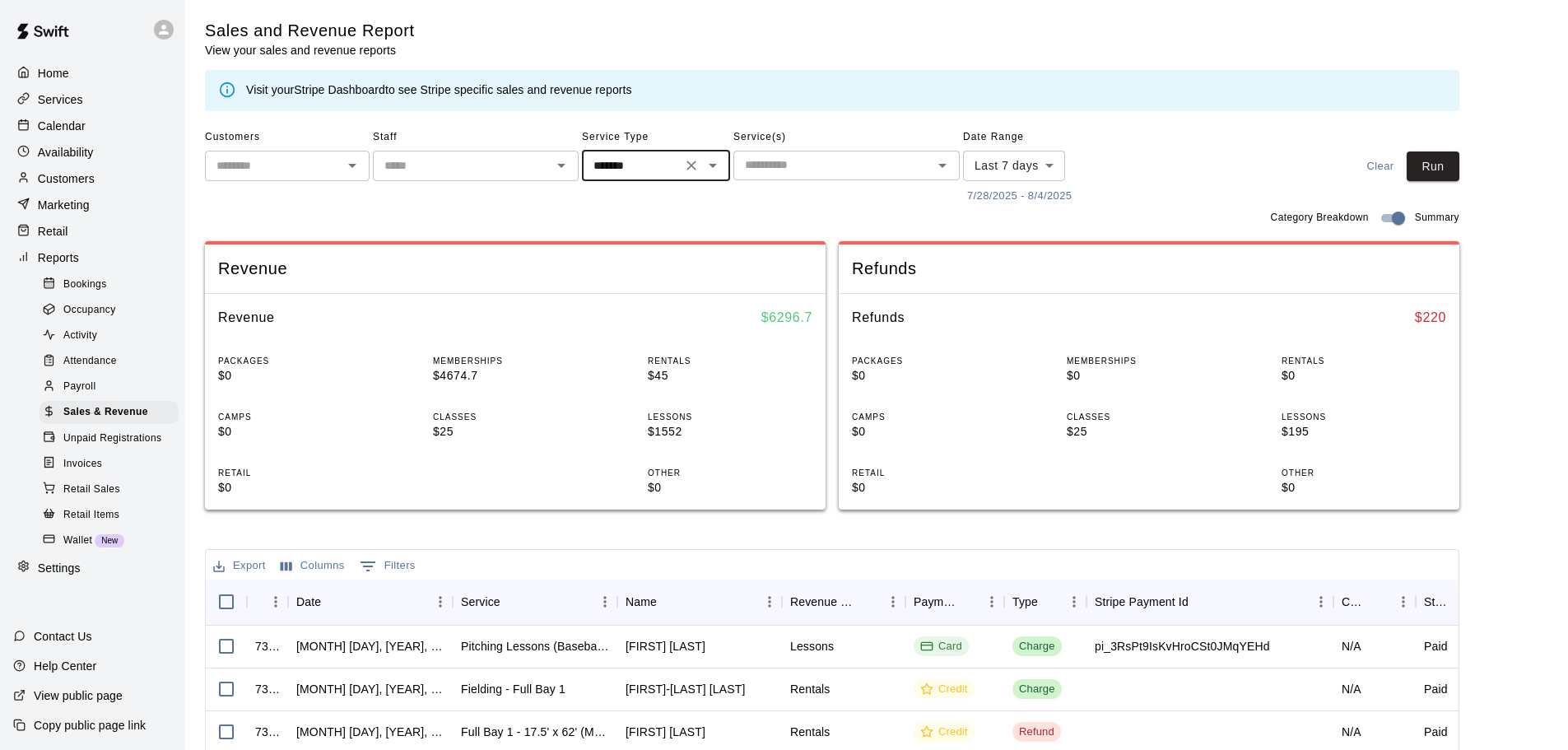 click at bounding box center [833, 165] 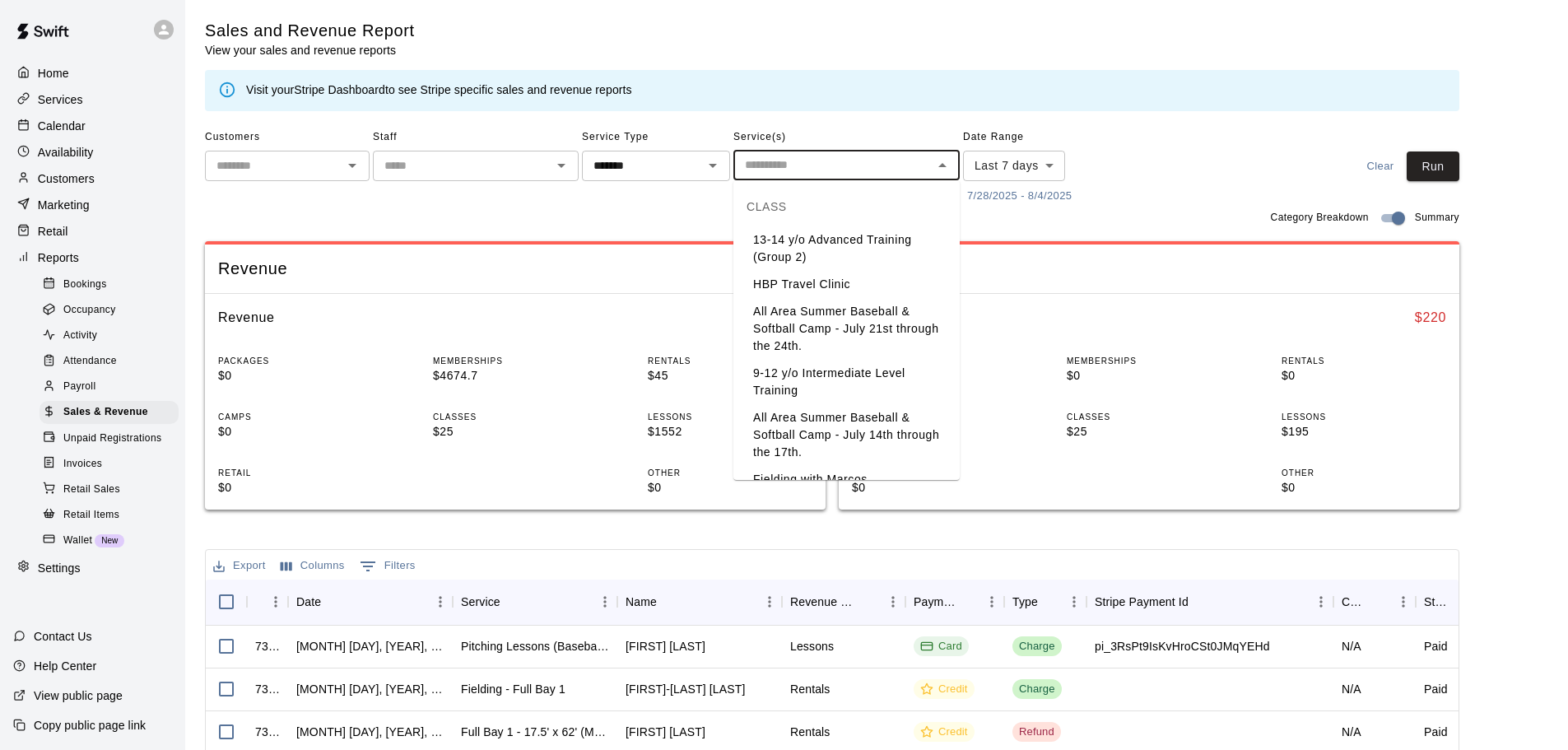 click on "All Area Summer Baseball & Softball Camp - July 21st through the 24th." at bounding box center (846, 328) 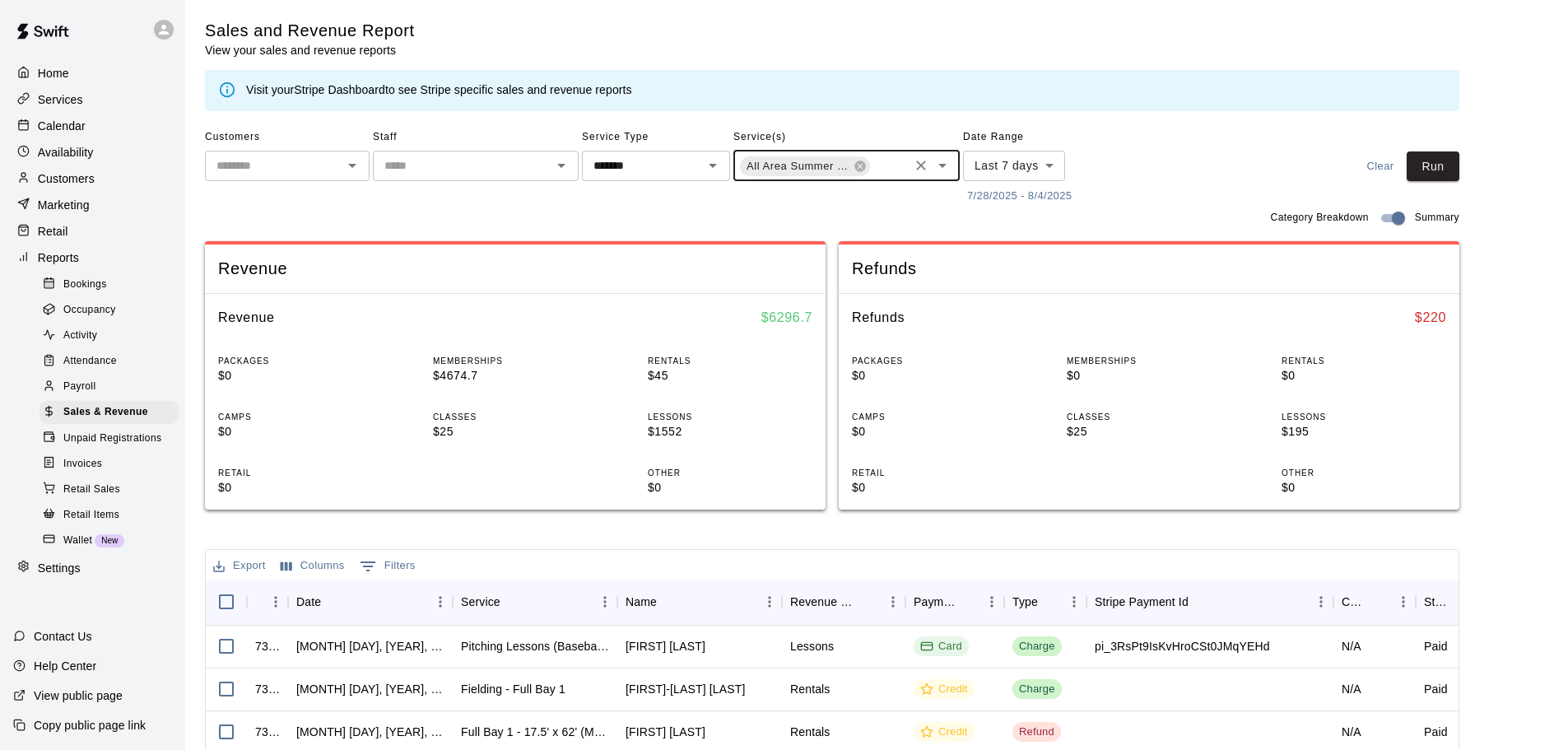 click 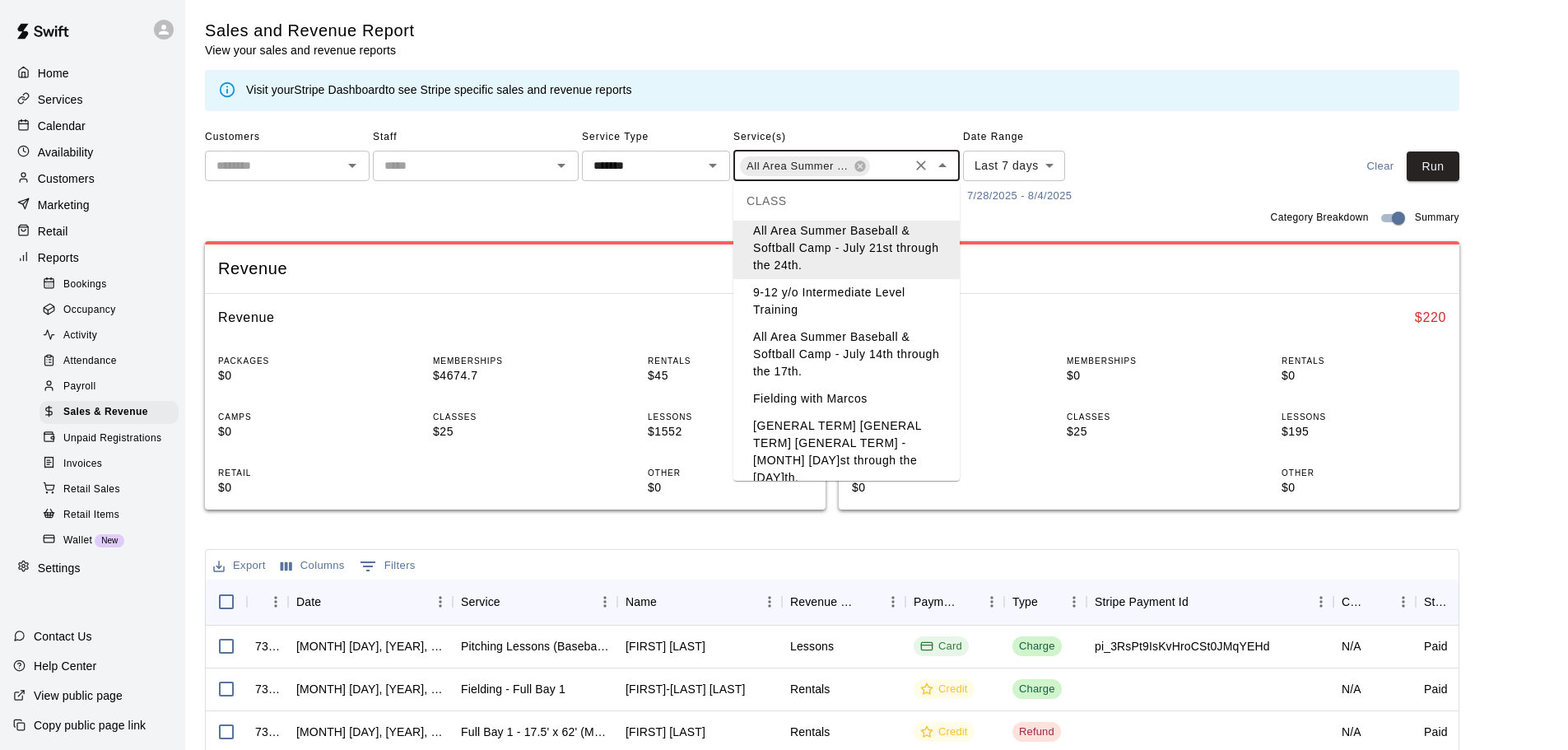 scroll, scrollTop: 82, scrollLeft: 0, axis: vertical 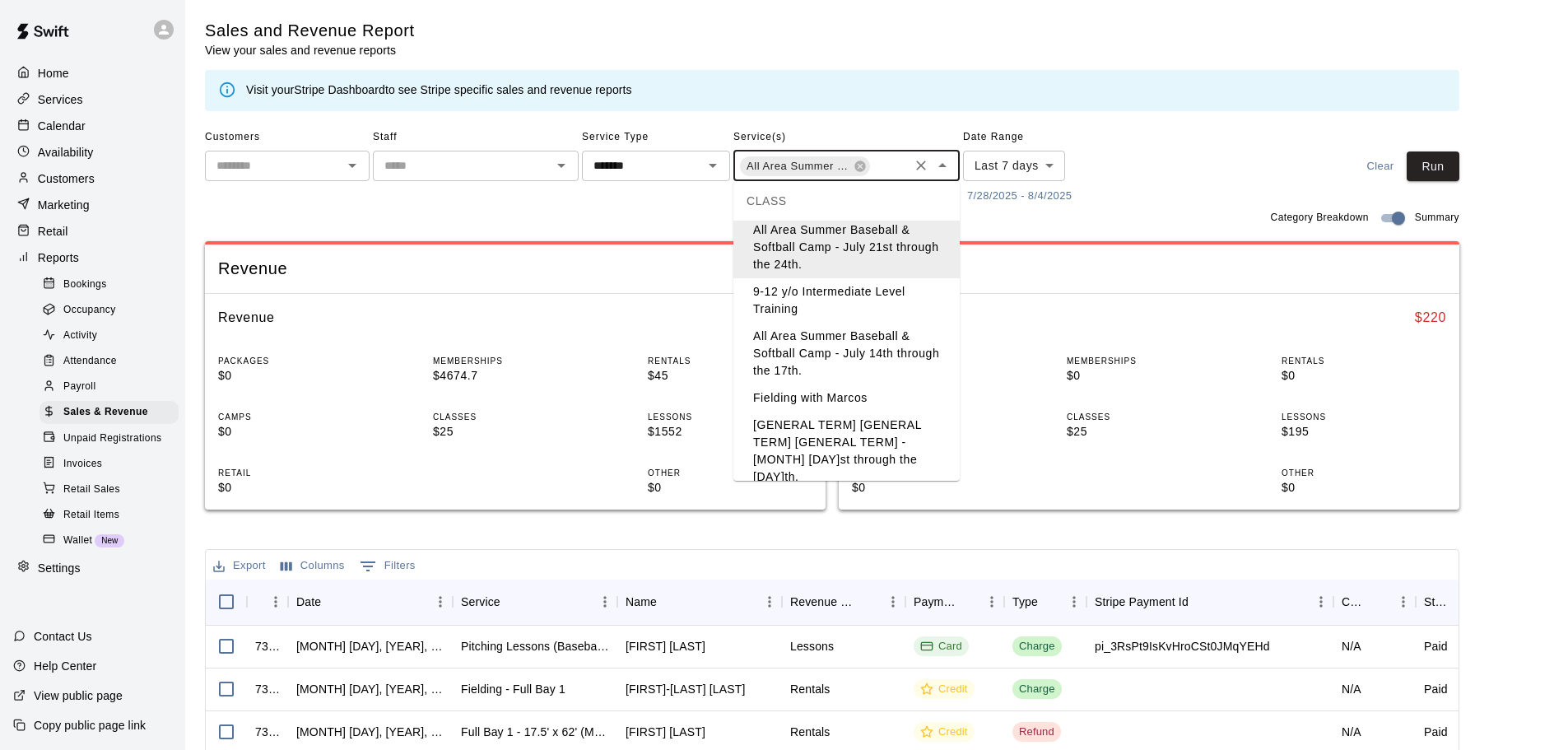click on "All Area Summer Baseball & Softball Camp - July 14th through the 17th." at bounding box center [846, 353] 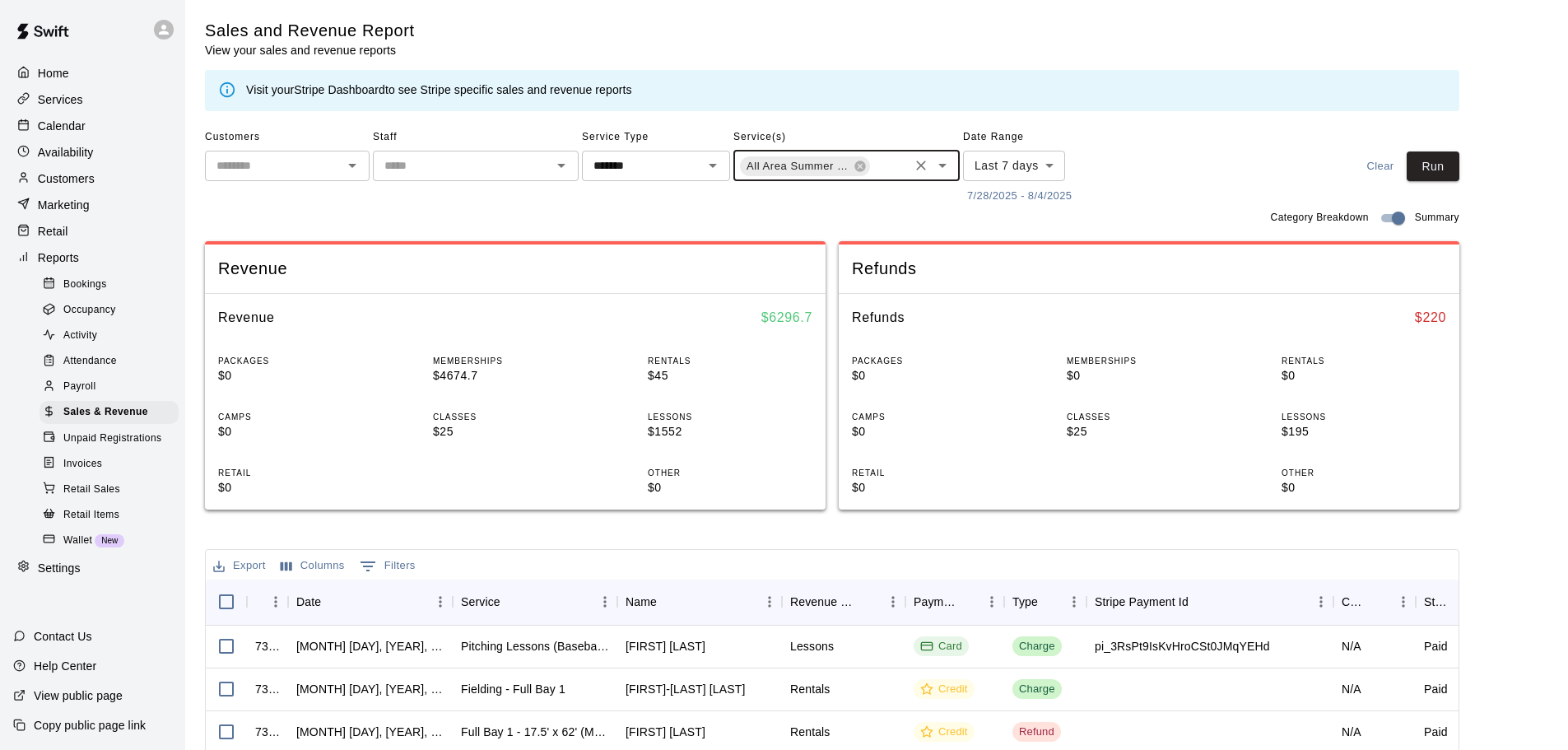 scroll, scrollTop: 0, scrollLeft: 133, axis: horizontal 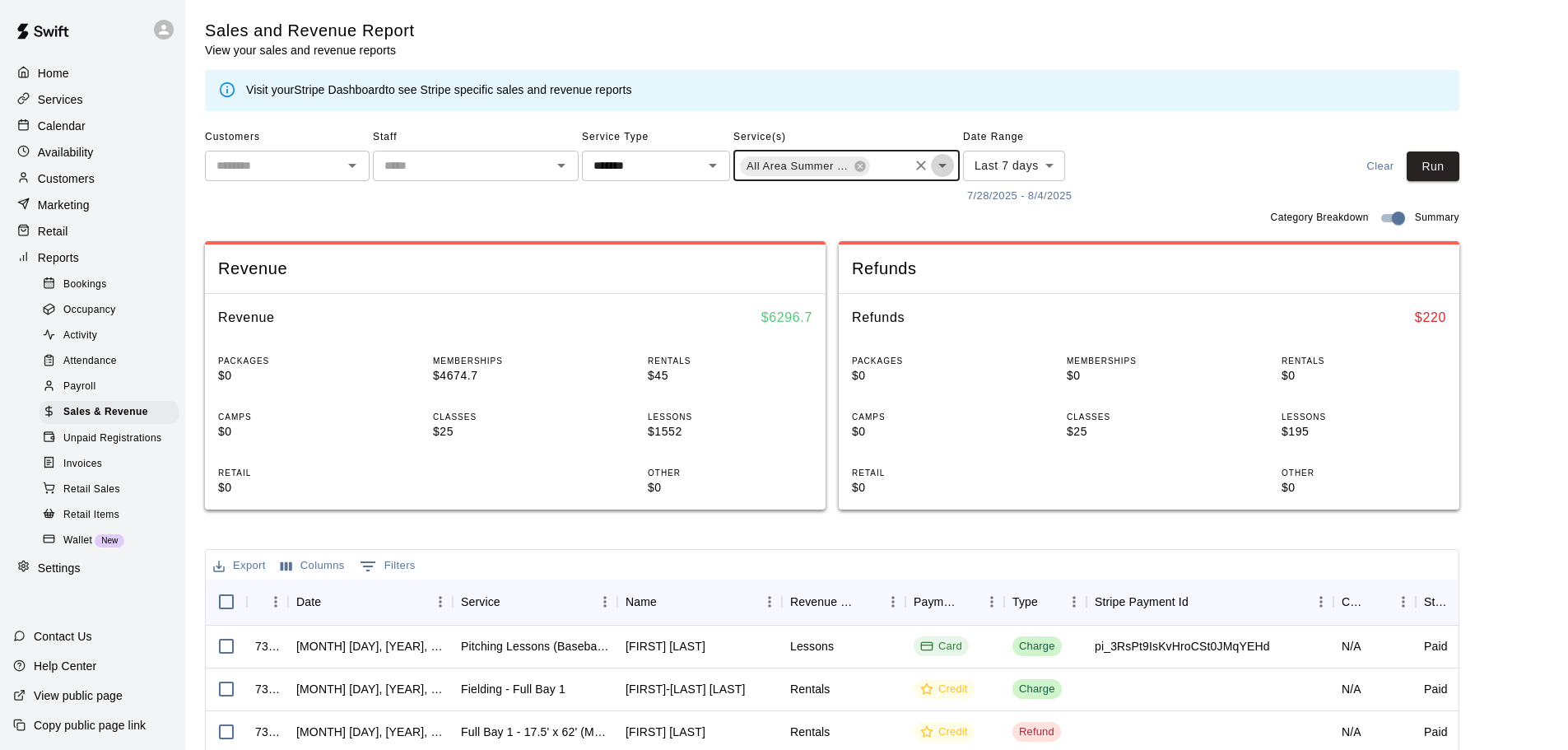click 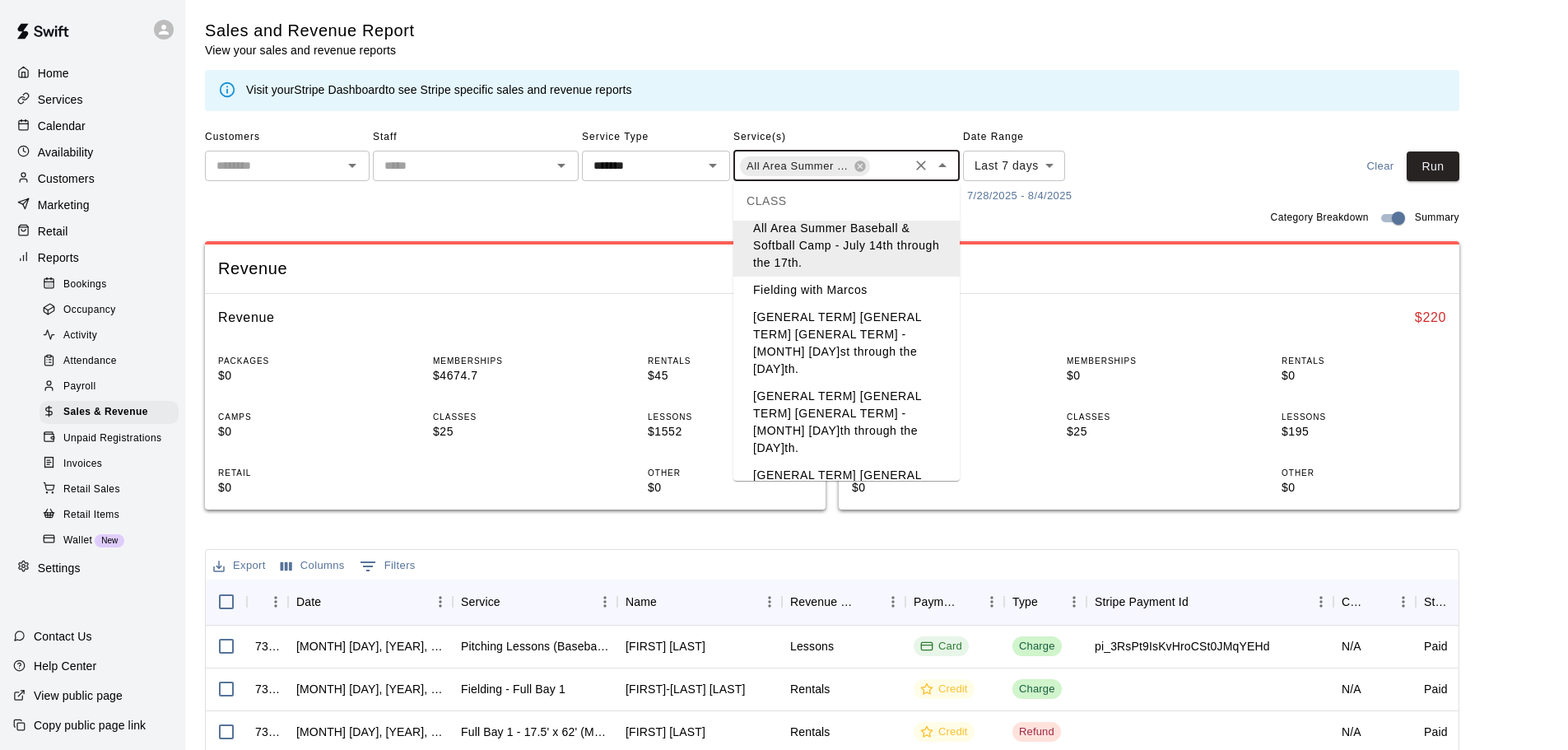 scroll, scrollTop: 215, scrollLeft: 0, axis: vertical 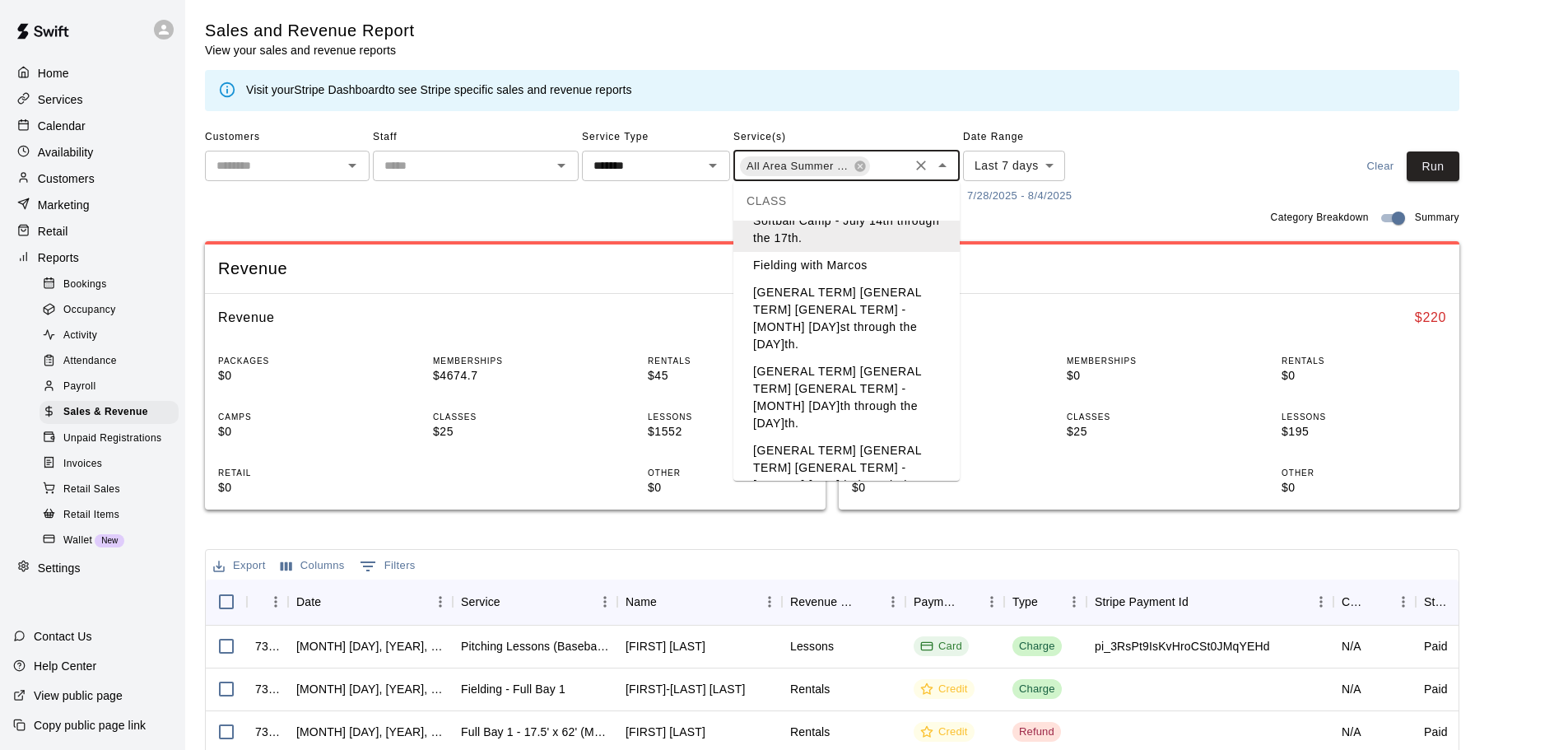click on "All Area Summer Baseball & Softball Camp - July 28th through the 31st" at bounding box center [846, 547] 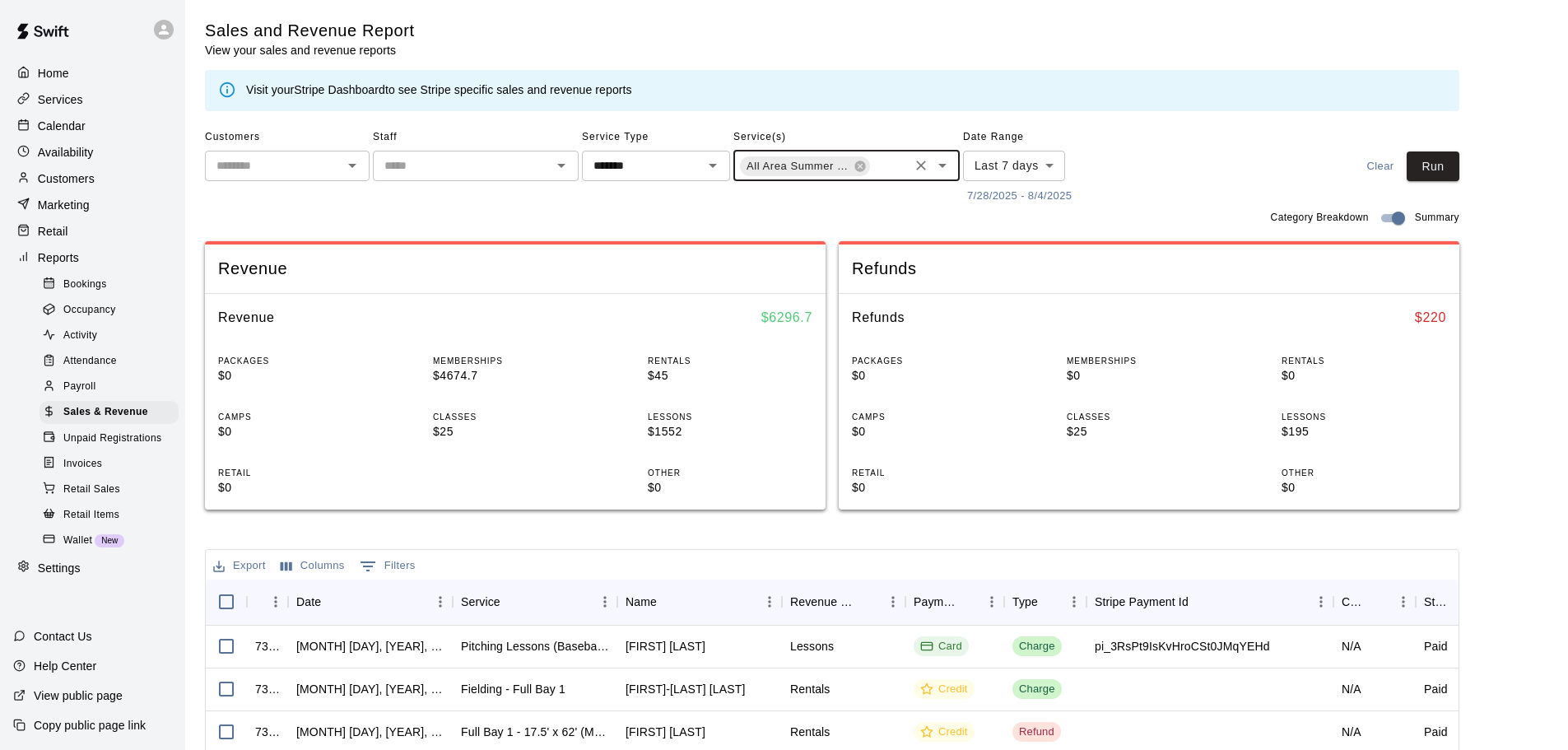 scroll, scrollTop: 0, scrollLeft: 267, axis: horizontal 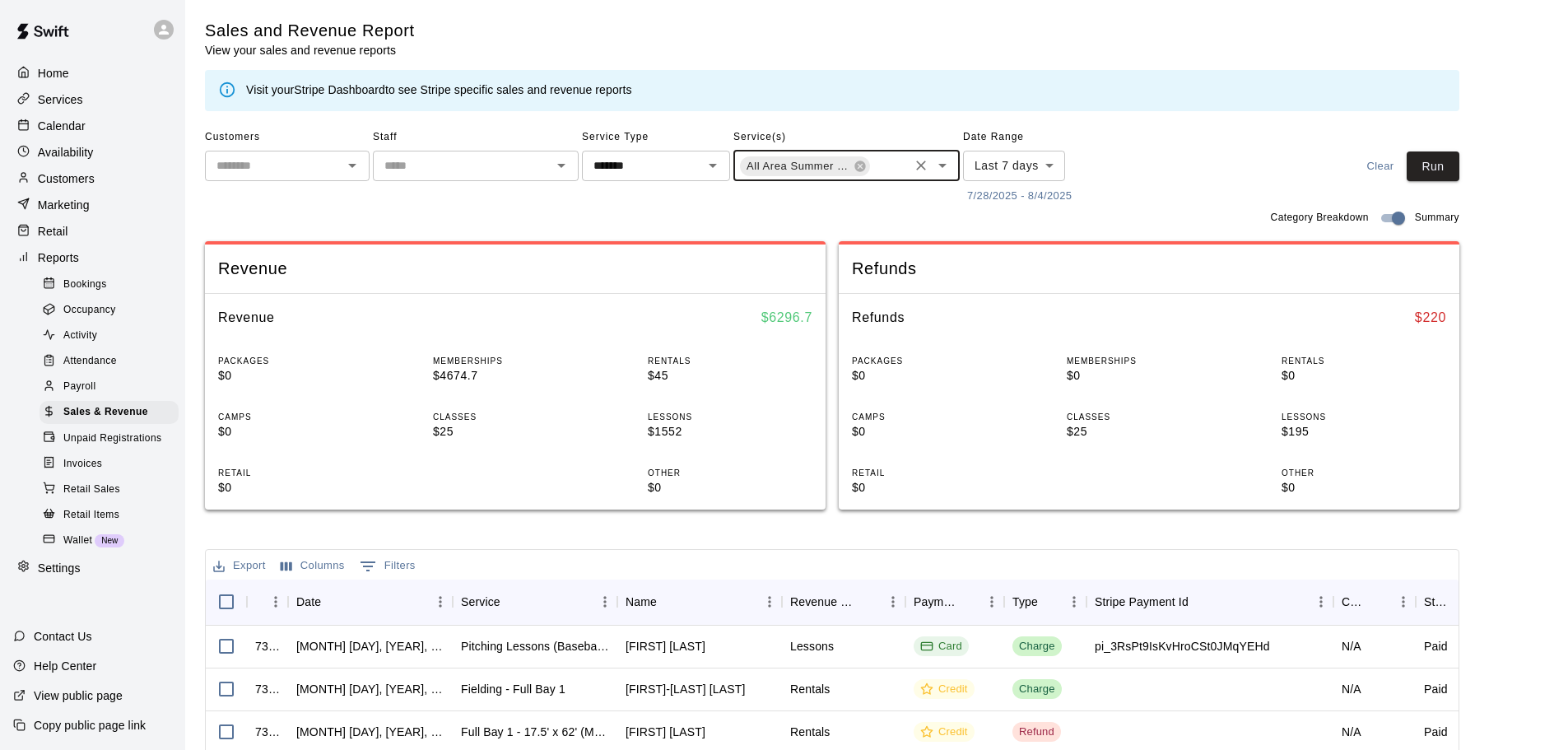 click on "7/28/2025 - 8/4/2025" at bounding box center [1019, 196] 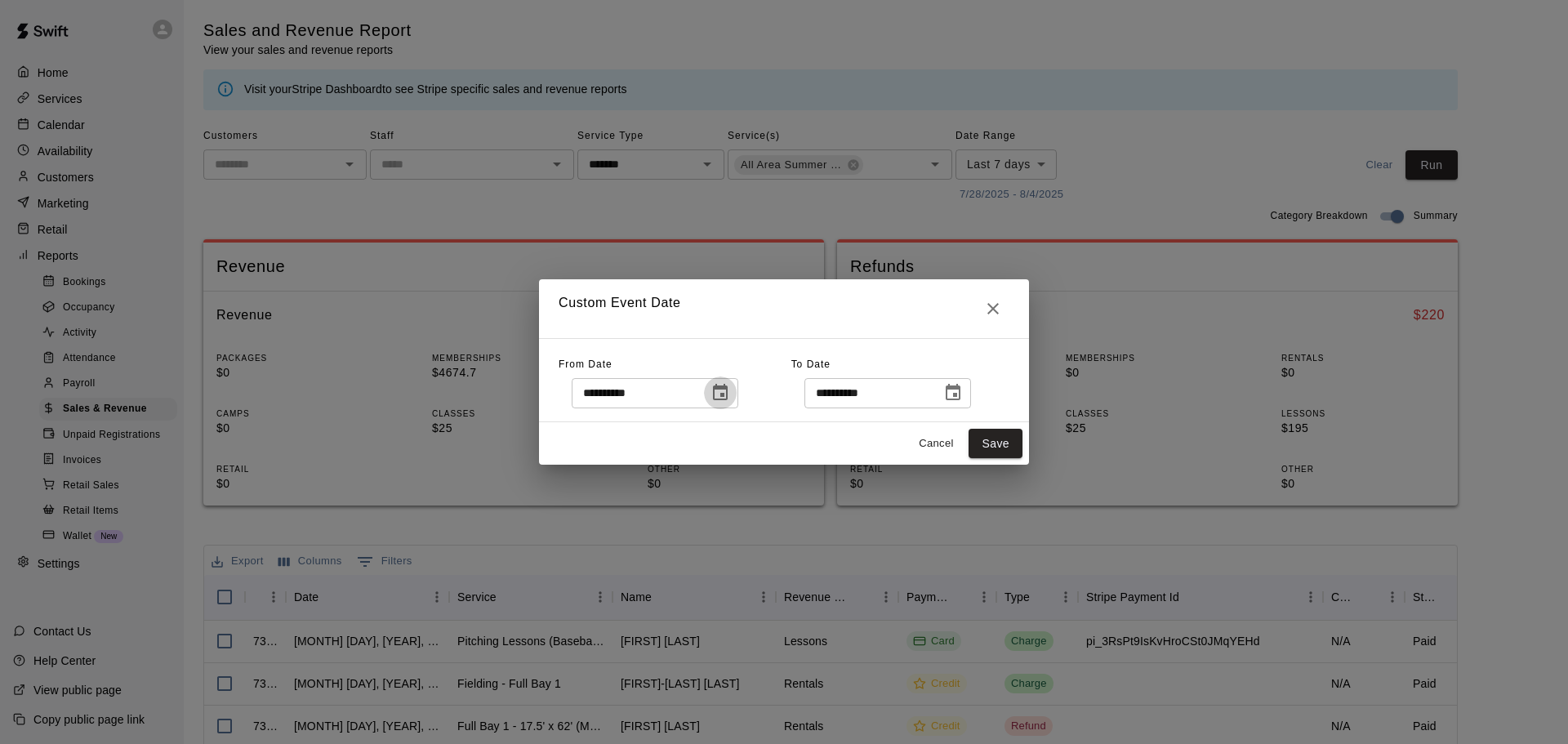click 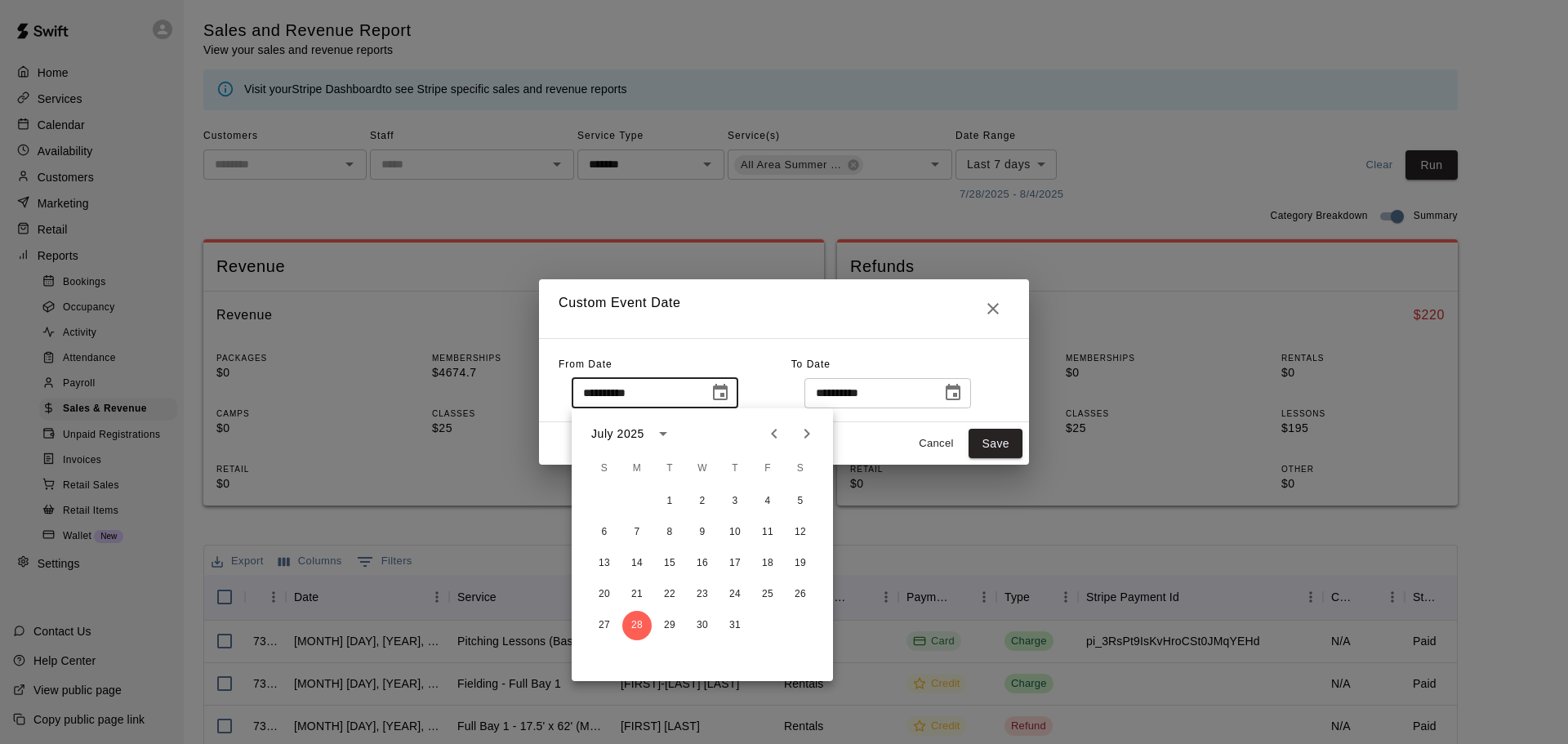 click 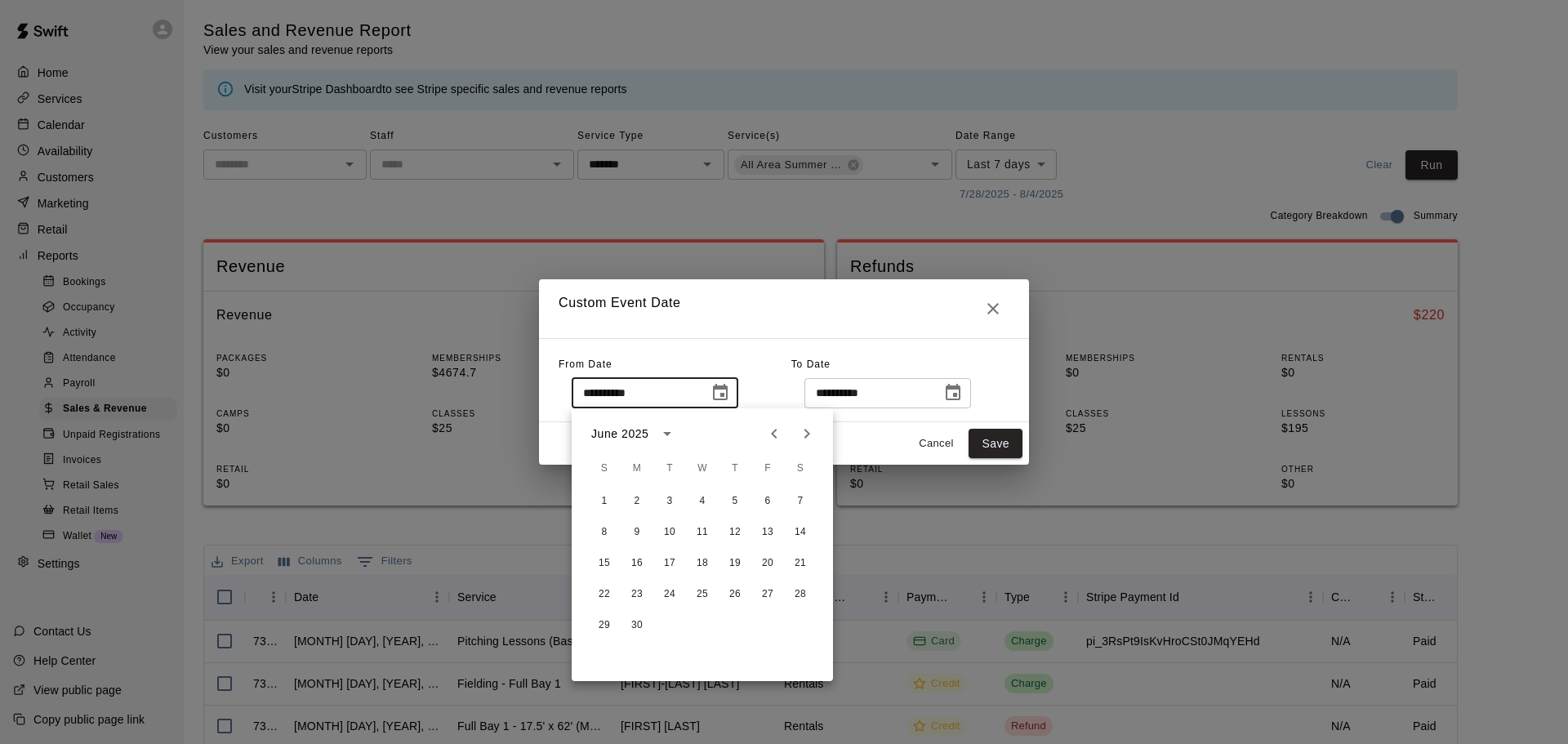 click 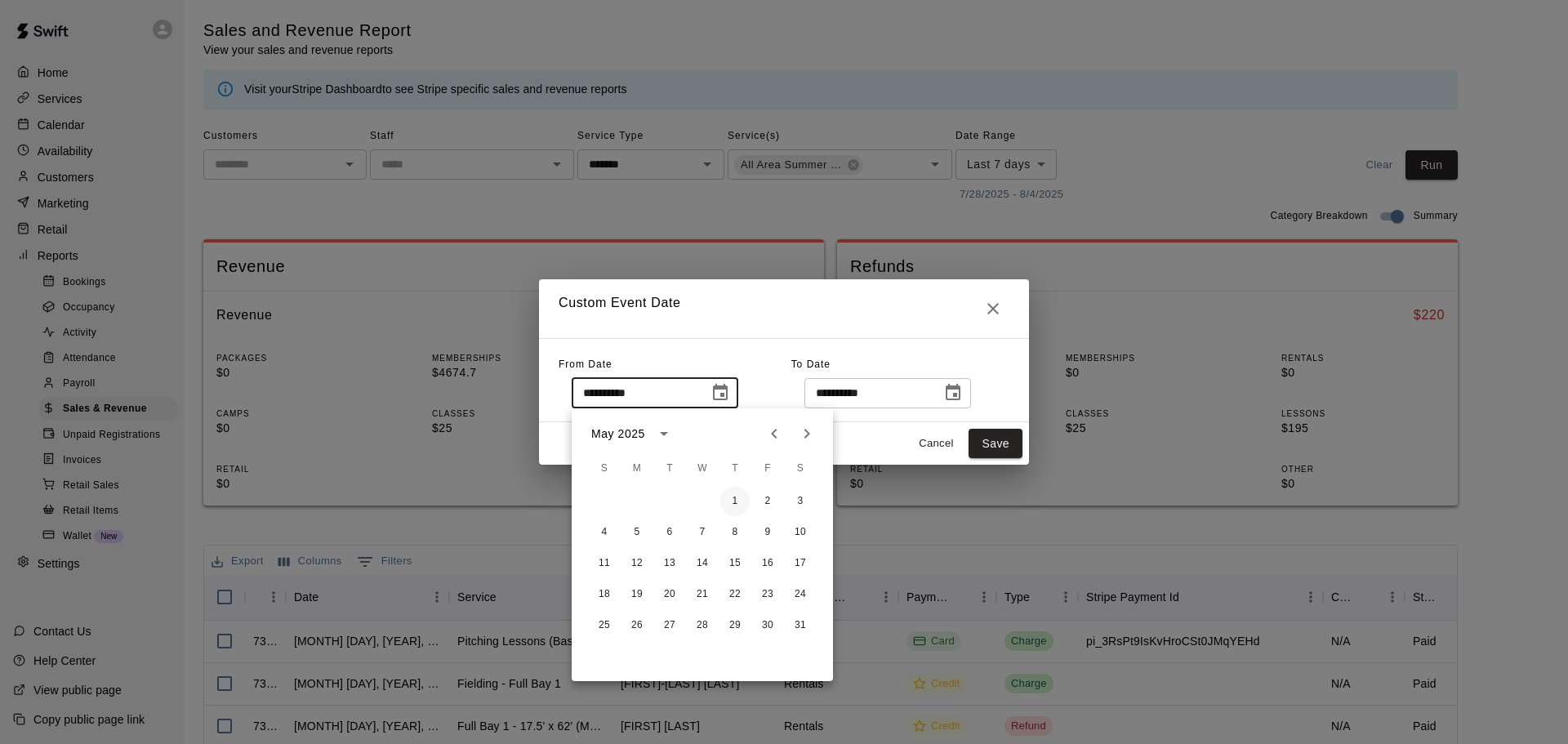 click on "1" at bounding box center [735, 501] 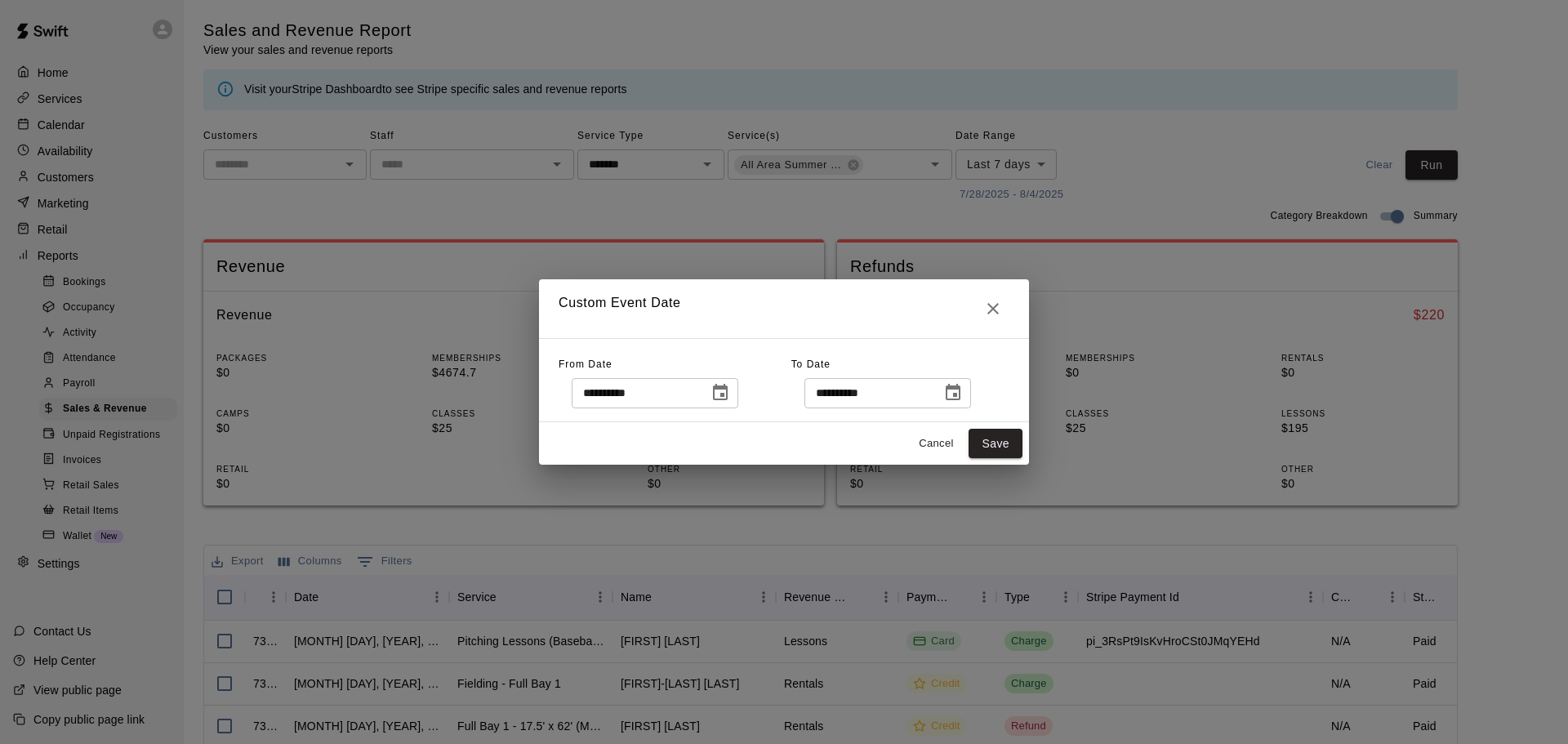 click 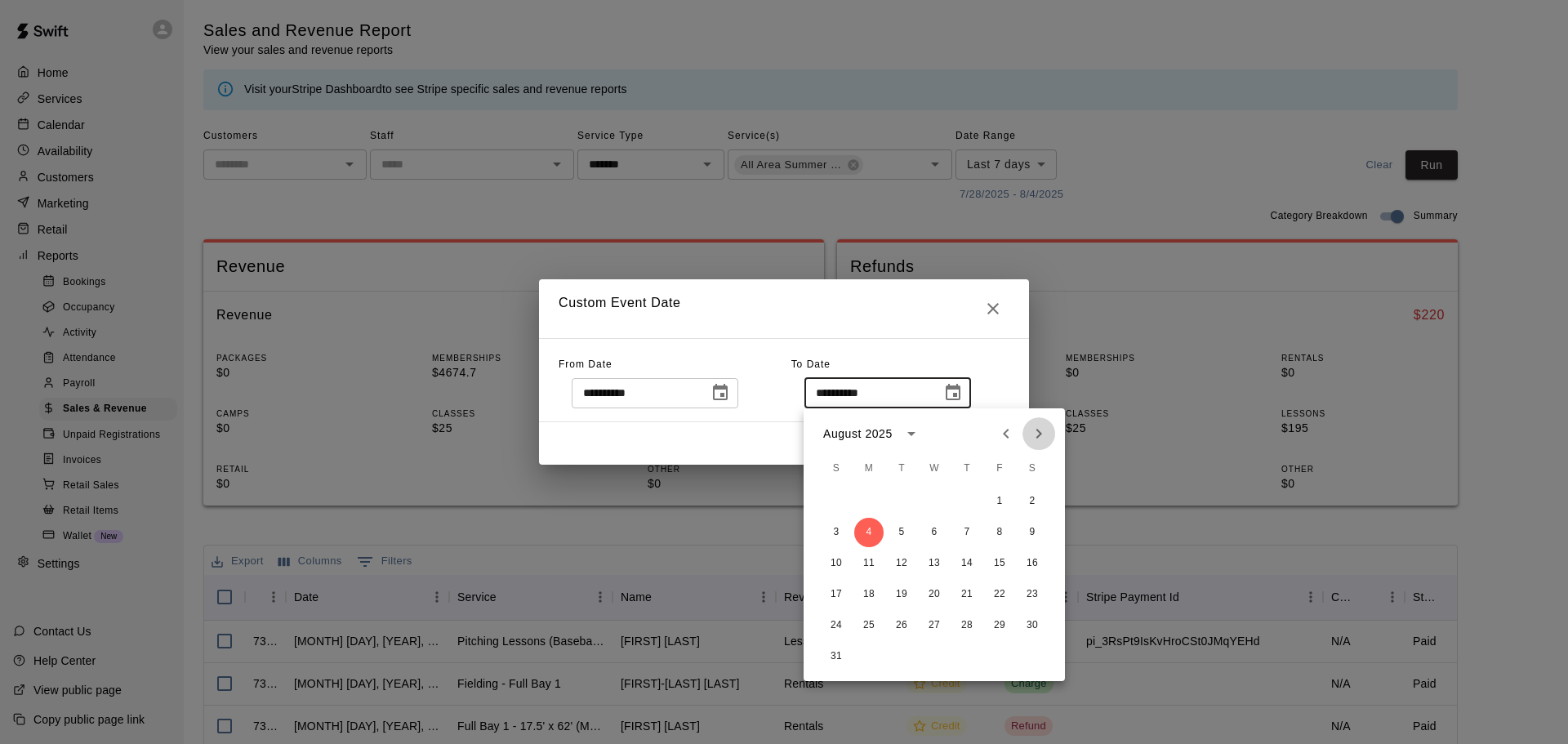 click 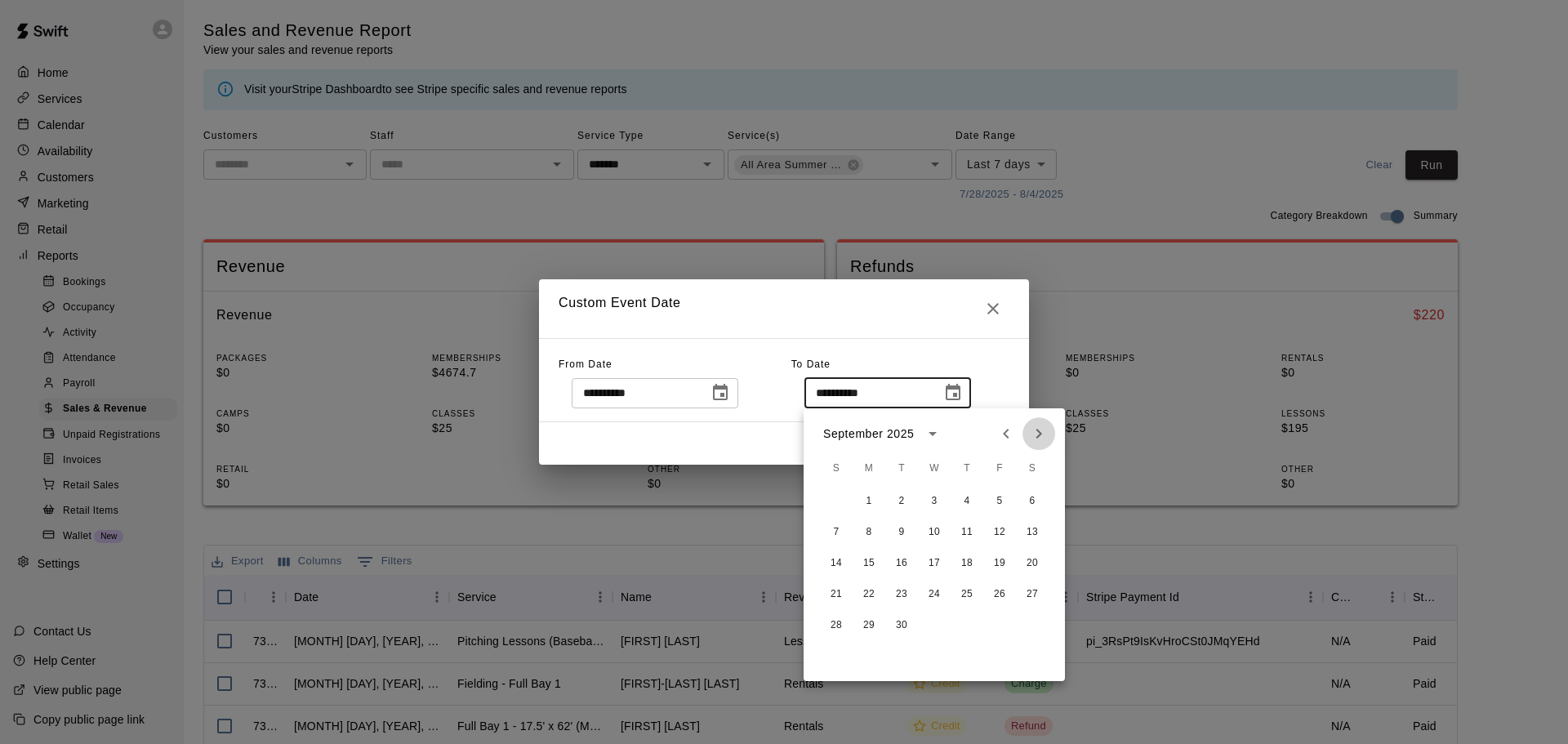 click 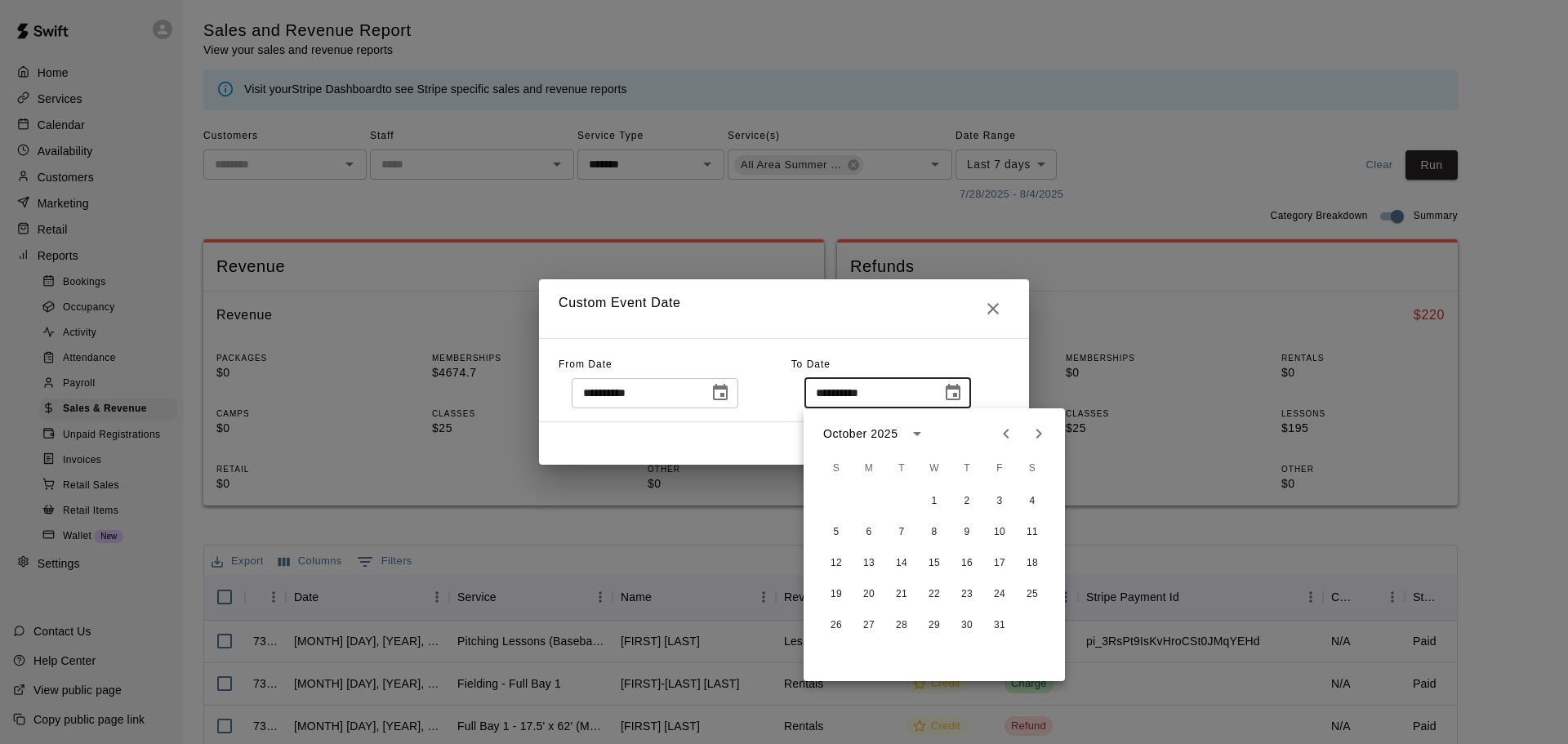 click on "**********" at bounding box center (867, 393) 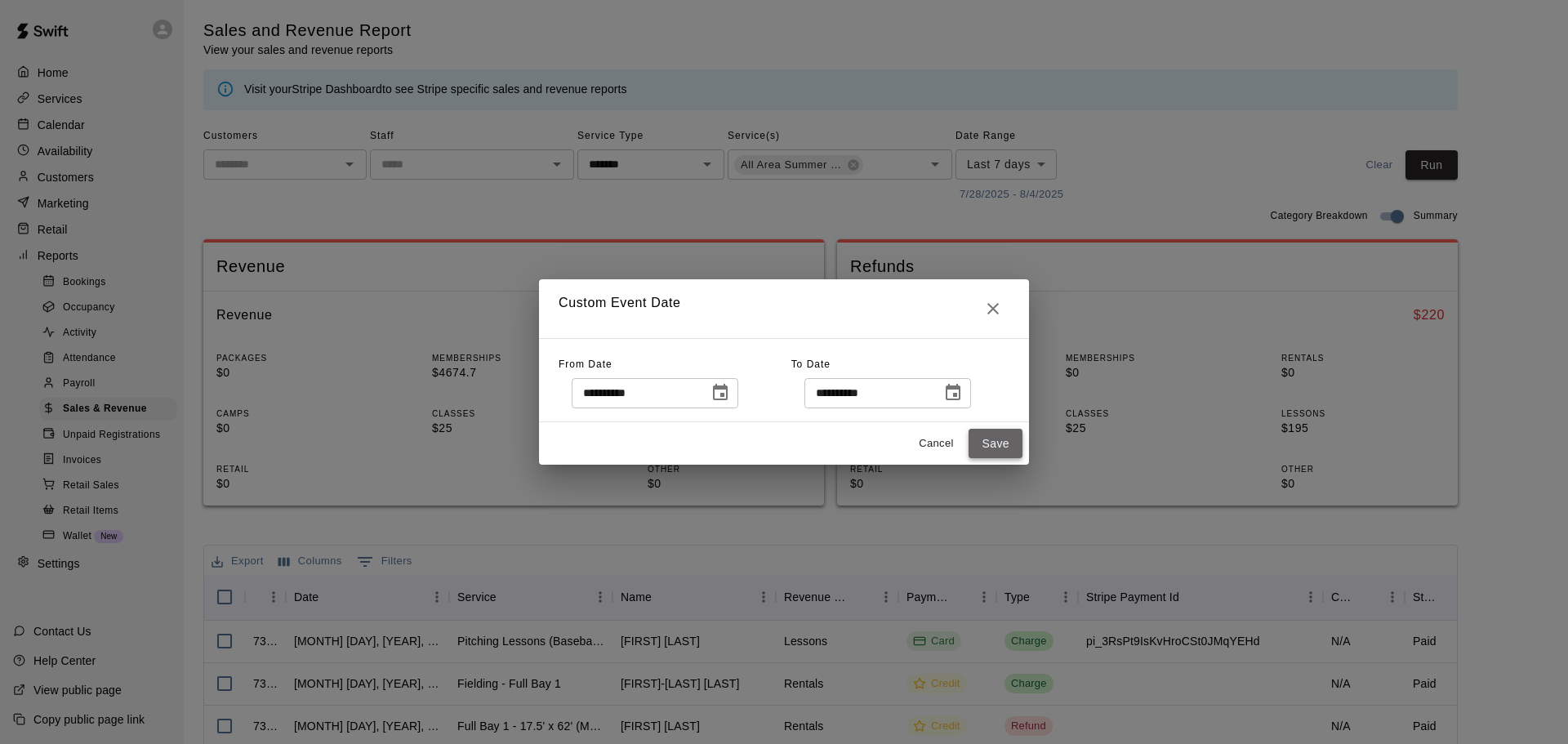click on "Save" at bounding box center (996, 443) 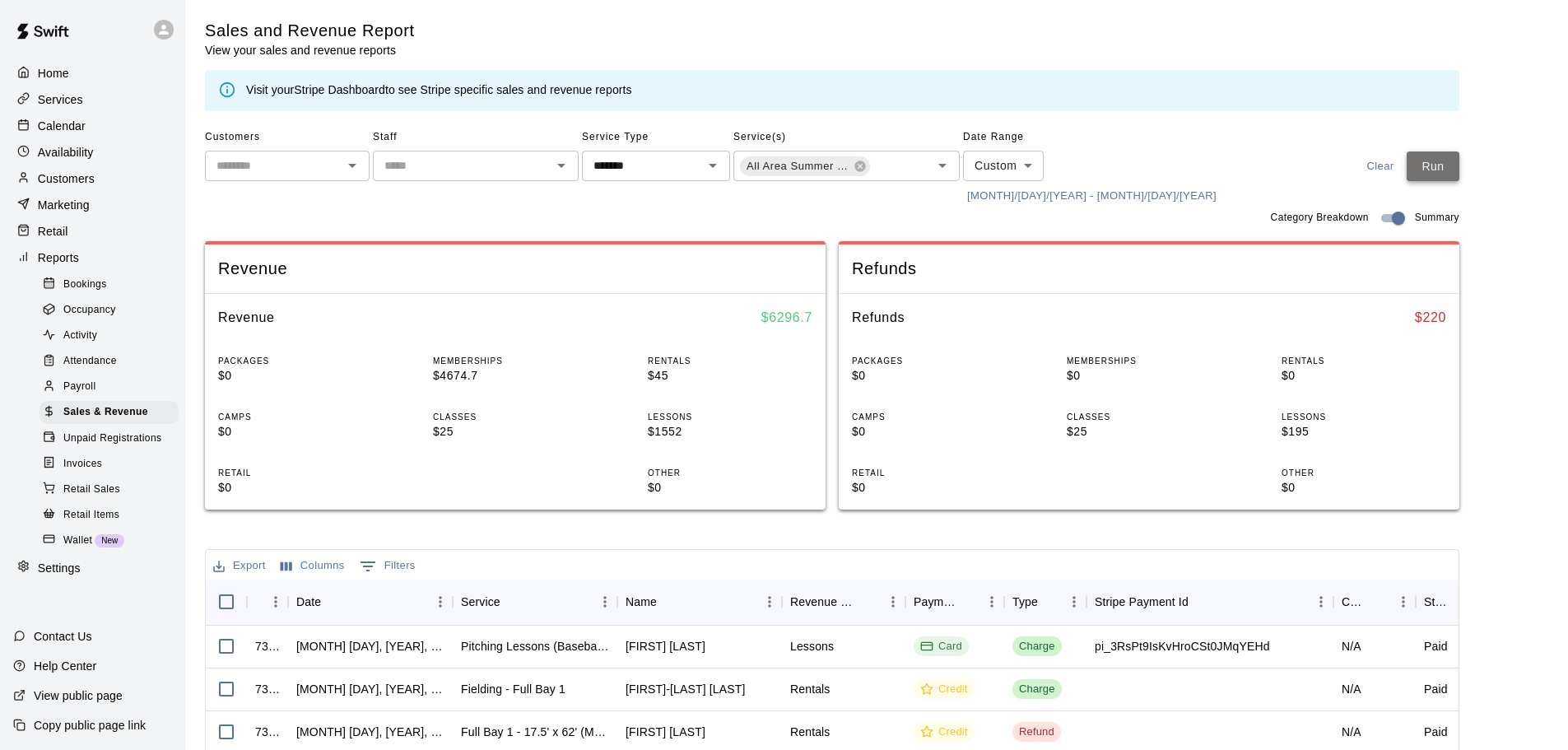 click on "Run" at bounding box center (1433, 166) 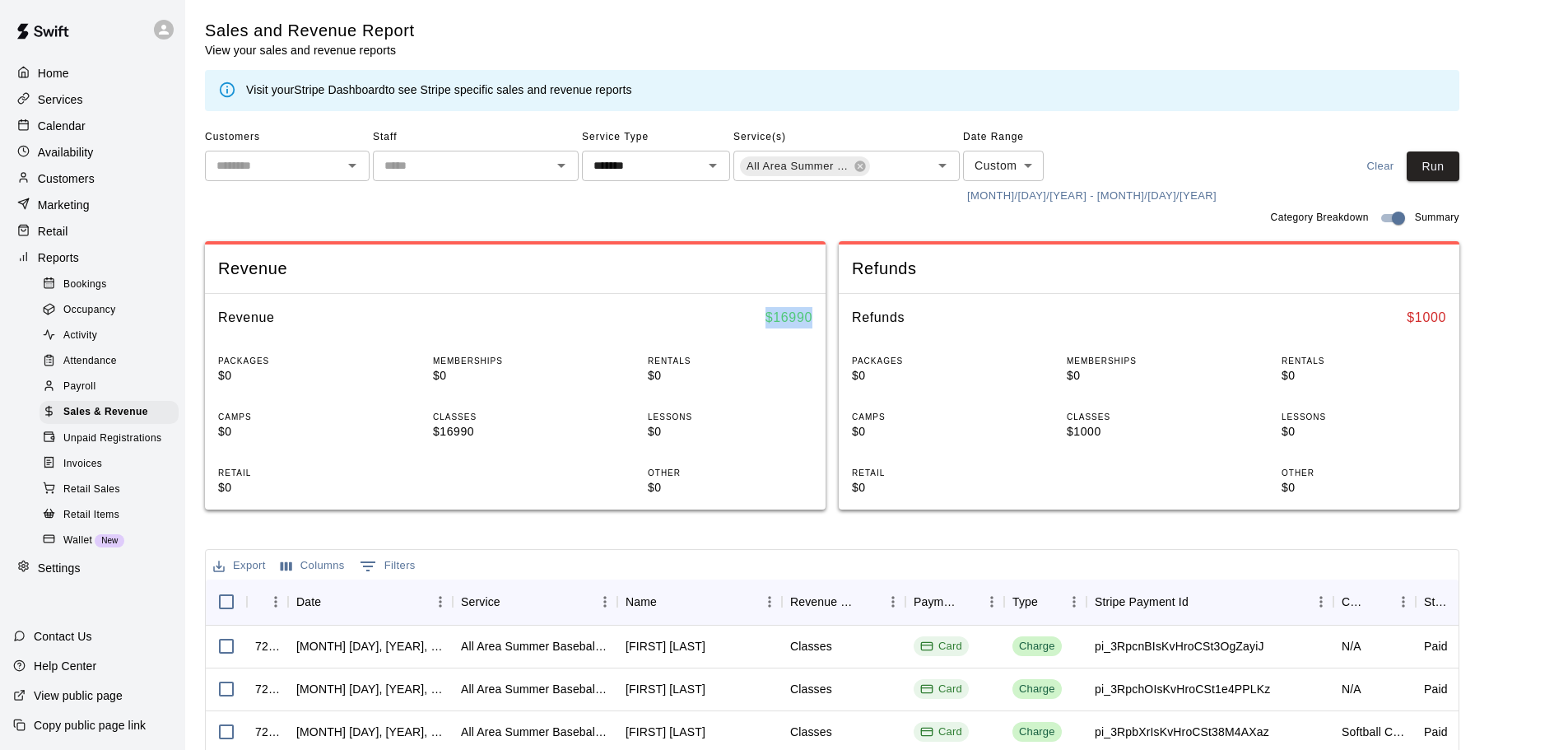 drag, startPoint x: 769, startPoint y: 319, endPoint x: 819, endPoint y: 319, distance: 50 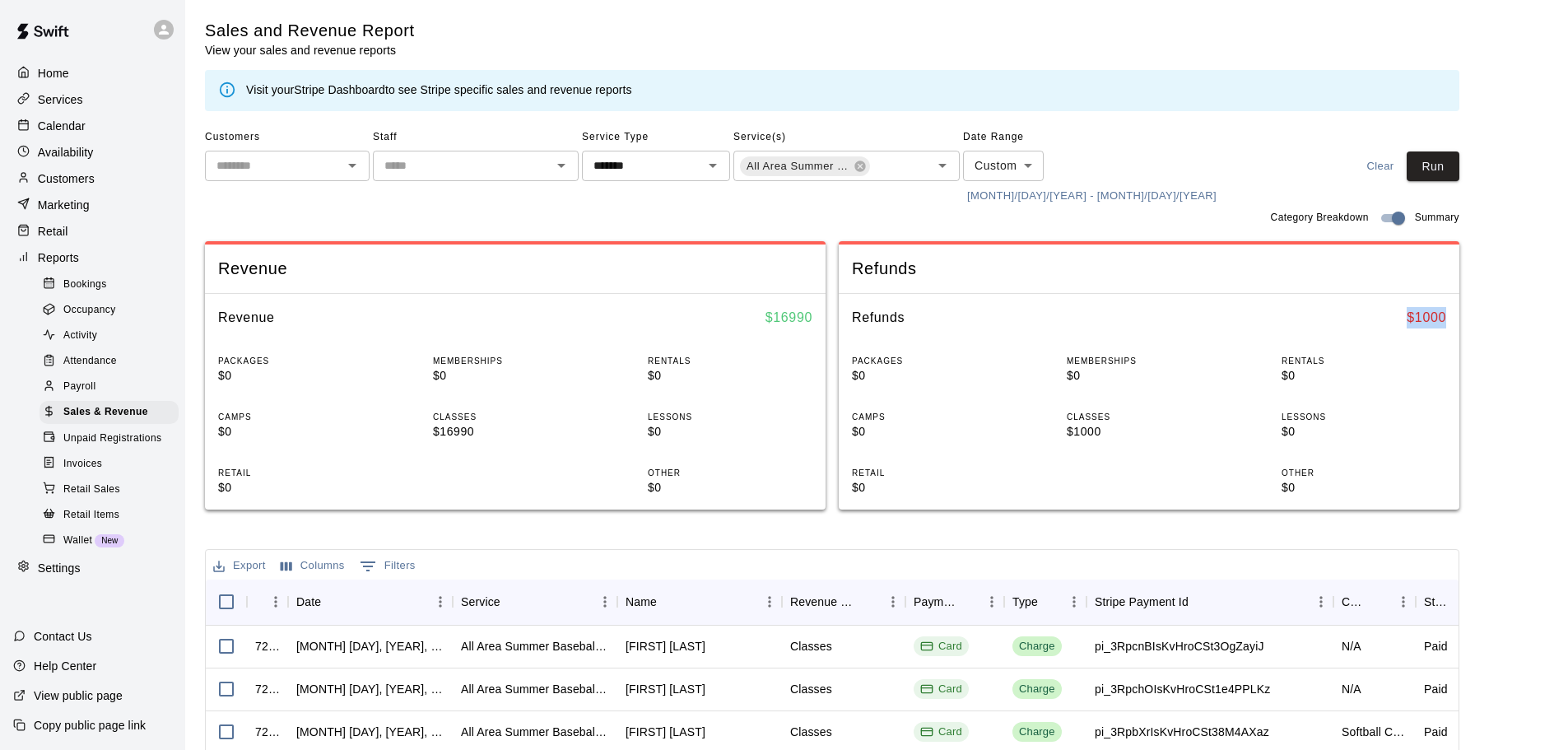 drag, startPoint x: 1406, startPoint y: 323, endPoint x: 1478, endPoint y: 322, distance: 72.006944 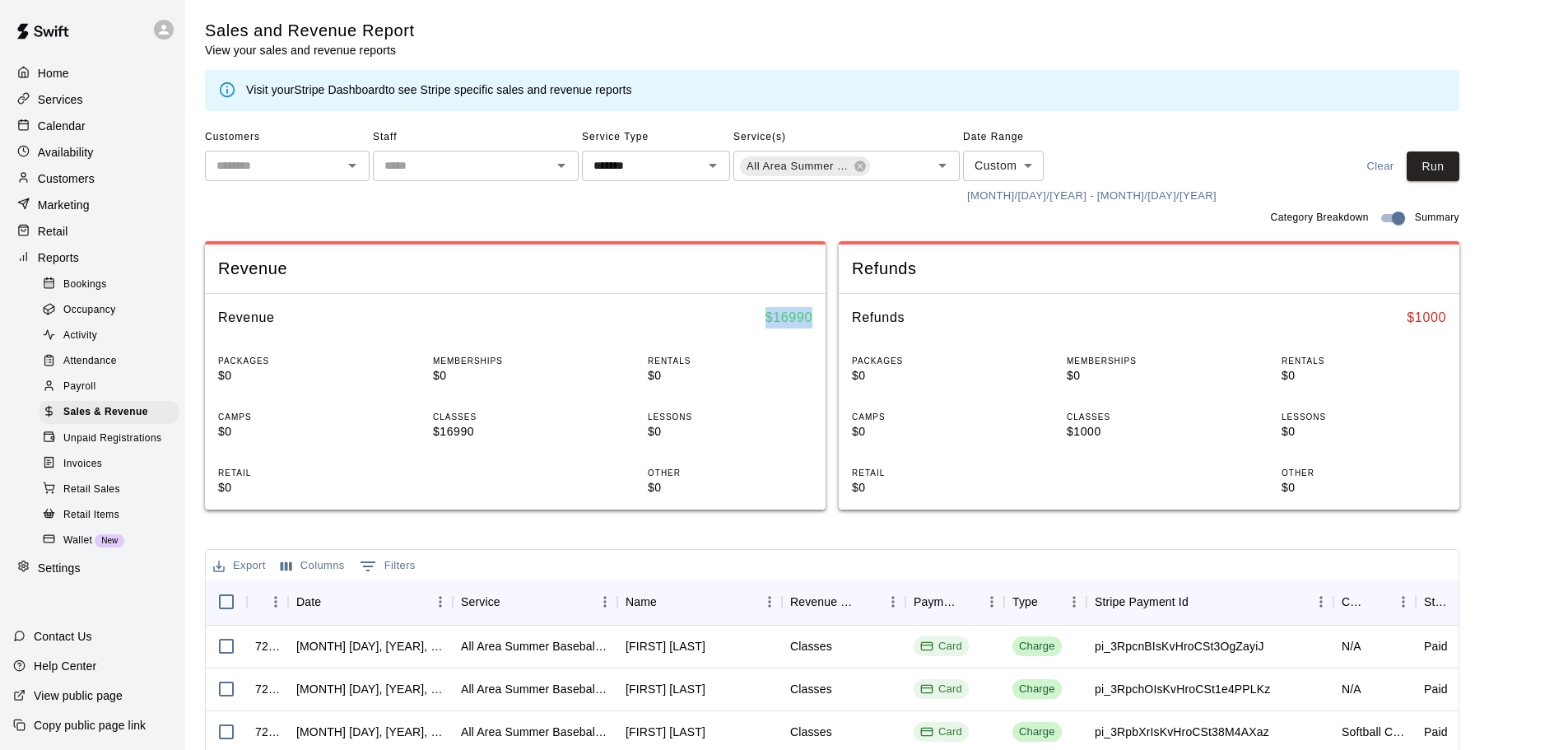 drag, startPoint x: 763, startPoint y: 314, endPoint x: 826, endPoint y: 313, distance: 63.00794 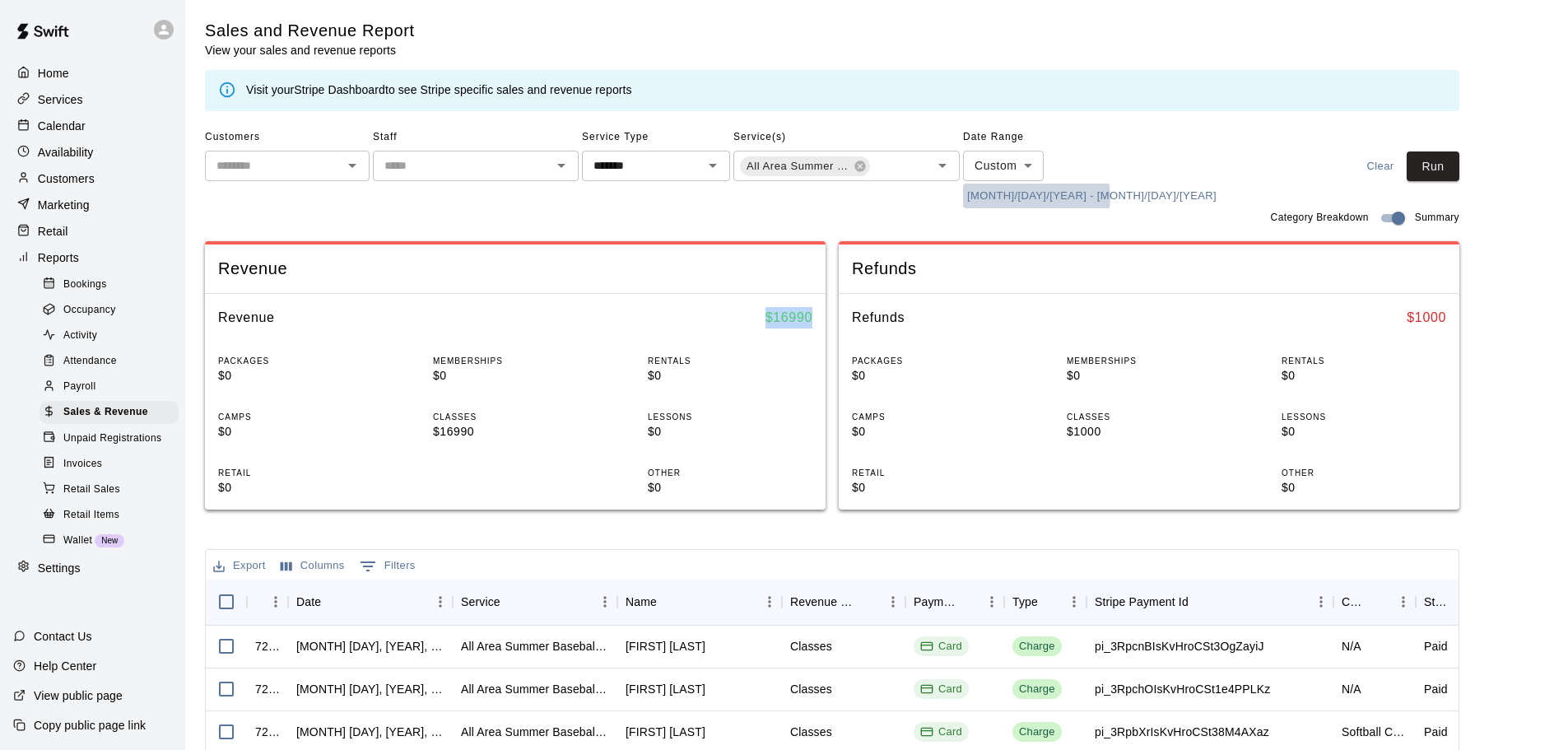 click on "[MONTH]/[DAY]/[YEAR] - [MONTH]/[DAY]/[YEAR]" at bounding box center (1091, 196) 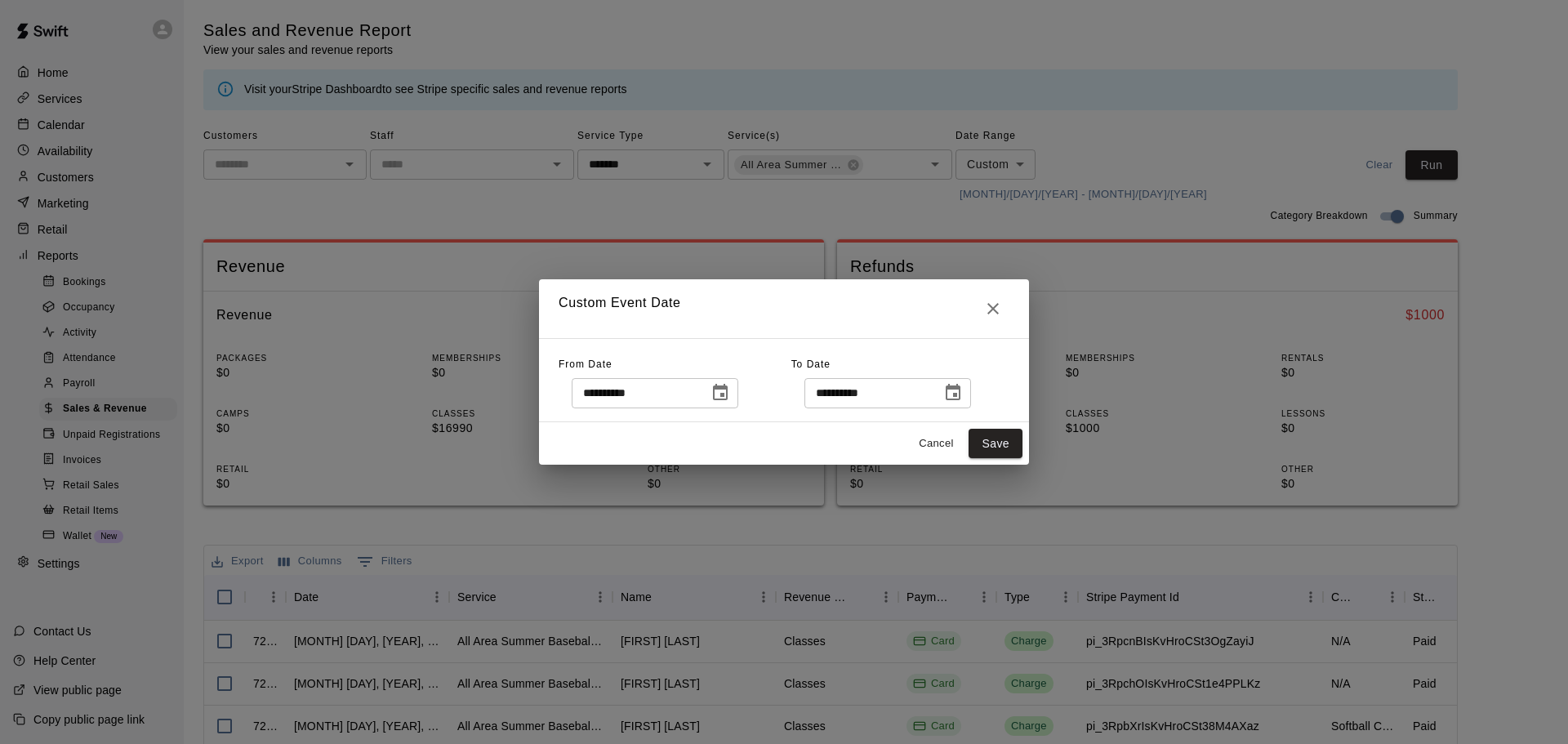click at bounding box center [720, 393] 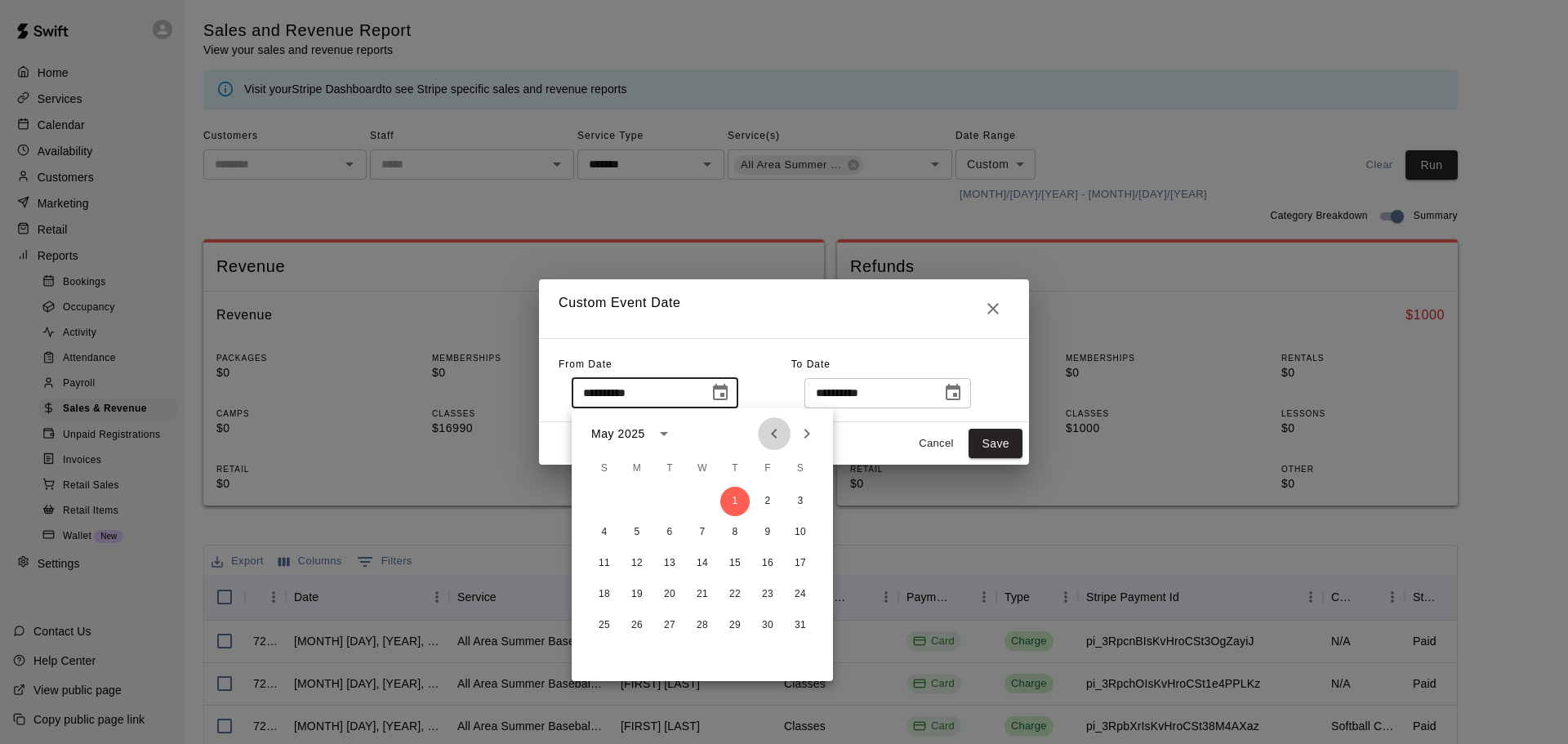 click 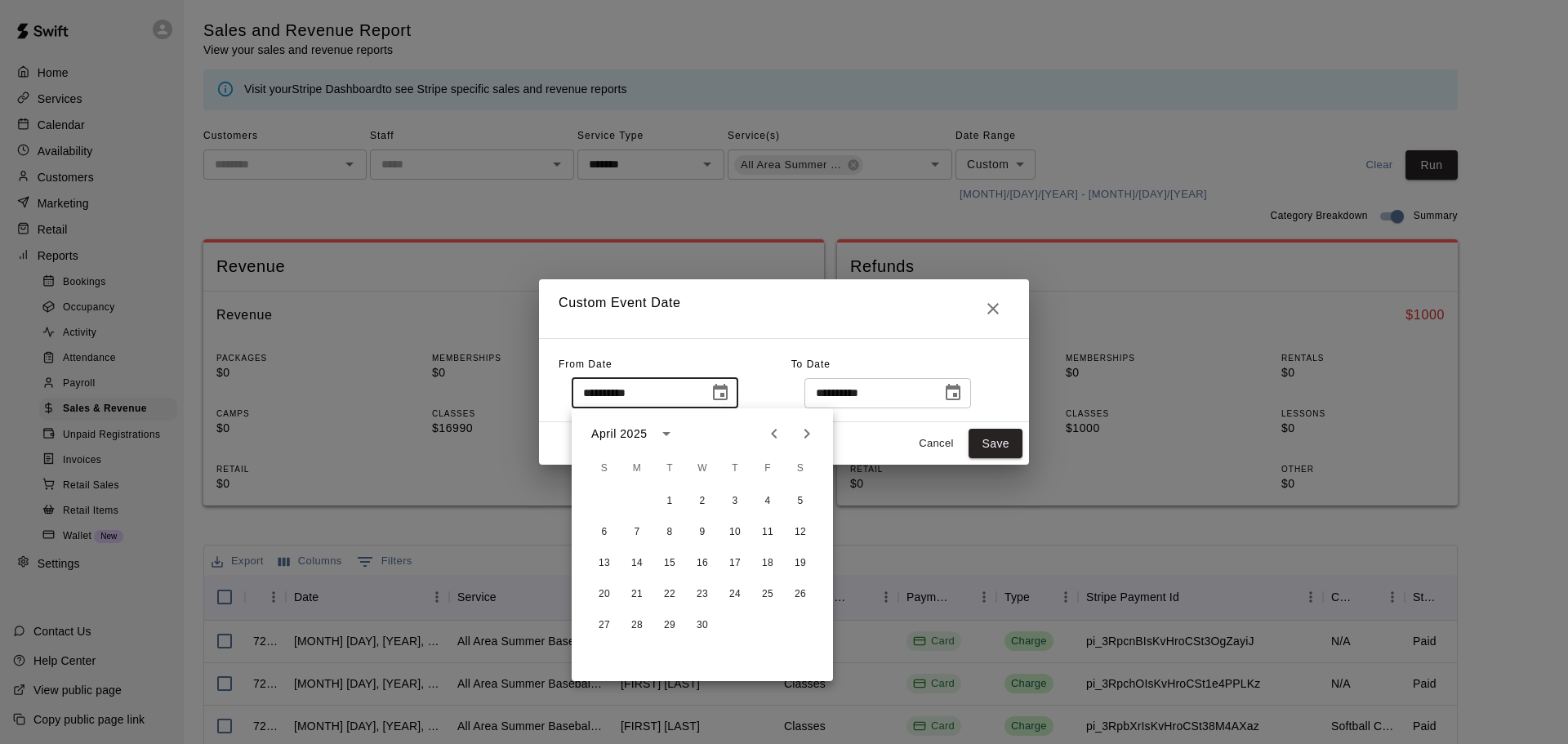 click 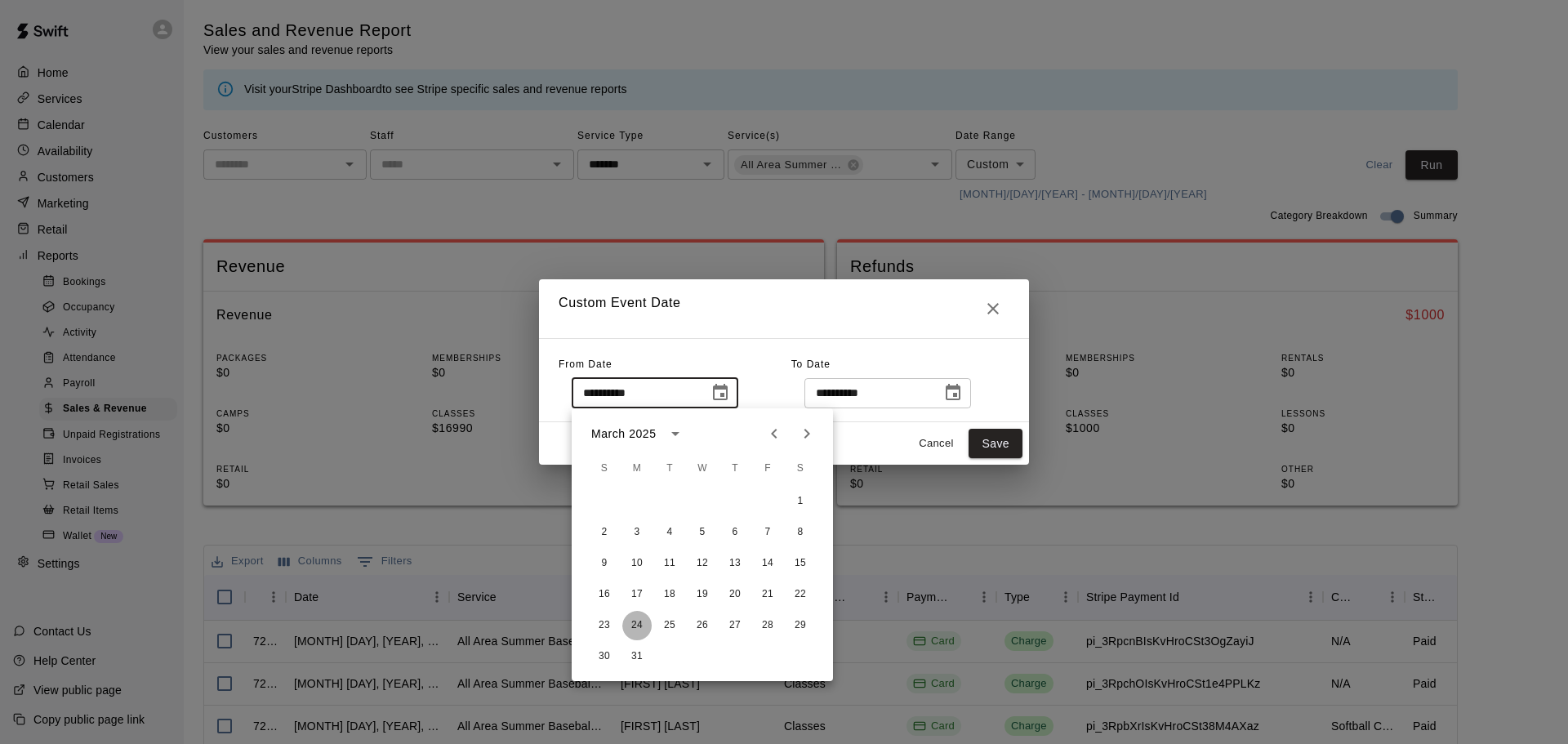 click on "24" at bounding box center [637, 626] 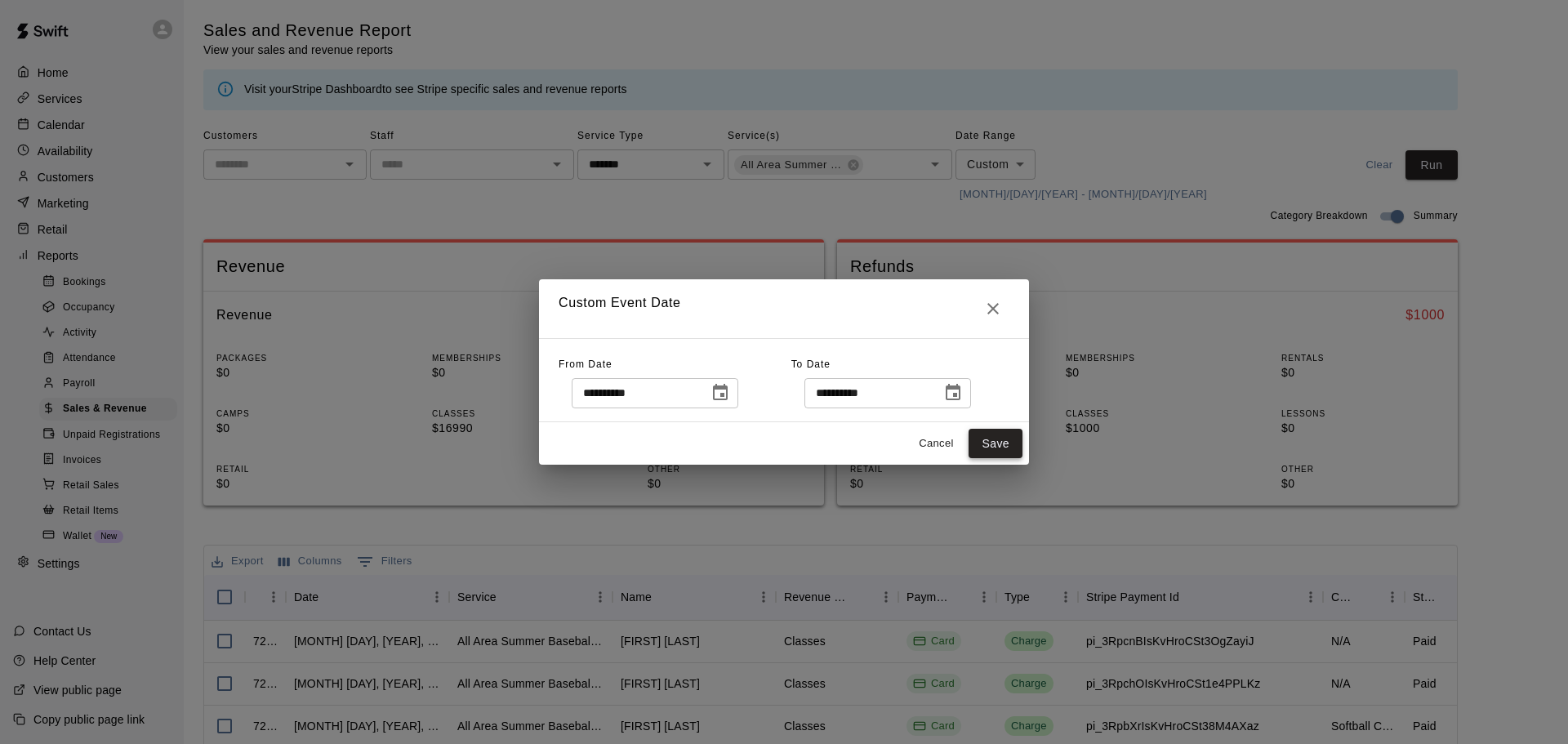click on "Save" at bounding box center (996, 443) 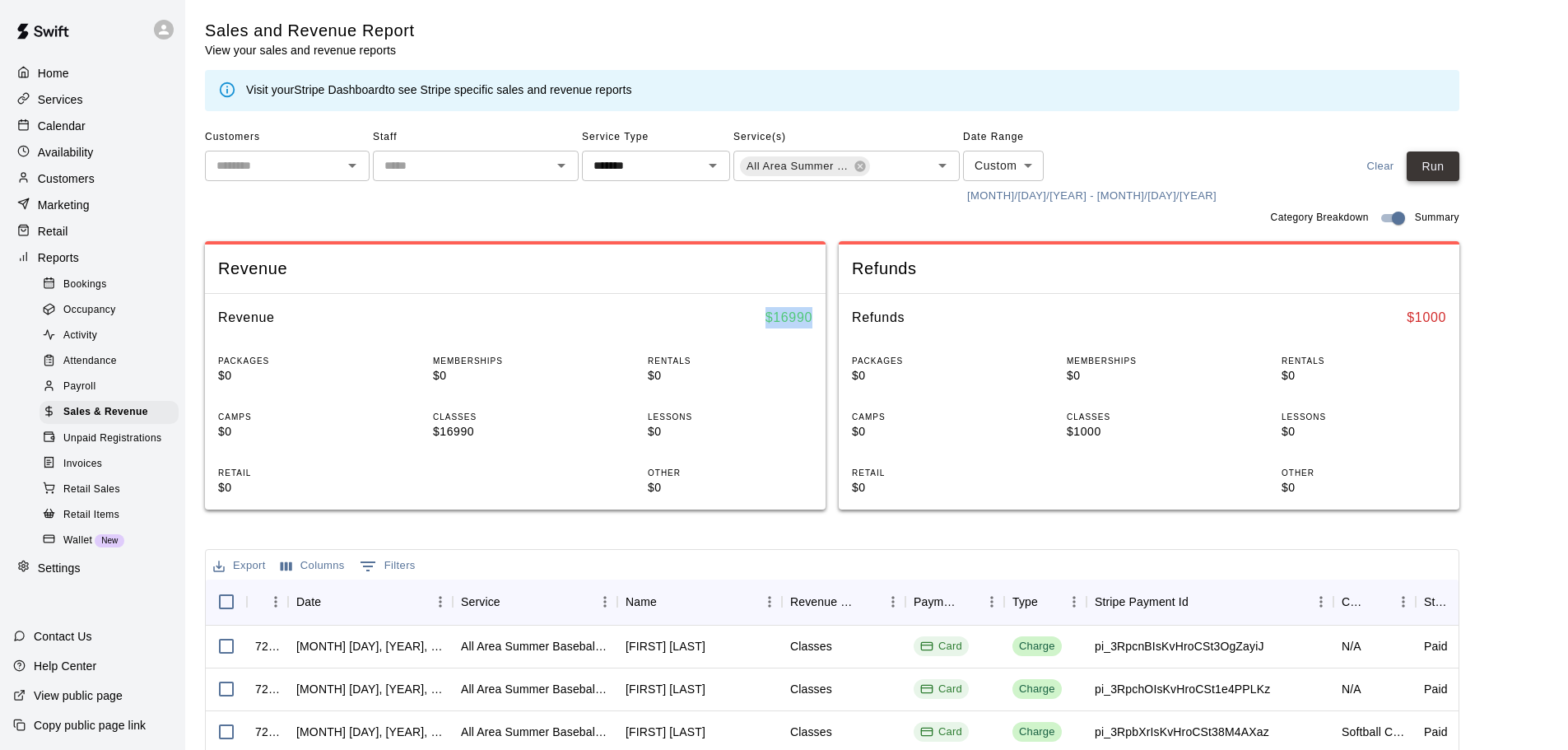 click on "Run" at bounding box center [1433, 166] 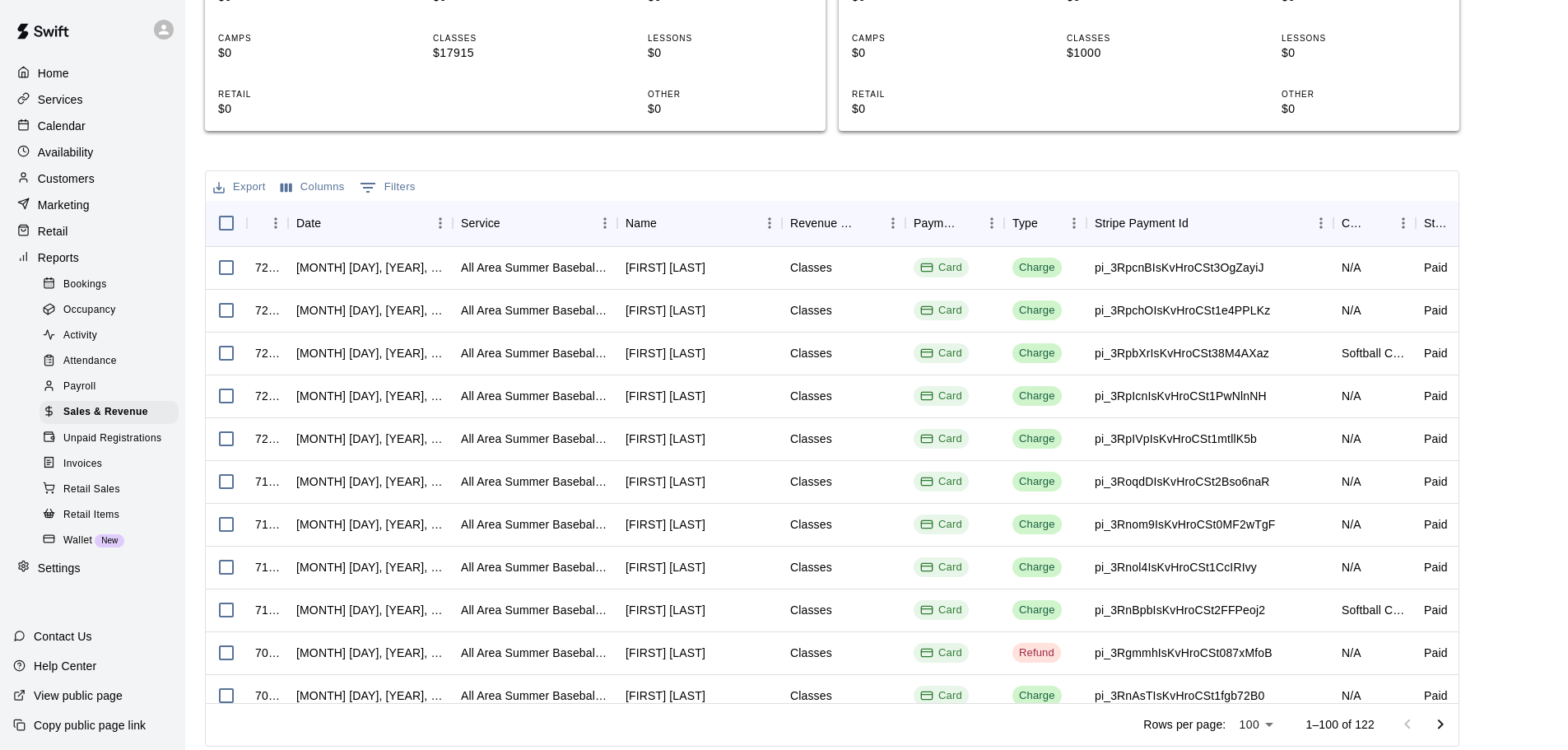 scroll, scrollTop: 382, scrollLeft: 0, axis: vertical 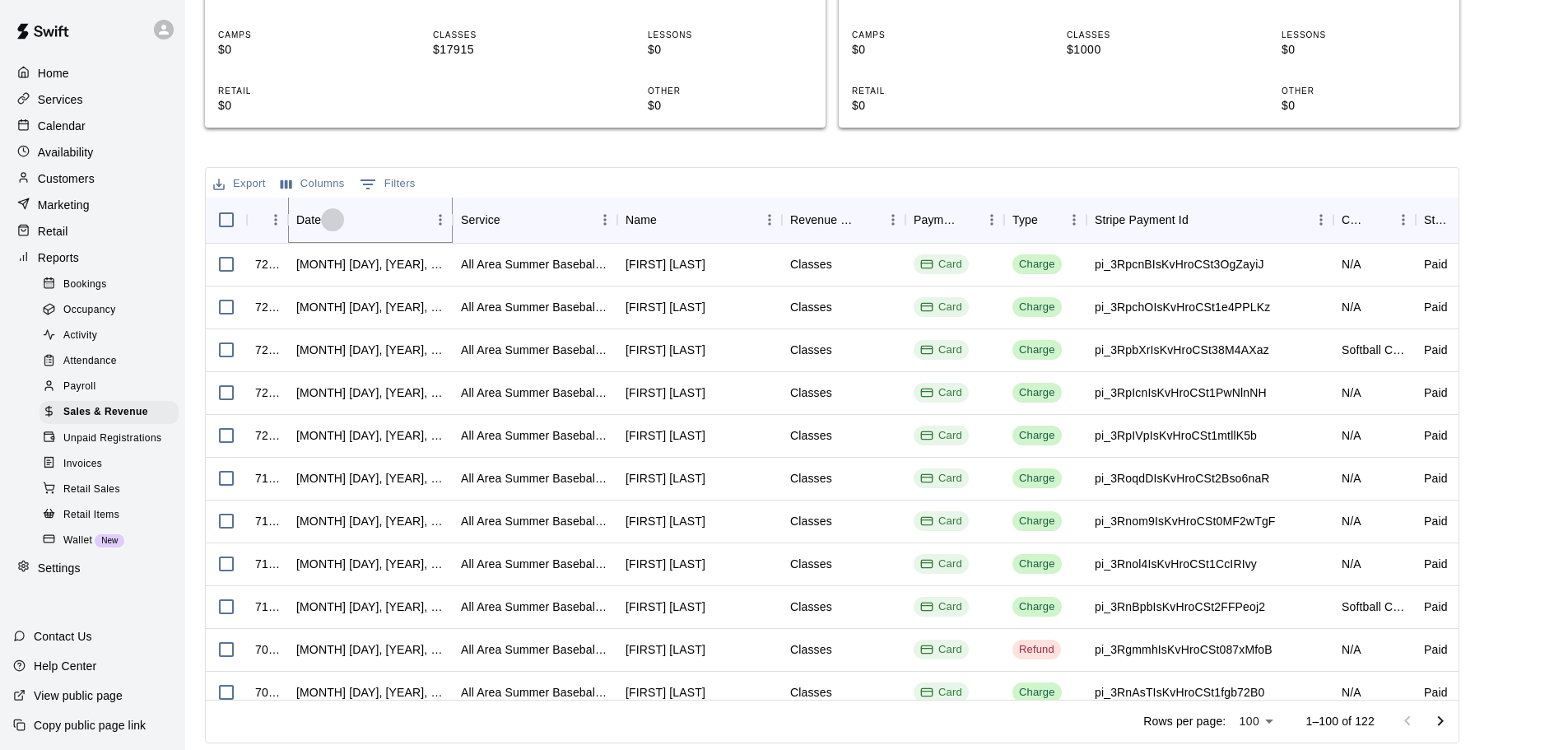 click 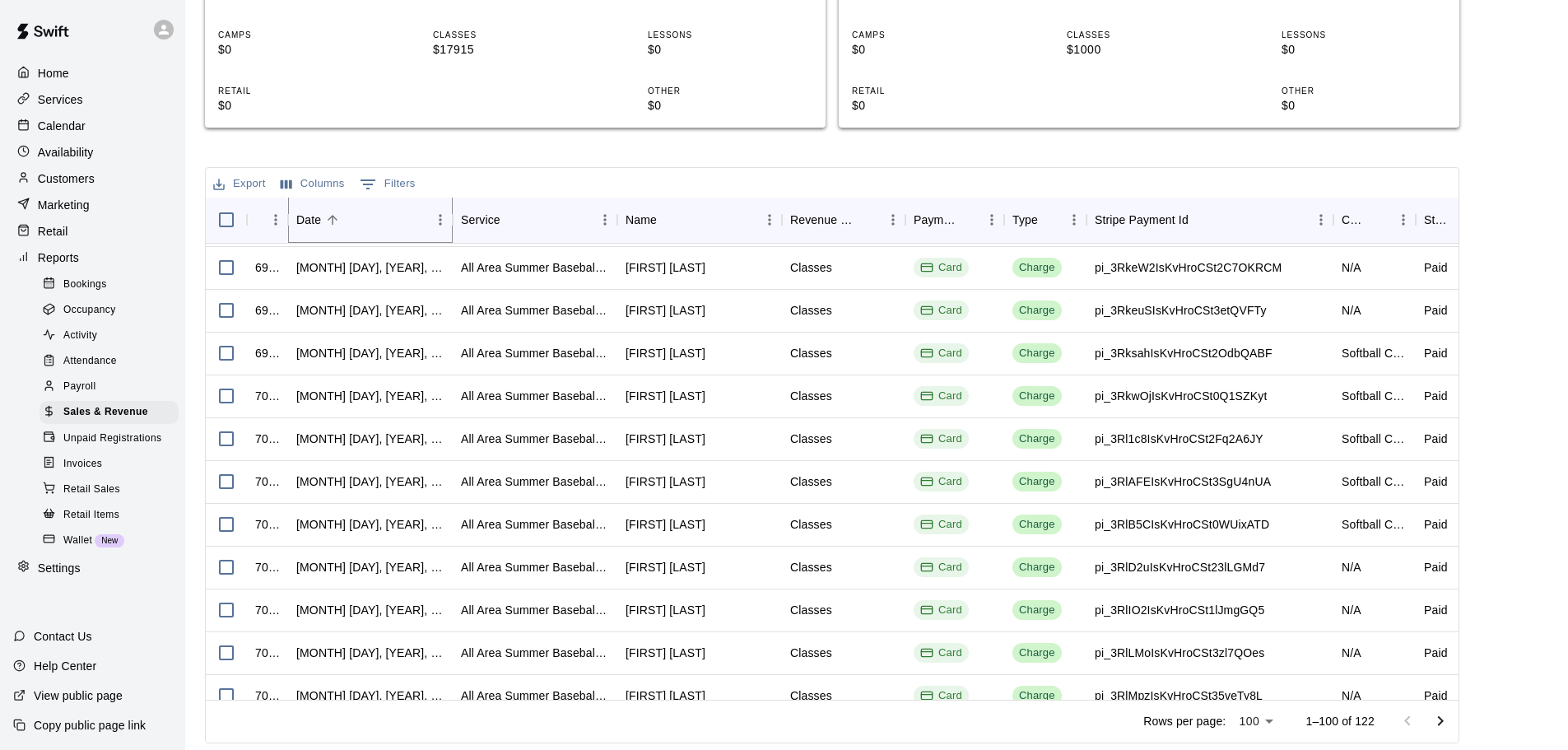 scroll, scrollTop: 2717, scrollLeft: 0, axis: vertical 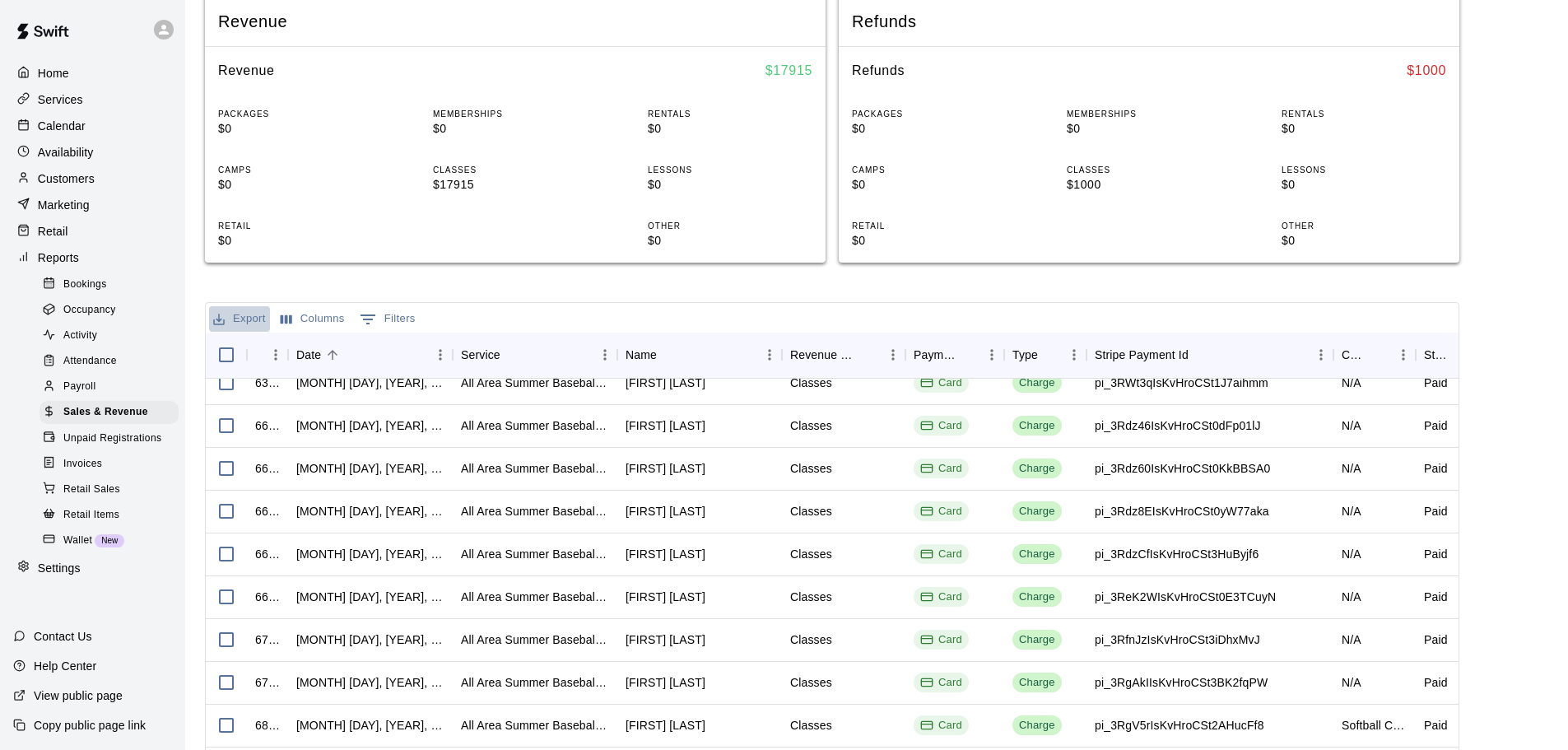 click on "Export" at bounding box center (240, 319) 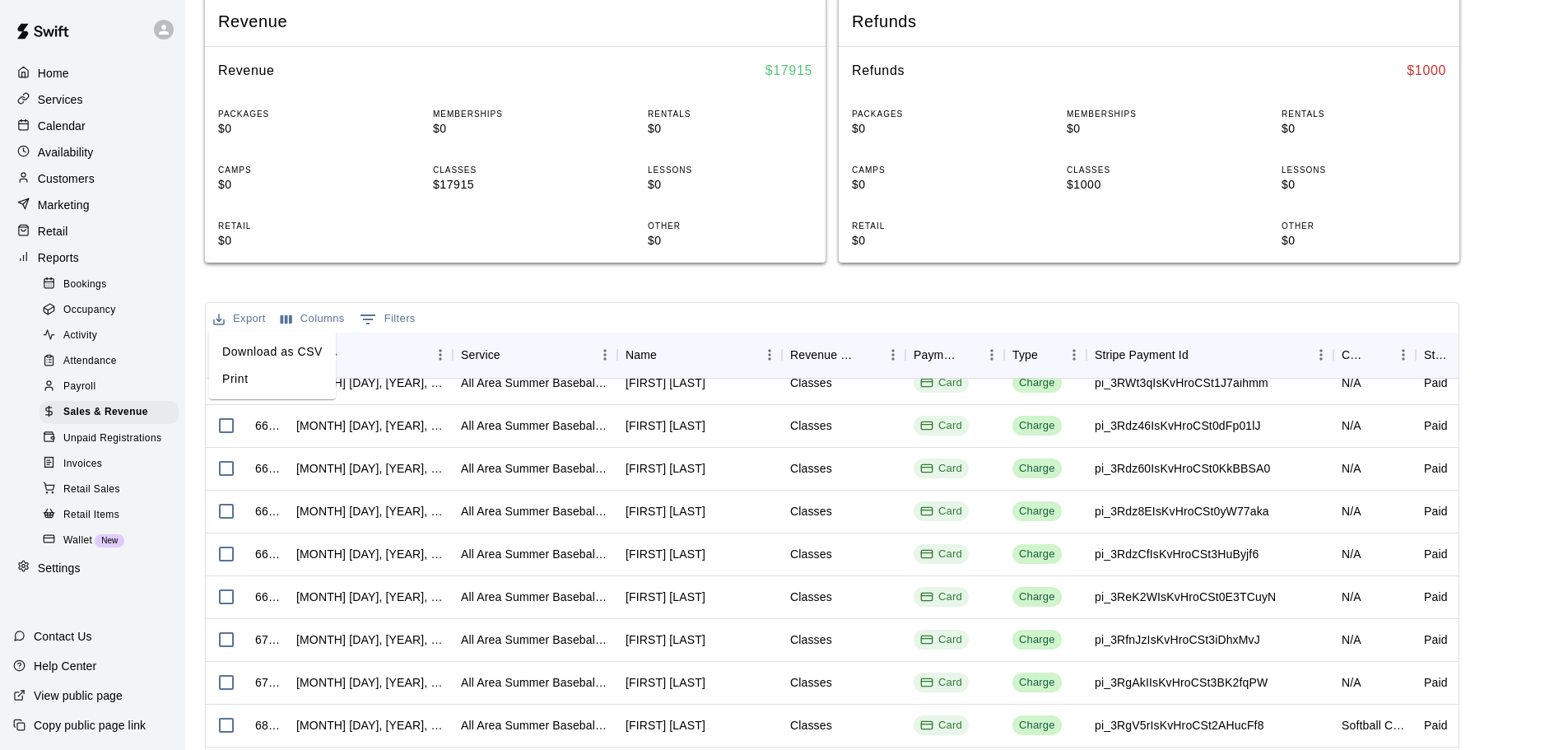 click on "Download as CSV" at bounding box center [272, 352] 